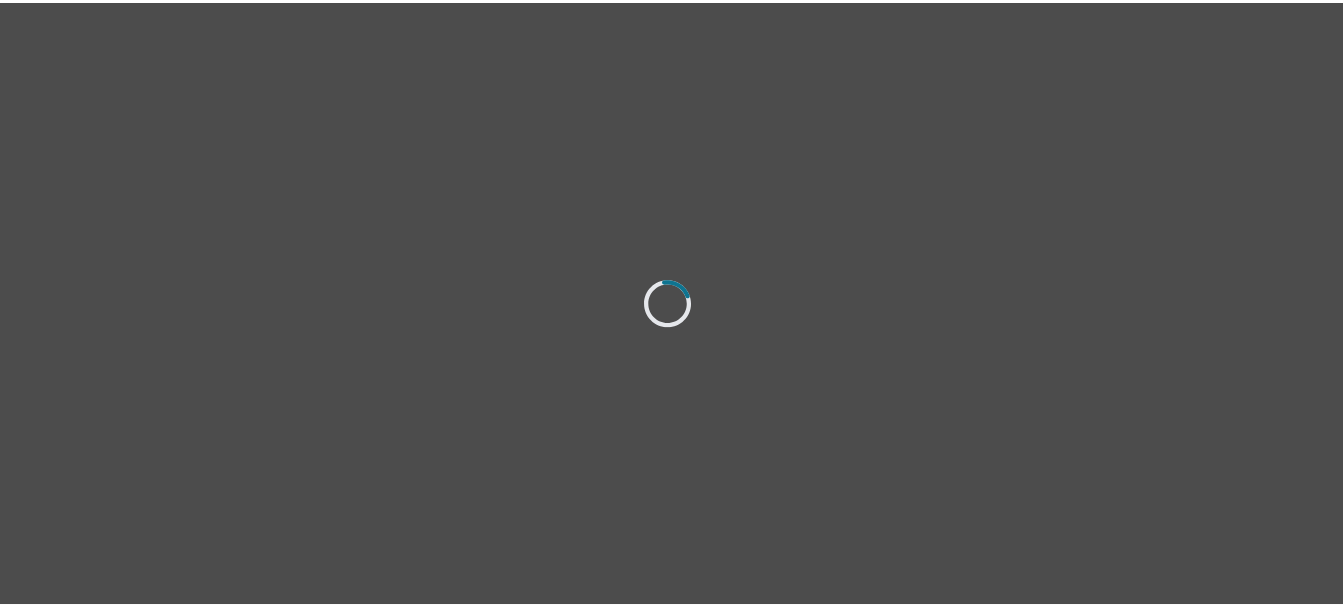 scroll, scrollTop: 0, scrollLeft: 0, axis: both 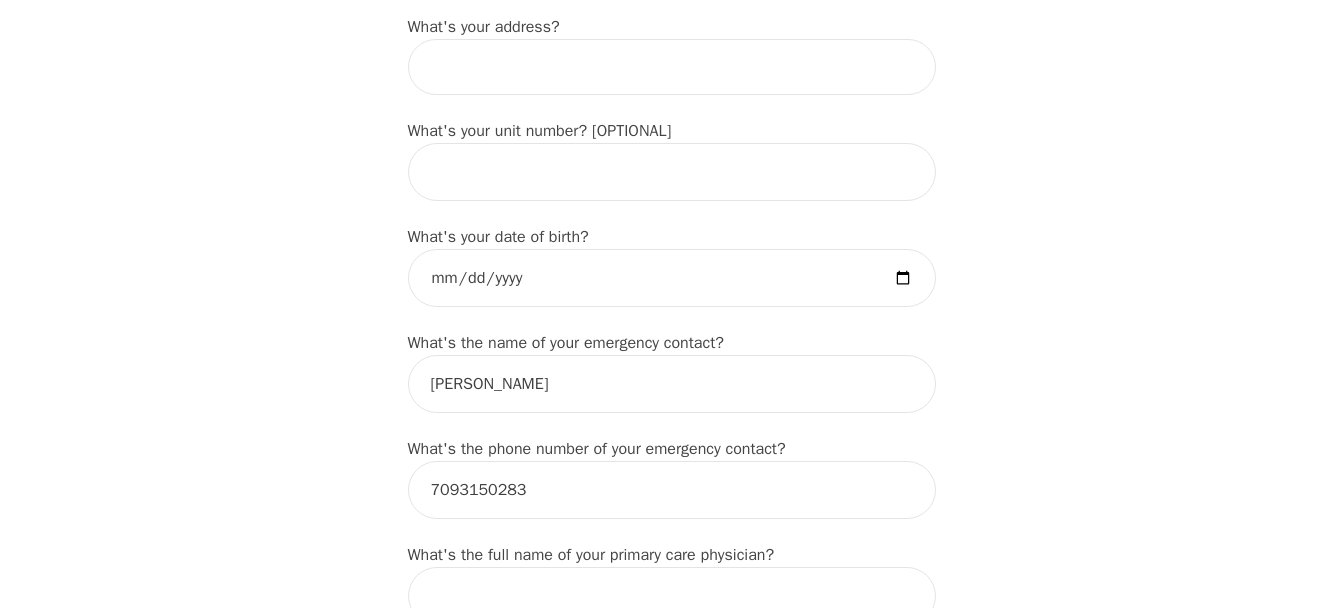 click at bounding box center (672, 67) 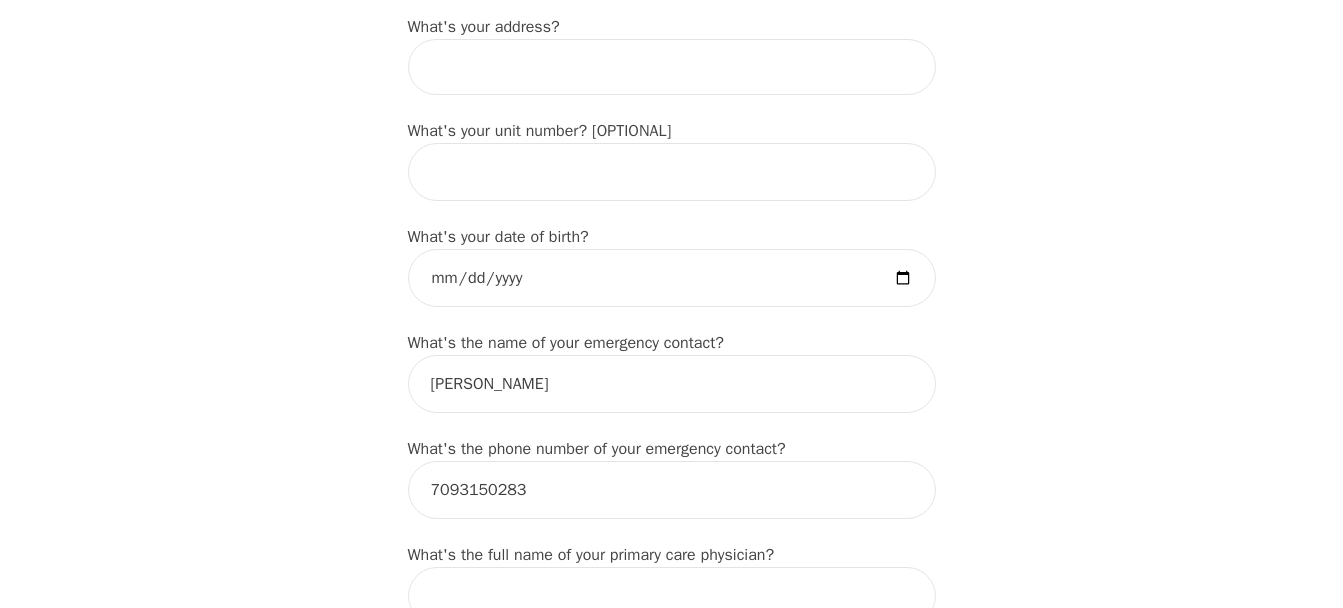 type on "[STREET_ADDRESS]" 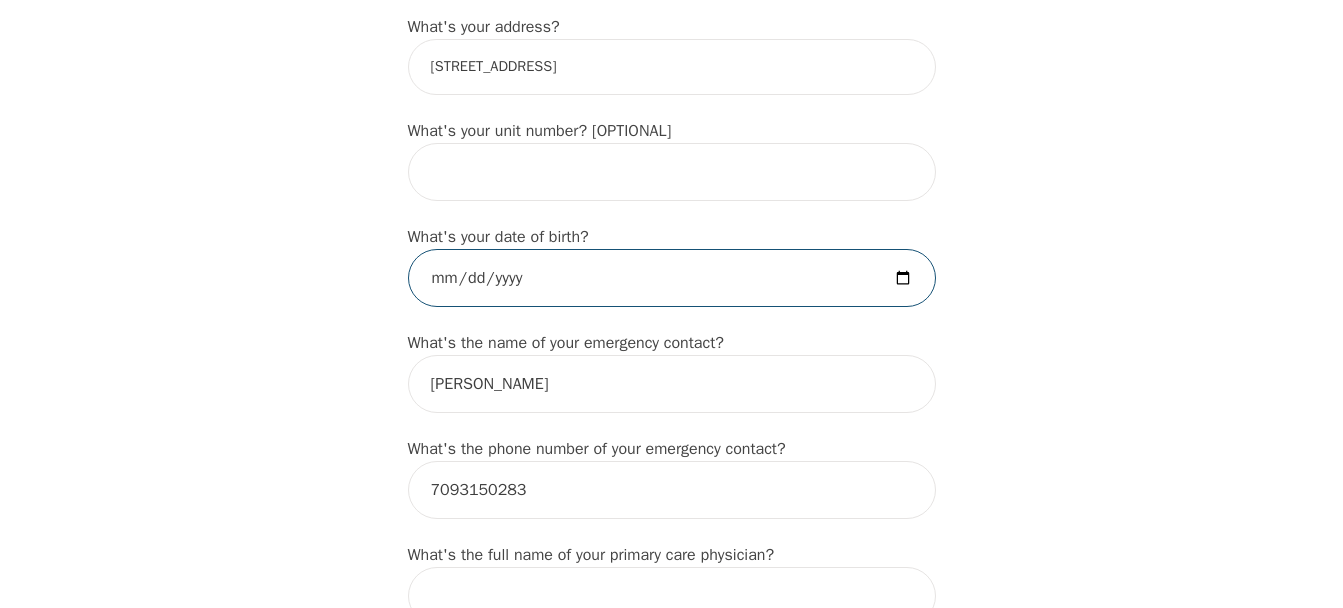 click at bounding box center (672, 278) 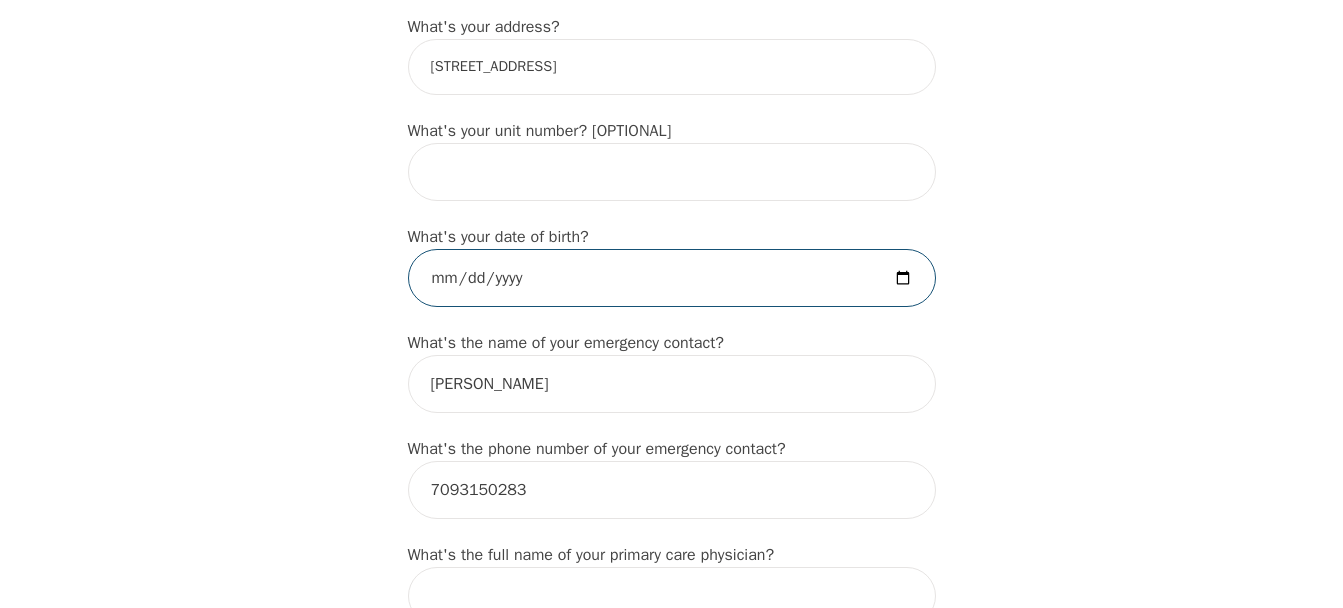 type on "[DATE]" 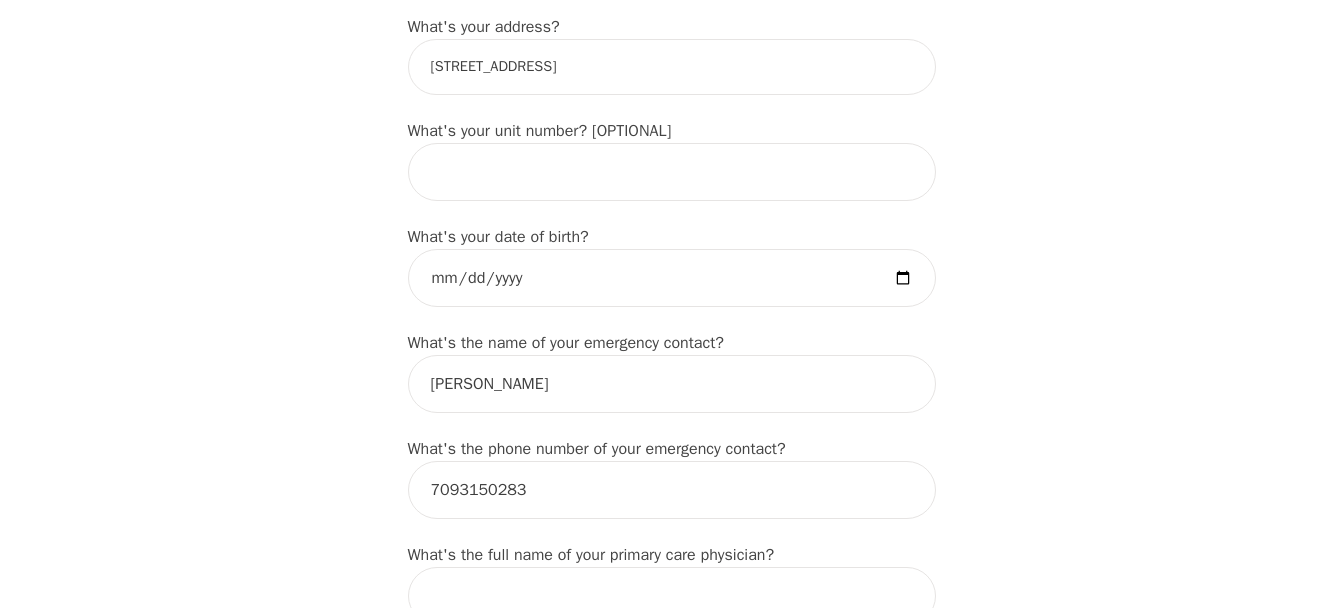 click on "Intake Assessment for [PERSON_NAME] Part 1 of 2: Tell Us About Yourself Please complete the following information before your initial session. This step is crucial to kickstart your therapeutic journey with your therapist: What's your first name? (This will be the name on your insurance receipt) [PERSON_NAME] What's your last name? [PERSON_NAME] What's your preferred name? [OPTIONAL] What's your email? [EMAIL_ADDRESS][DOMAIN_NAME] What's your phone number? [PHONE_NUMBER] What's your address? [STREET_ADDRESS] What's your unit number? [OPTIONAL] What's your date of birth? [DEMOGRAPHIC_DATA] What's the name of your emergency contact? [PERSON_NAME] What's the phone number of your emergency contact? [PHONE_NUMBER] What's the full name of your primary care physician? What's the phone number of your primary care physician? Below are optional questions - Please tell us more about yourself: What is your gender? -Select- [DEMOGRAPHIC_DATA] [DEMOGRAPHIC_DATA] [DEMOGRAPHIC_DATA] [DEMOGRAPHIC_DATA] [DEMOGRAPHIC_DATA] prefer_not_to_say What are your preferred pronouns? -Select- he/him she/her ey/em" at bounding box center (671, 678) 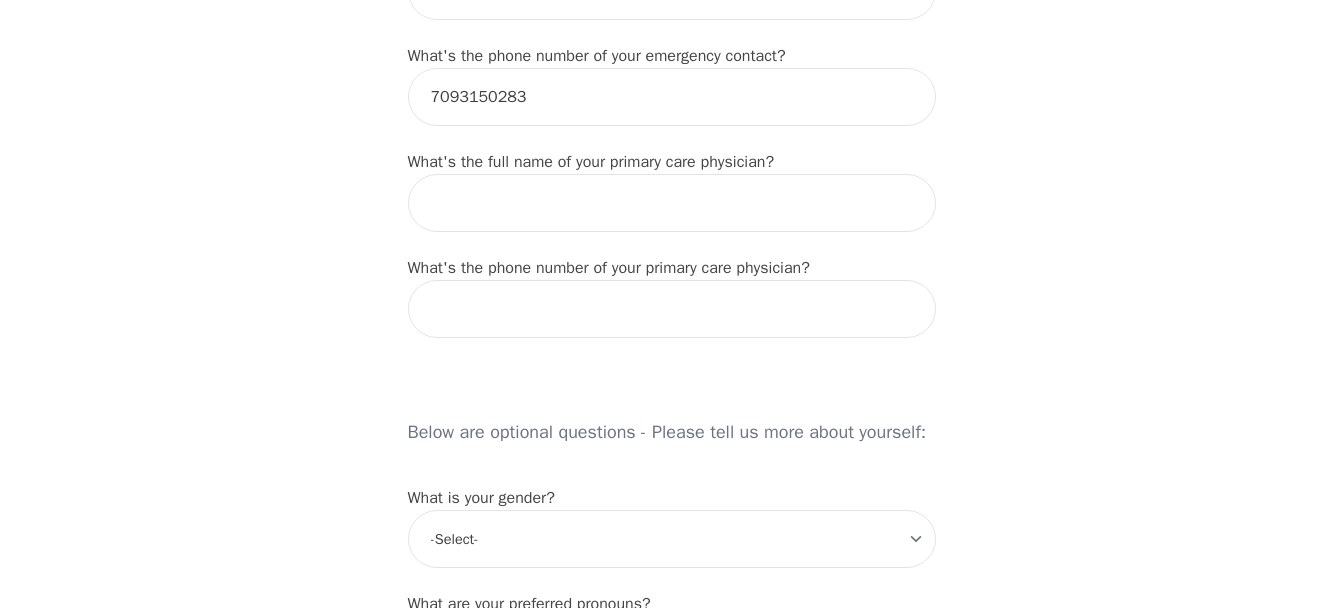 scroll, scrollTop: 1241, scrollLeft: 0, axis: vertical 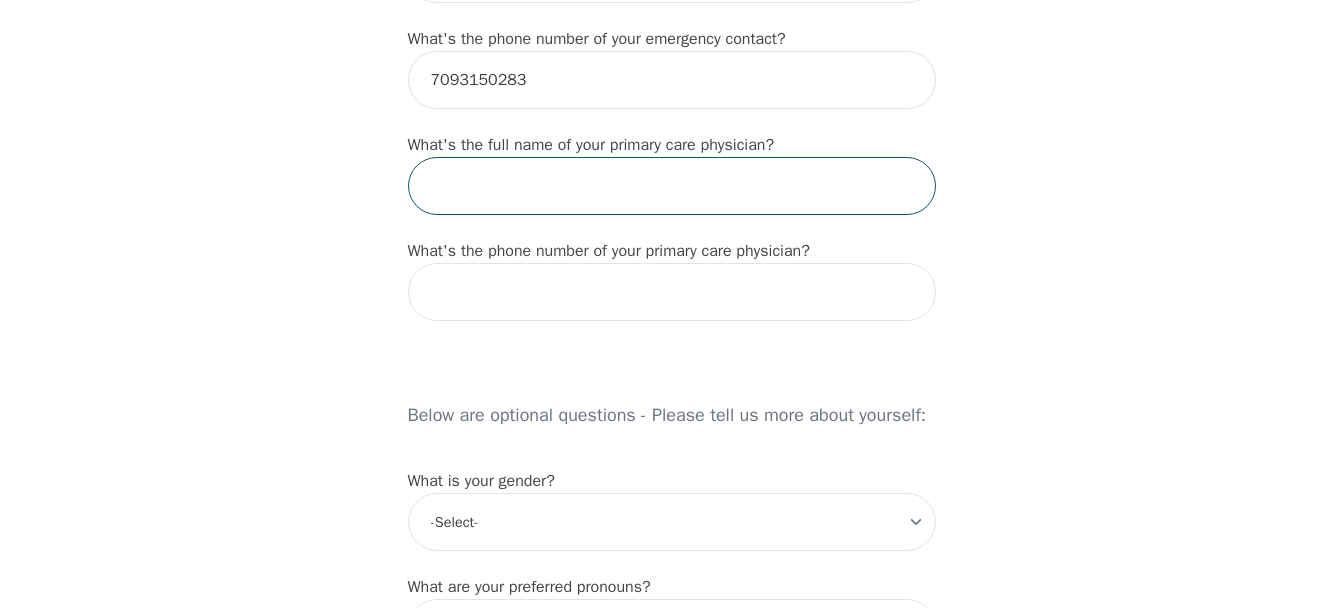 click at bounding box center (672, 186) 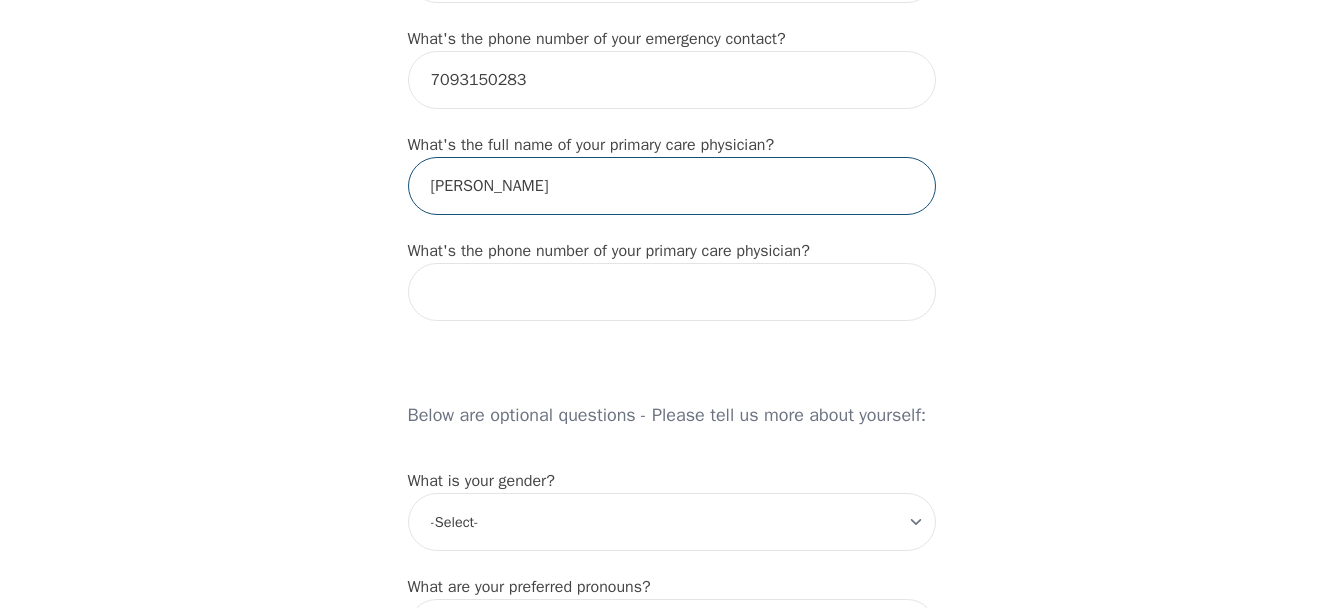 type on "[PERSON_NAME]" 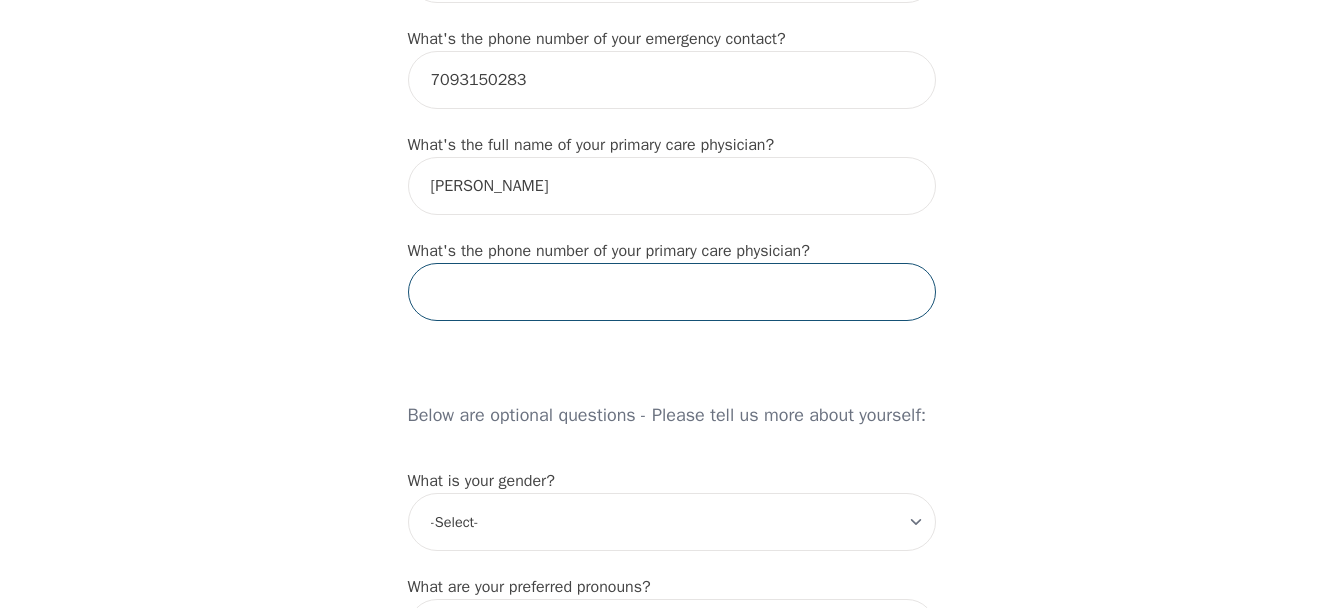 click at bounding box center [672, 292] 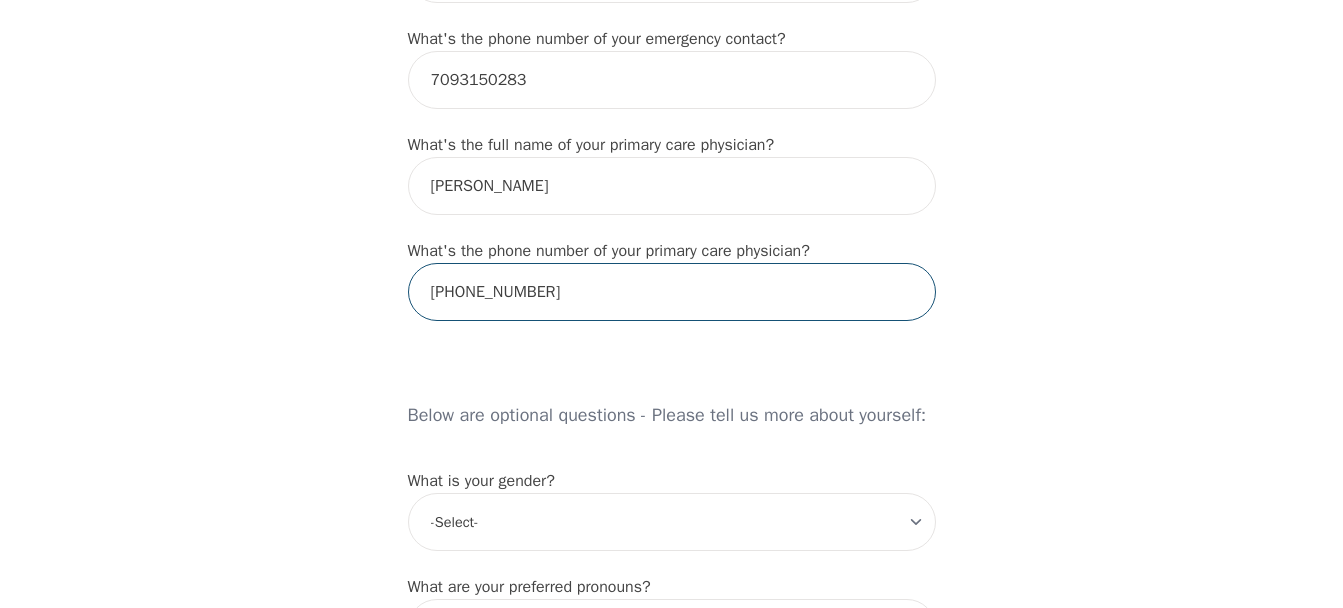 type on "[PHONE_NUMBER]" 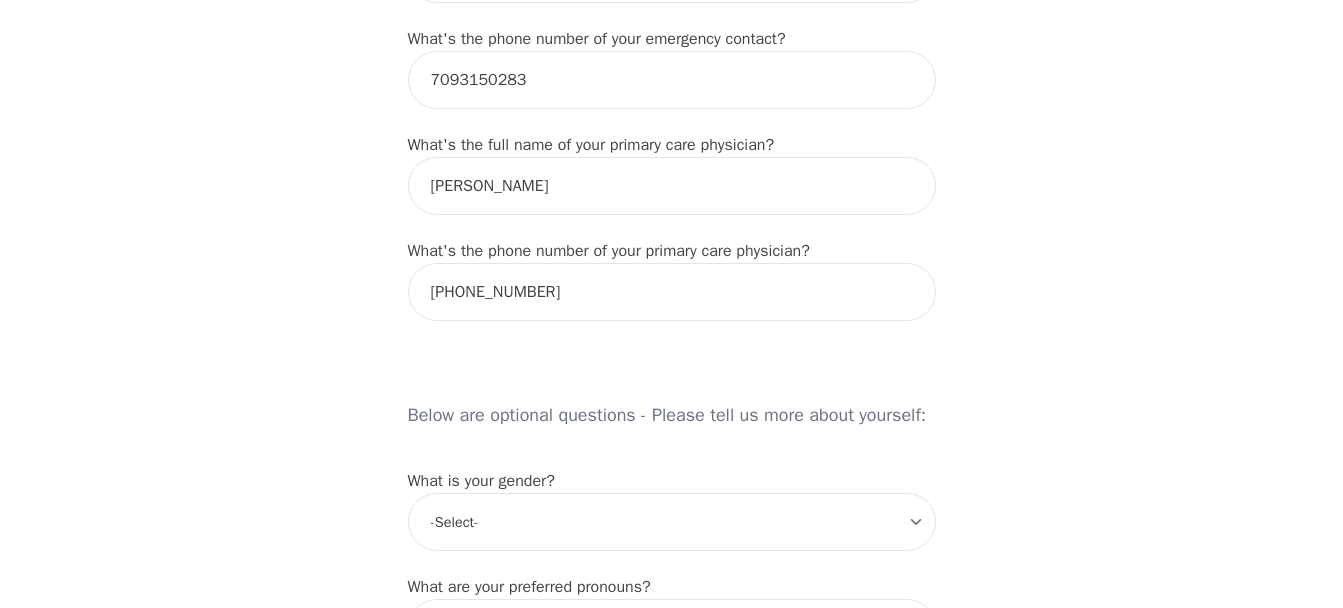 click on "Intake Assessment for [PERSON_NAME] Part 1 of 2: Tell Us About Yourself Please complete the following information before your initial session. This step is crucial to kickstart your therapeutic journey with your therapist: What's your first name? (This will be the name on your insurance receipt) [PERSON_NAME] What's your last name? [PERSON_NAME] What's your preferred name? [OPTIONAL] What's your email? [EMAIL_ADDRESS][DOMAIN_NAME] What's your phone number? [PHONE_NUMBER] What's your address? [STREET_ADDRESS] What's your unit number? [OPTIONAL] What's your date of birth? [DEMOGRAPHIC_DATA] What's the name of your emergency contact? [PERSON_NAME] What's the phone number of your emergency contact? [PHONE_NUMBER] What's the full name of your primary care physician? [PERSON_NAME] What's the phone number of your primary care physician? [PHONE_NUMBER] Below are optional questions - Please tell us more about yourself: What is your gender? -Select- [DEMOGRAPHIC_DATA] [DEMOGRAPHIC_DATA] [DEMOGRAPHIC_DATA] [DEMOGRAPHIC_DATA] [DEMOGRAPHIC_DATA] prefer_not_to_say What are your preferred pronouns?" at bounding box center [671, 268] 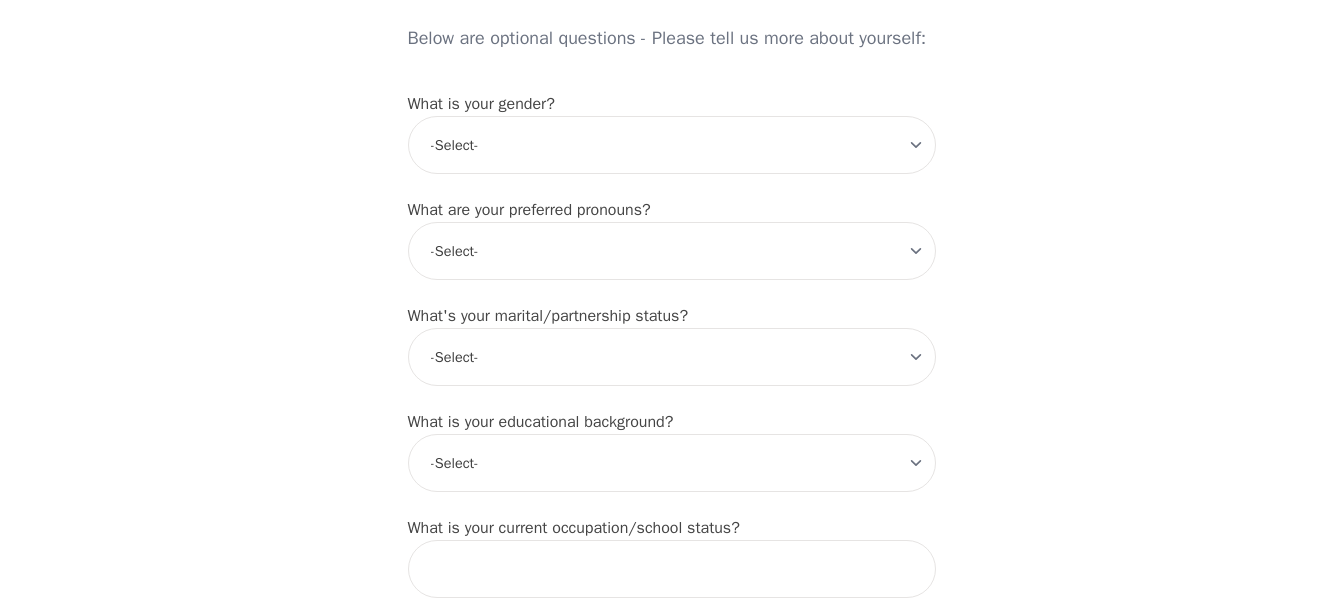 scroll, scrollTop: 1624, scrollLeft: 0, axis: vertical 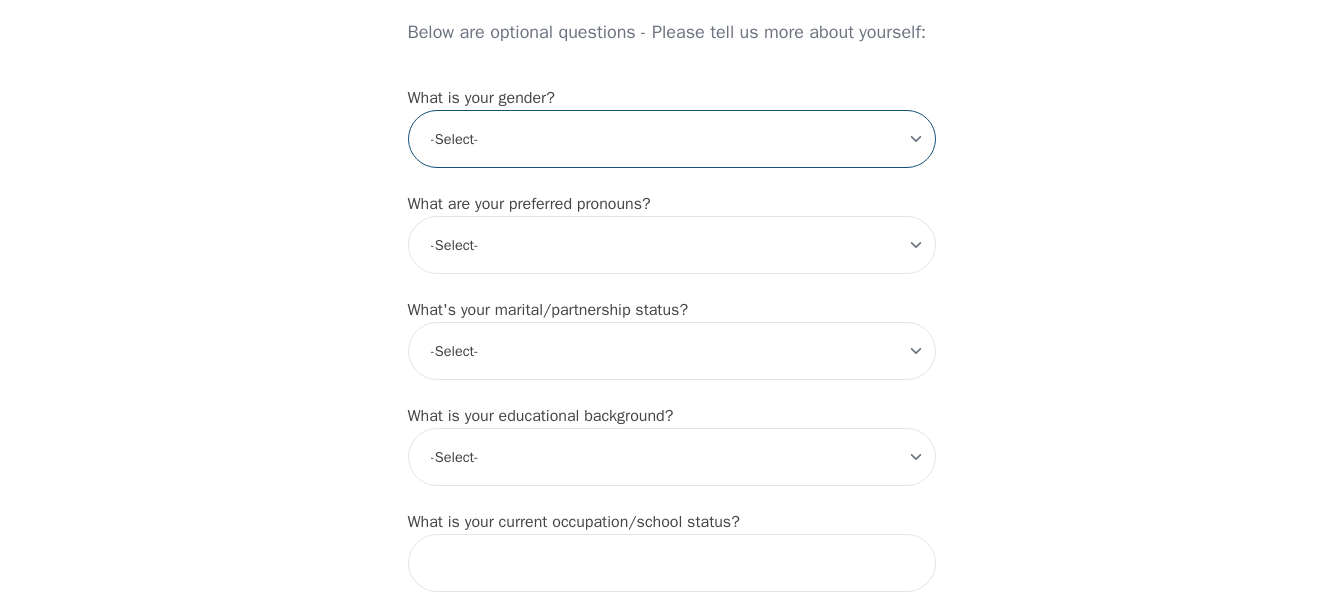 click on "-Select- [DEMOGRAPHIC_DATA] [DEMOGRAPHIC_DATA] [DEMOGRAPHIC_DATA] [DEMOGRAPHIC_DATA] [DEMOGRAPHIC_DATA] prefer_not_to_say" at bounding box center (672, 139) 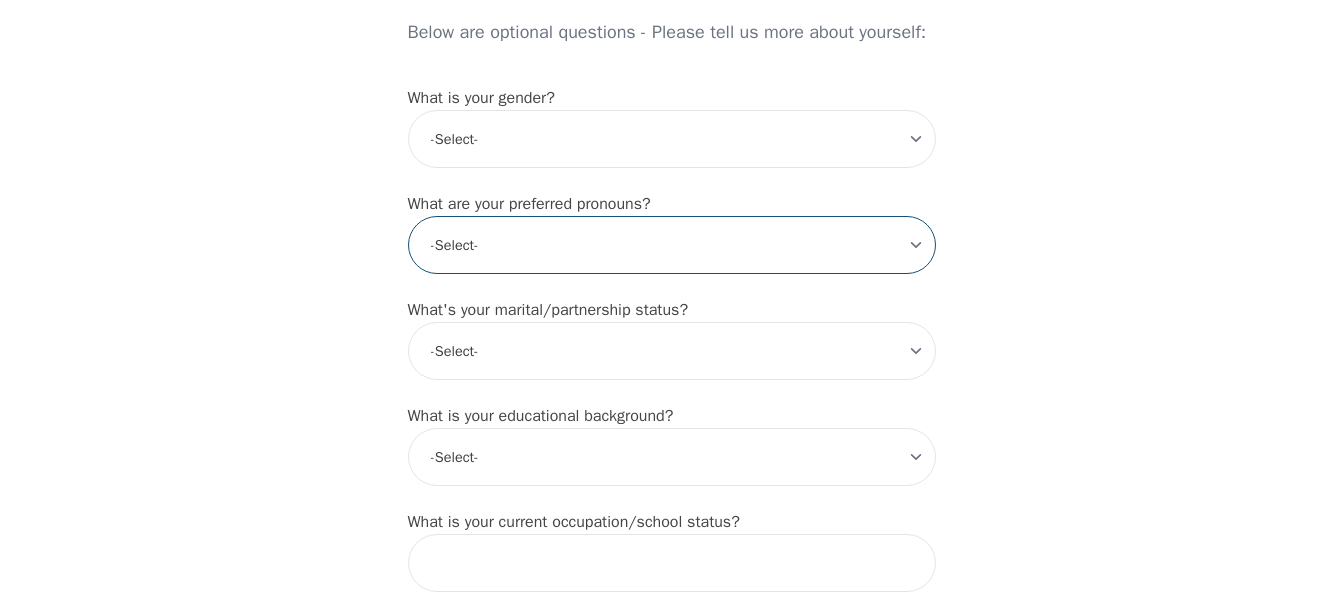 click on "-Select- he/him she/her they/them ze/zir xe/xem ey/em ve/ver tey/ter e/e per/per prefer_not_to_say" at bounding box center (672, 245) 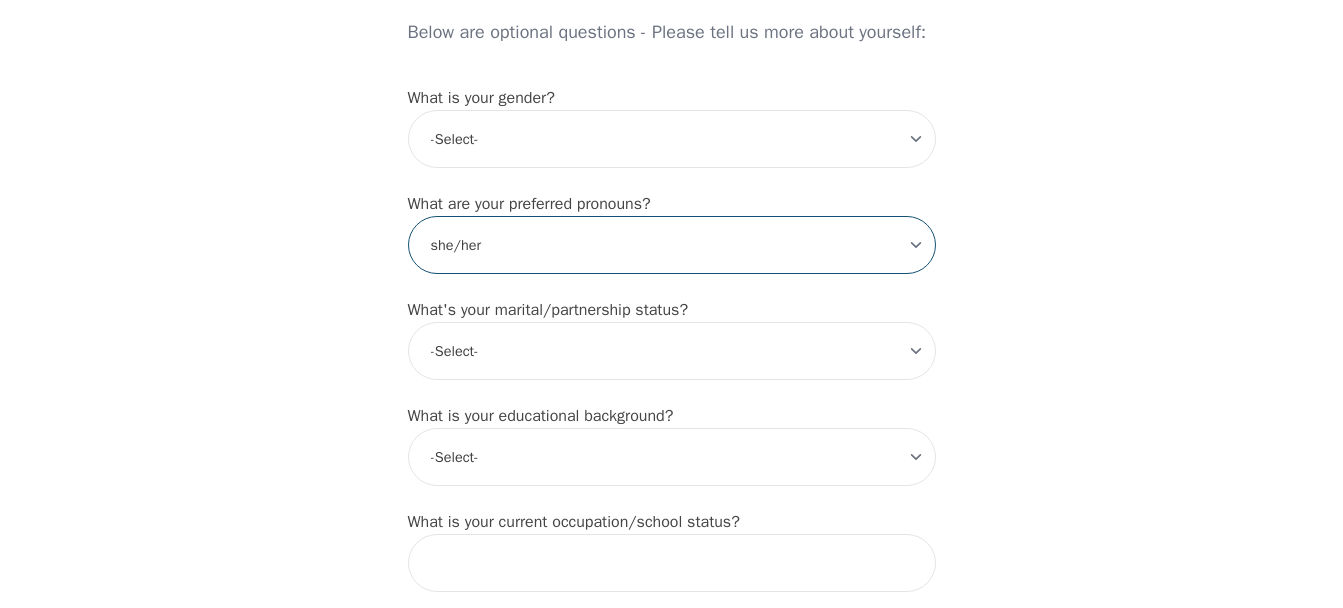 click on "-Select- he/him she/her they/them ze/zir xe/xem ey/em ve/ver tey/ter e/e per/per prefer_not_to_say" at bounding box center [672, 245] 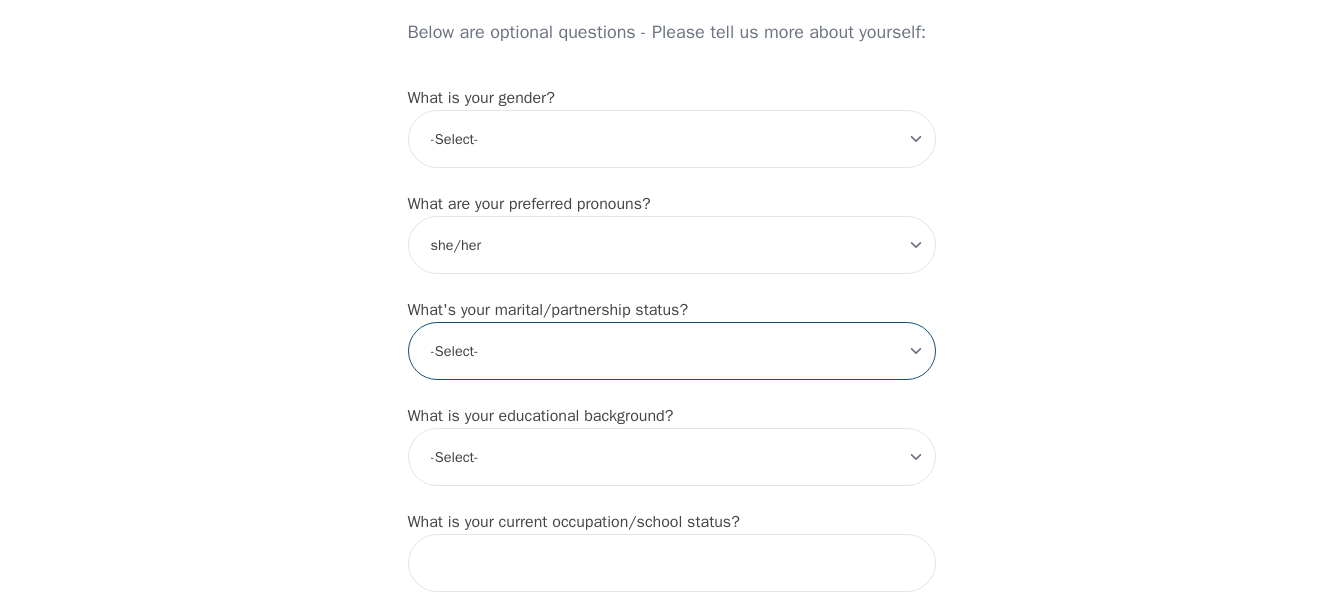 click on "-Select- Single Partnered Married Common Law Widowed Separated Divorced" at bounding box center [672, 351] 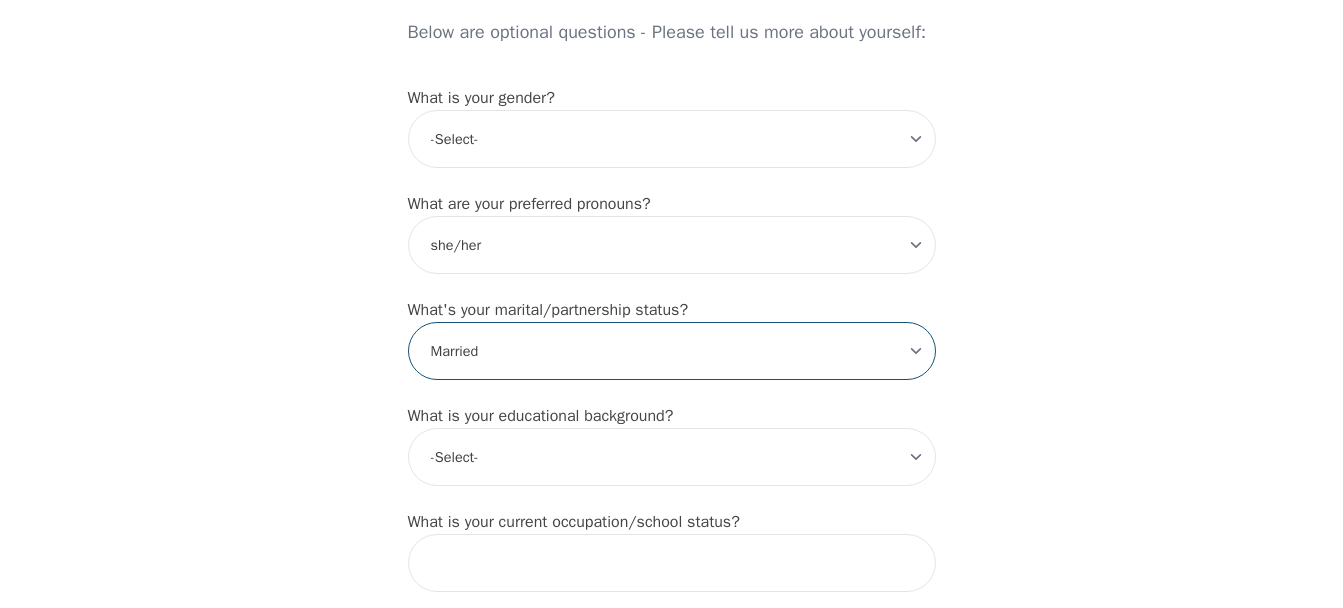 click on "-Select- Single Partnered Married Common Law Widowed Separated Divorced" at bounding box center [672, 351] 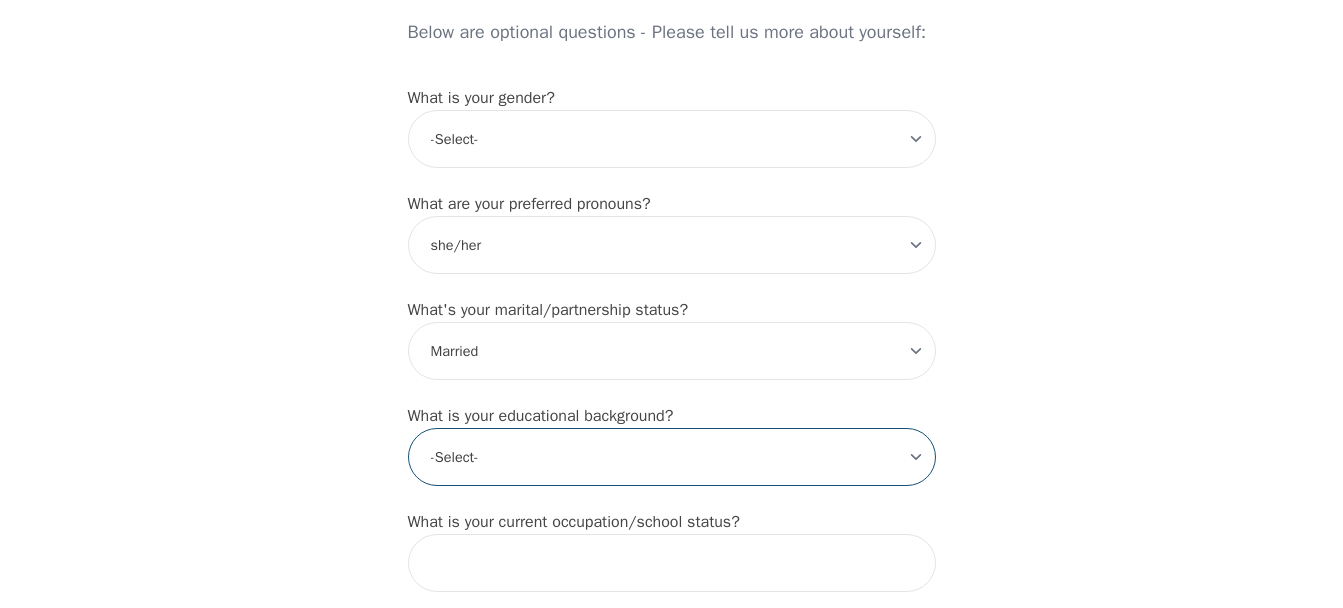 click on "-Select- Less than high school High school Associate degree Bachelor degree Master's degree Professional degree Doctorial degree" at bounding box center (672, 457) 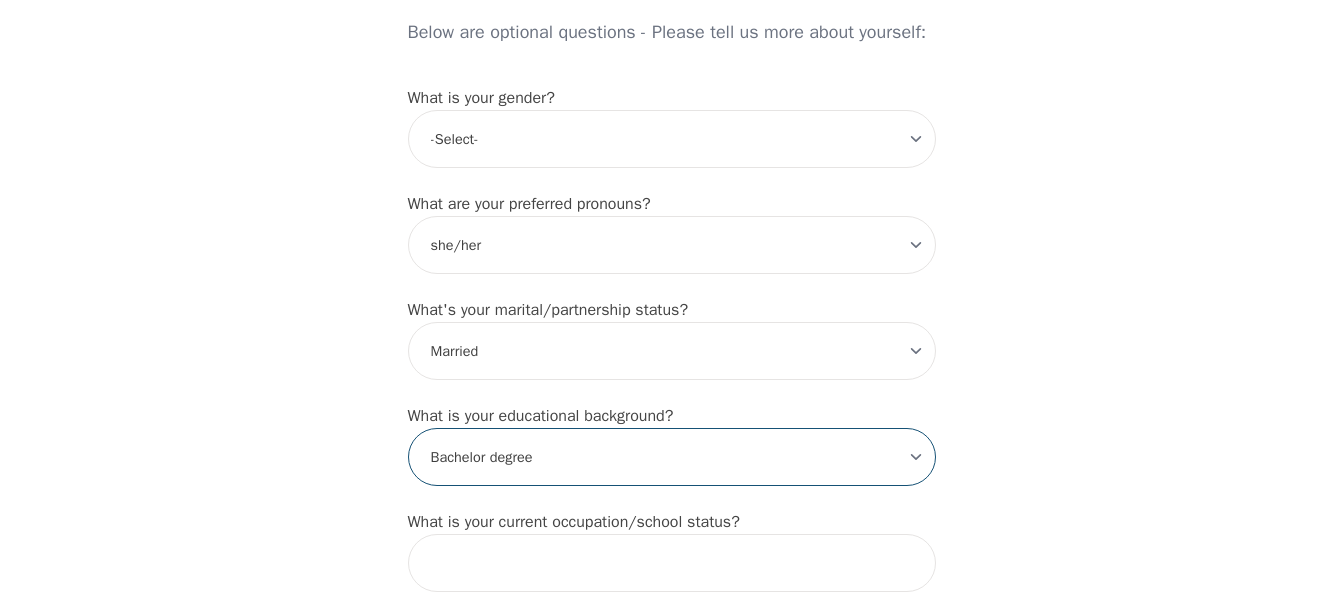 click on "-Select- Less than high school High school Associate degree Bachelor degree Master's degree Professional degree Doctorial degree" at bounding box center [672, 457] 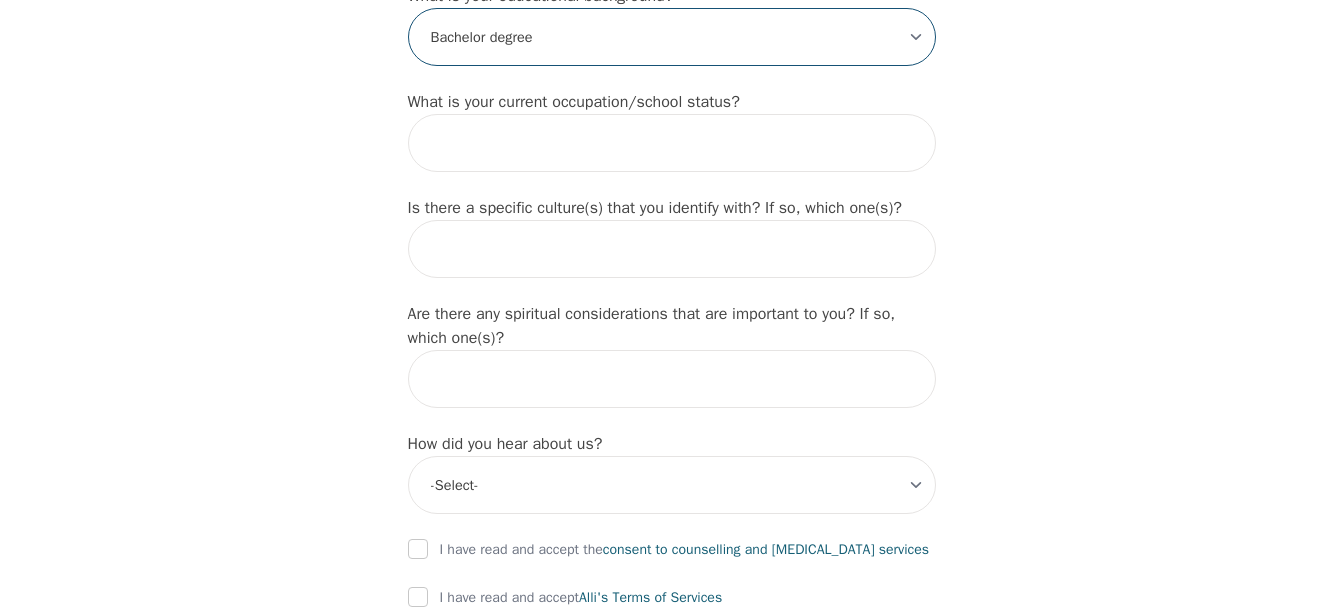 scroll, scrollTop: 2055, scrollLeft: 0, axis: vertical 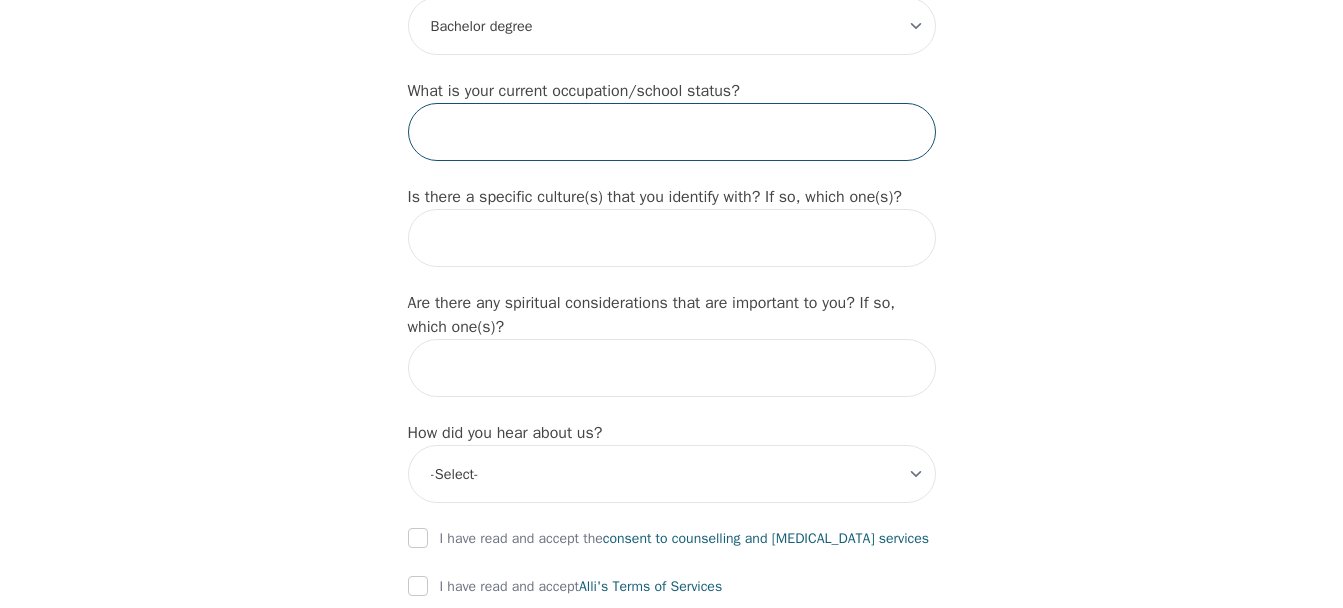 click at bounding box center [672, 132] 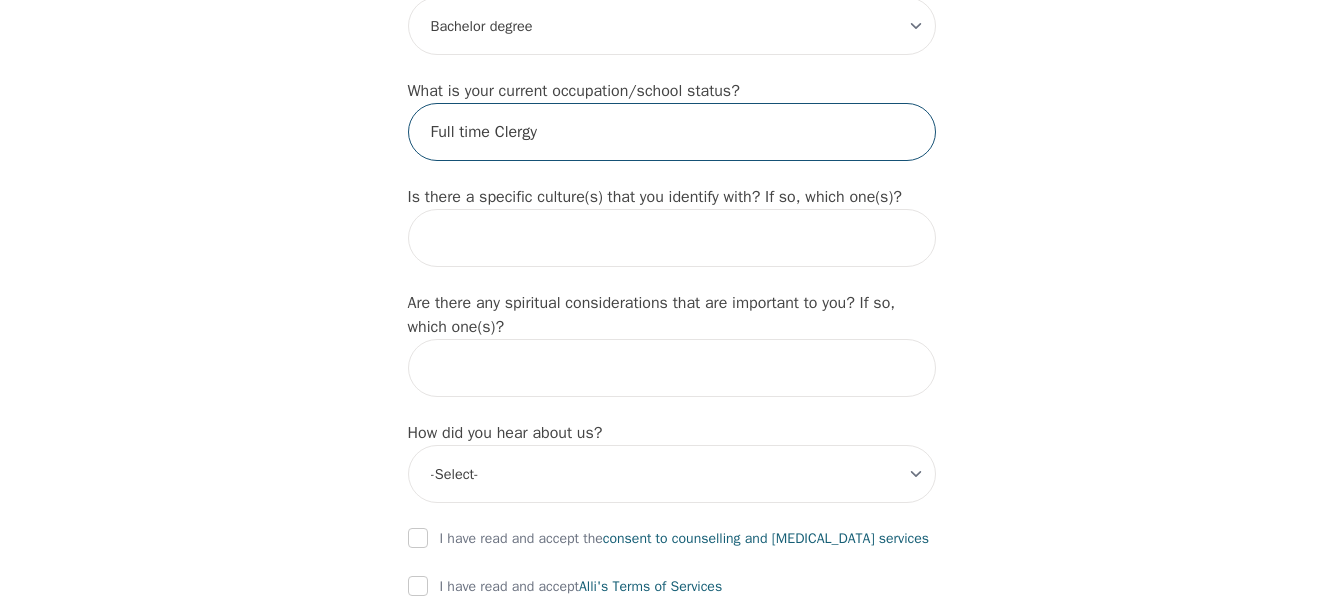 type on "Full time Clergy" 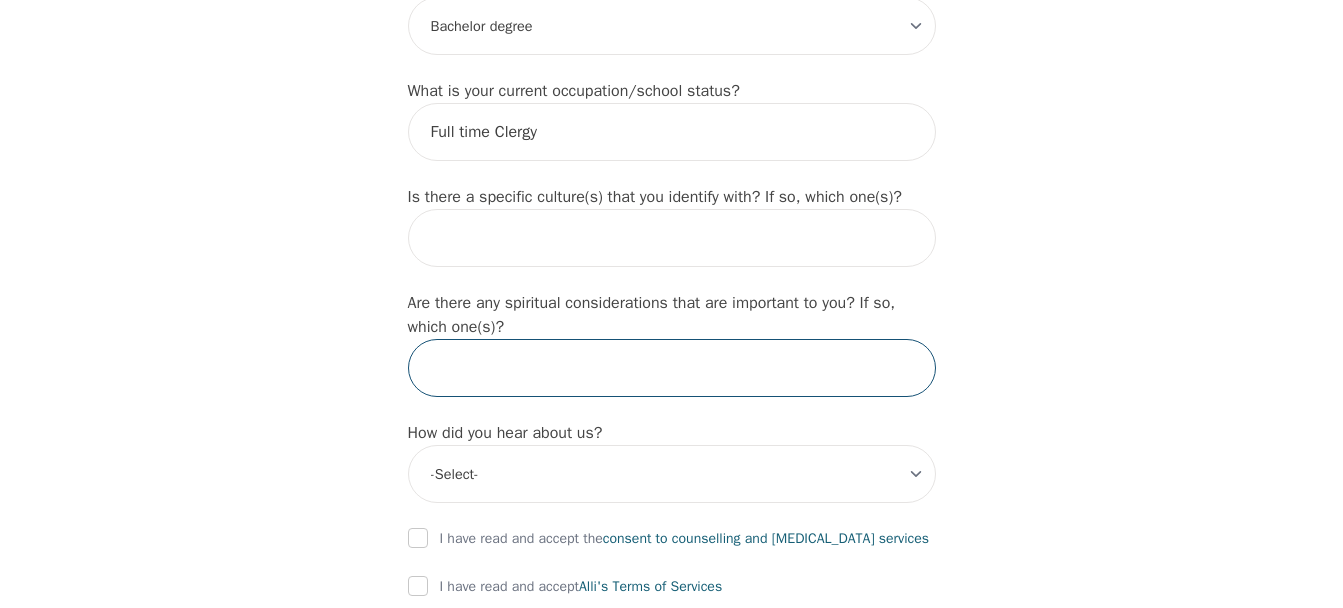 click at bounding box center (672, 368) 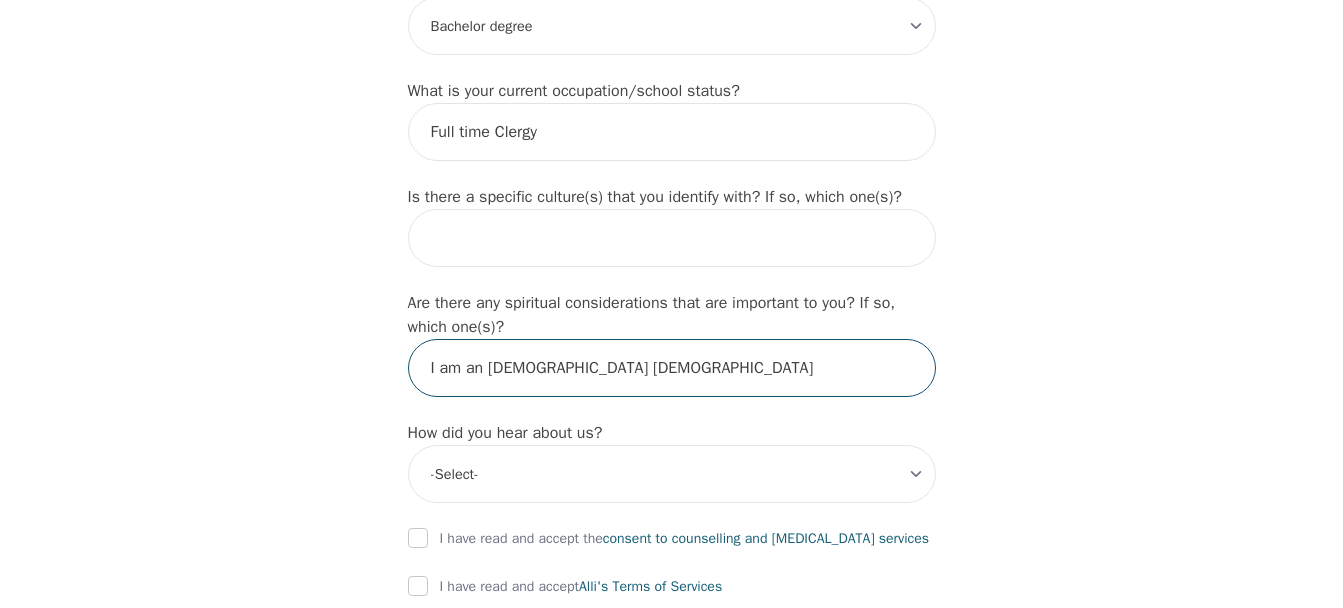 type on "I am an [DEMOGRAPHIC_DATA] [DEMOGRAPHIC_DATA]" 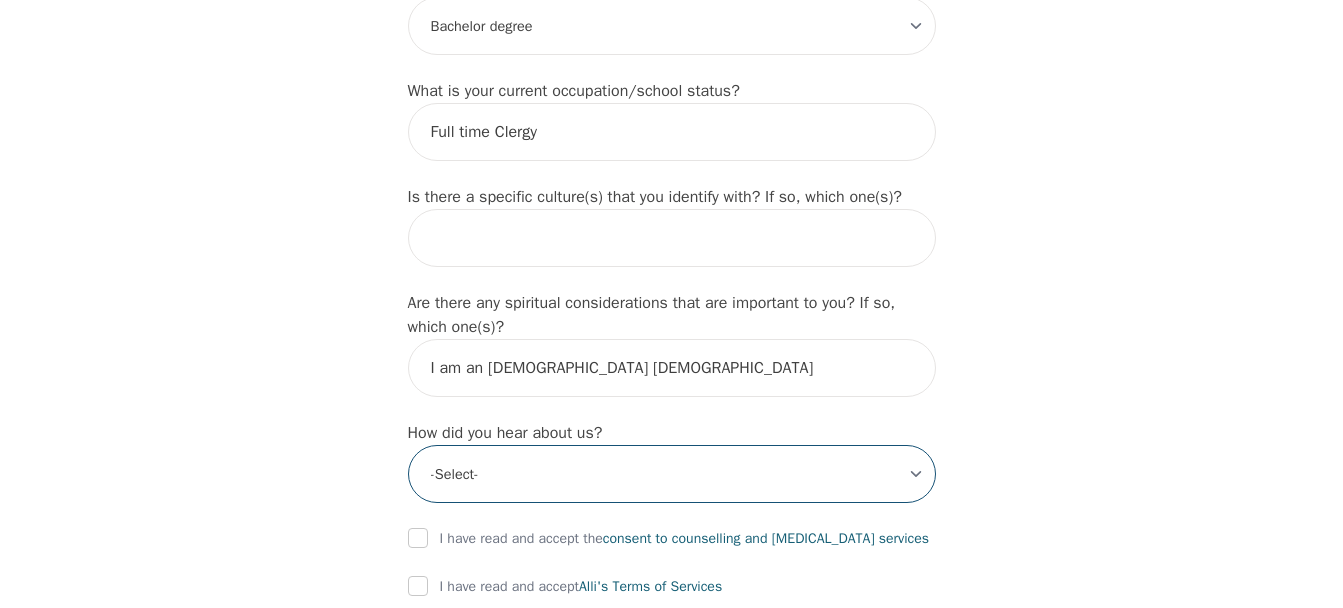 click on "-Select- Physician/Specialist Friend Facebook Instagram Google Search Google Ads Facebook/Instagram Ads Other" at bounding box center (672, 474) 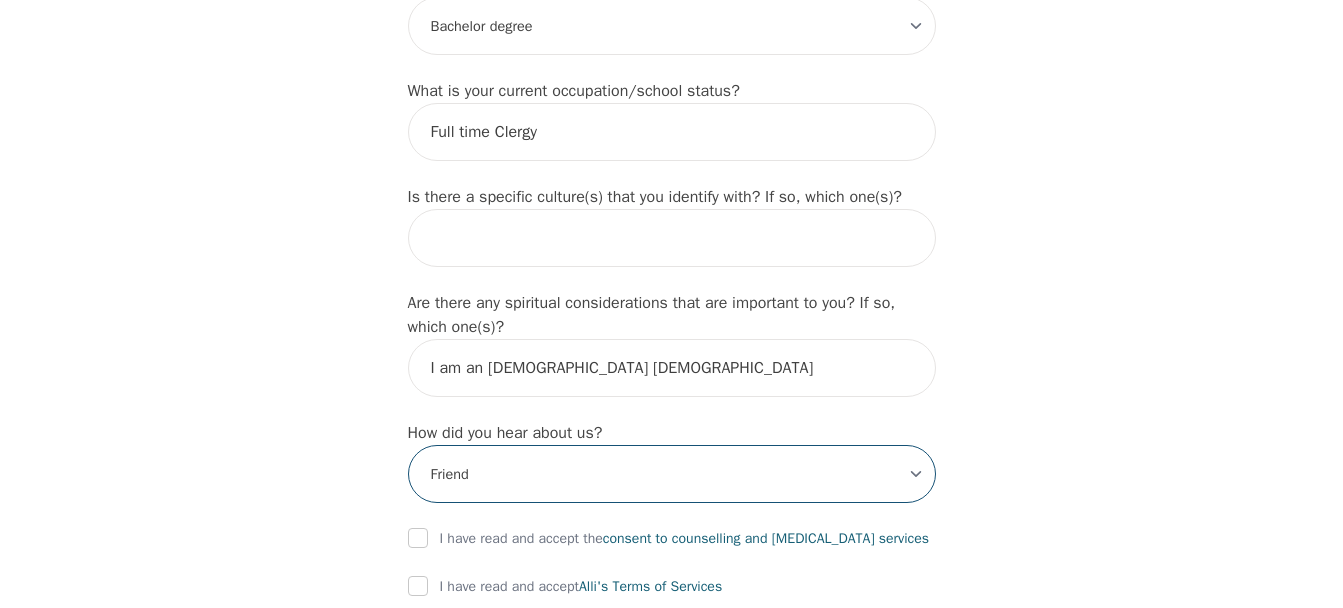 click on "-Select- Physician/Specialist Friend Facebook Instagram Google Search Google Ads Facebook/Instagram Ads Other" at bounding box center [672, 474] 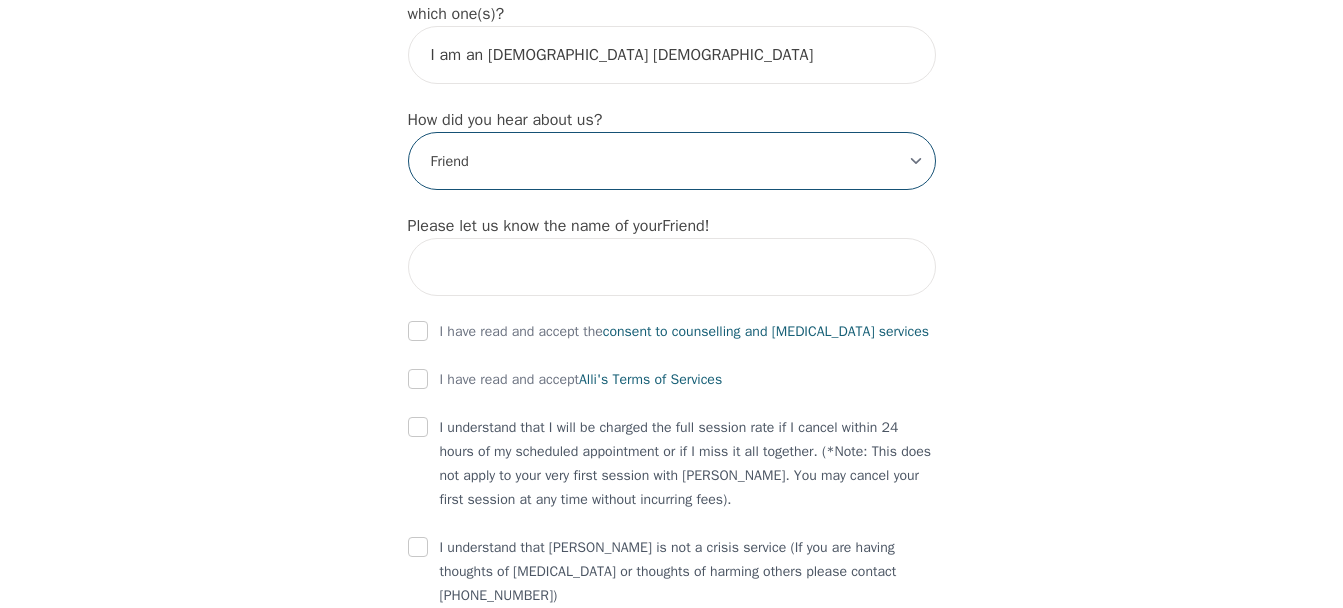 scroll, scrollTop: 2373, scrollLeft: 0, axis: vertical 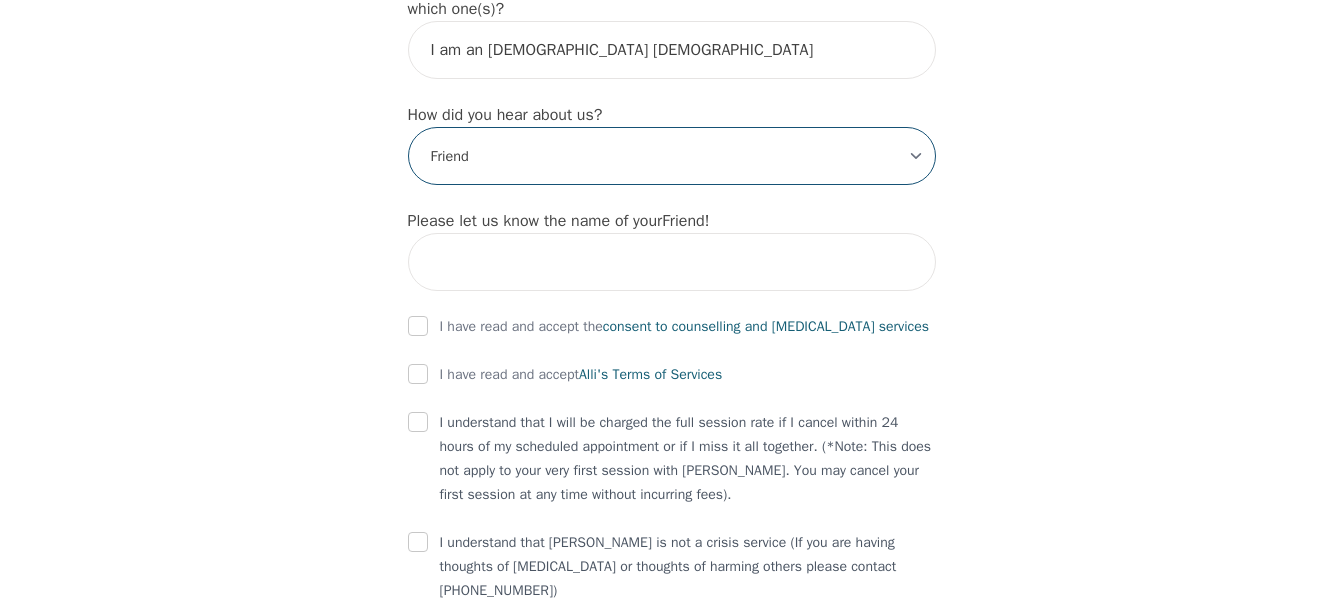 click on "-Select- Physician/Specialist Friend Facebook Instagram Google Search Google Ads Facebook/Instagram Ads Other" at bounding box center (672, 156) 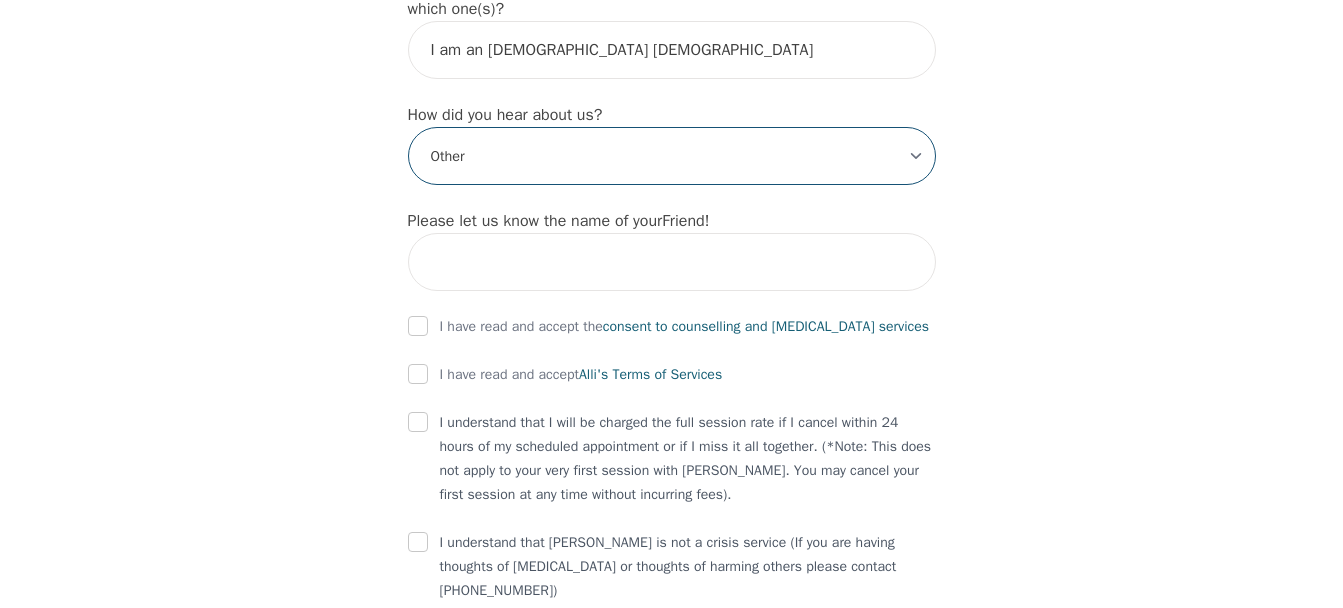 click on "-Select- Physician/Specialist Friend Facebook Instagram Google Search Google Ads Facebook/Instagram Ads Other" at bounding box center [672, 156] 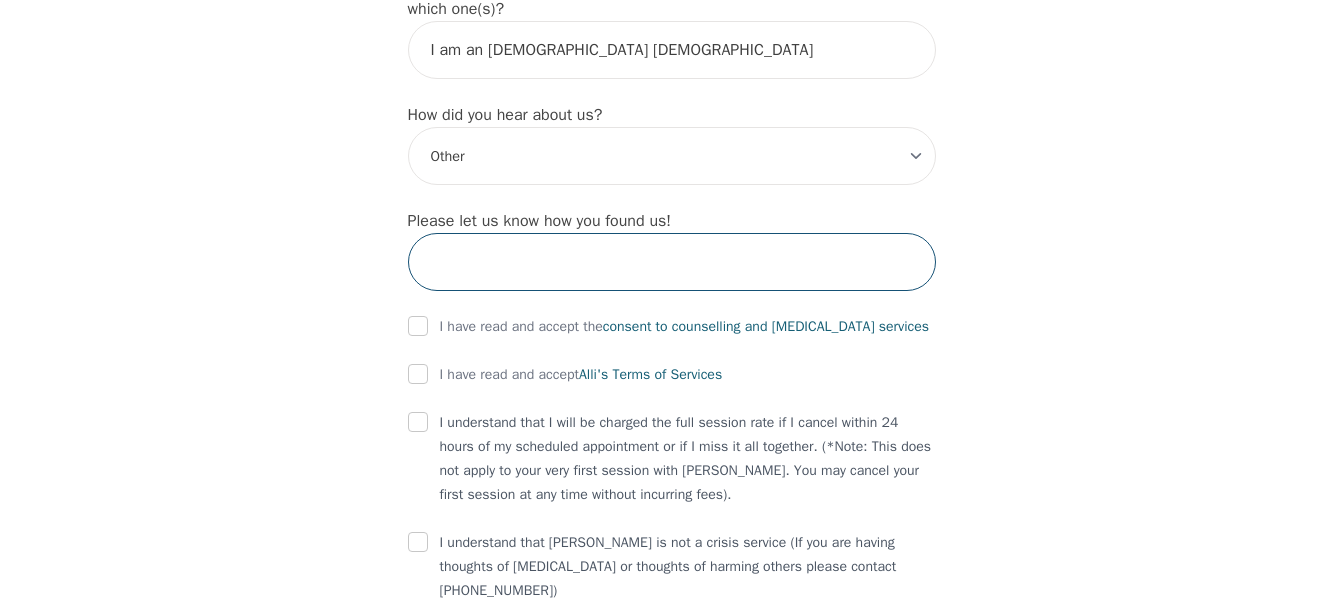 click at bounding box center [672, 262] 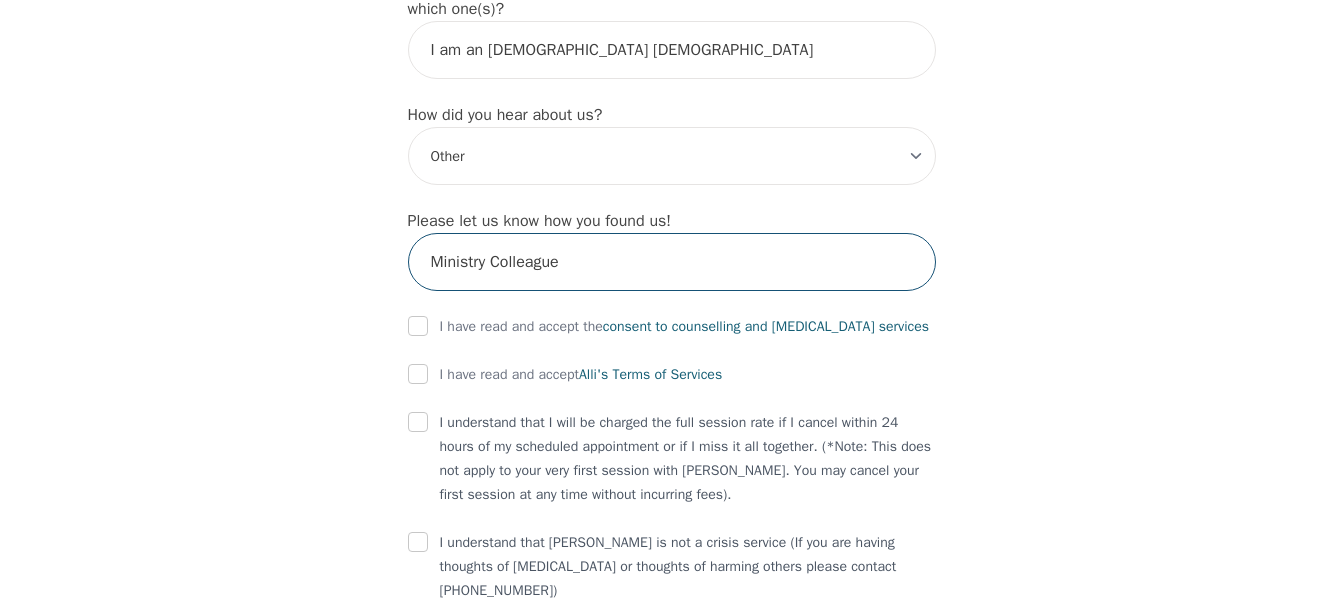 type on "Ministry Colleague" 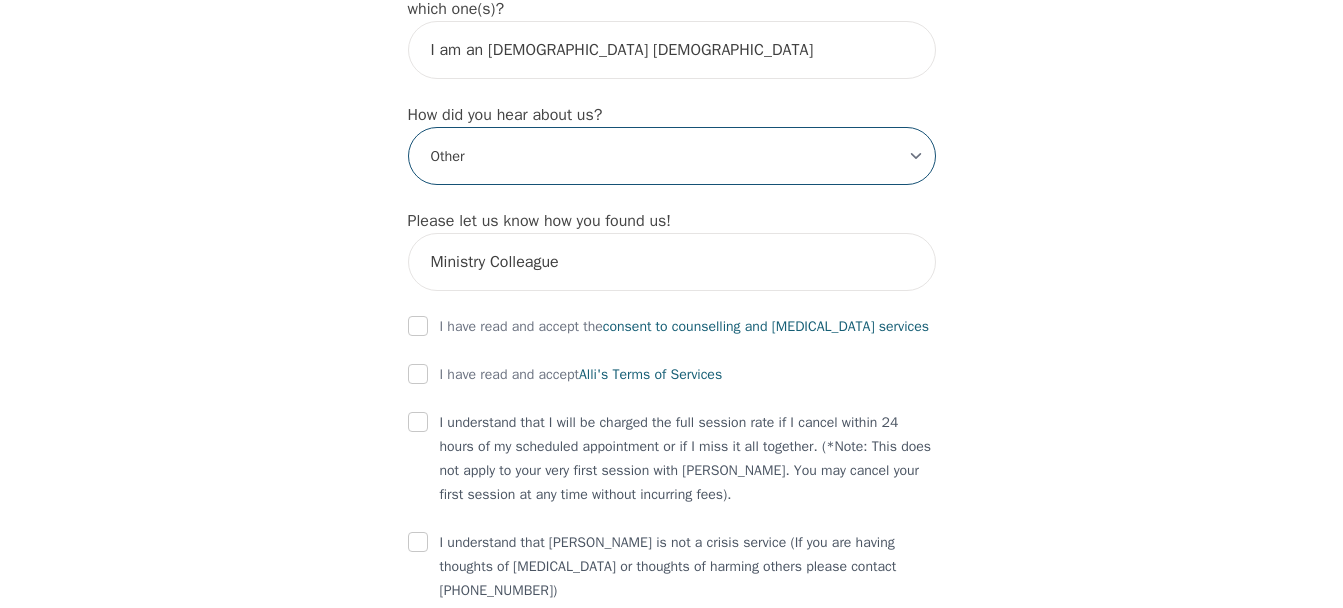 click on "-Select- Physician/Specialist Friend Facebook Instagram Google Search Google Ads Facebook/Instagram Ads Other" at bounding box center (672, 156) 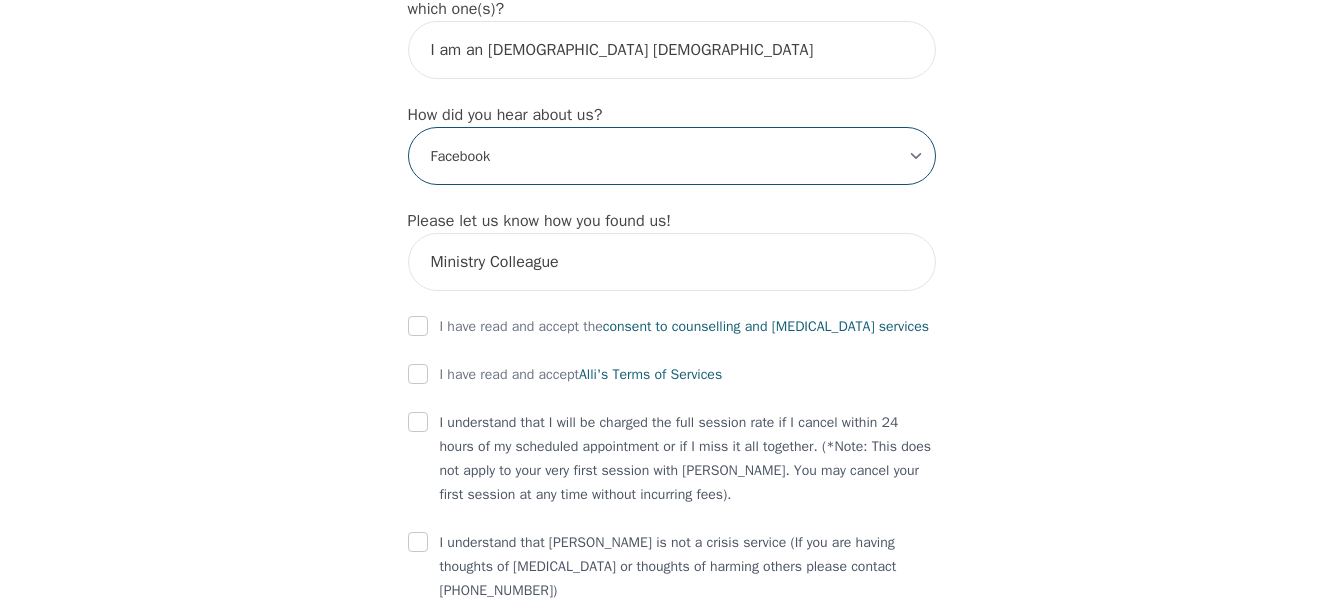 click on "-Select- Physician/Specialist Friend Facebook Instagram Google Search Google Ads Facebook/Instagram Ads Other" at bounding box center [672, 156] 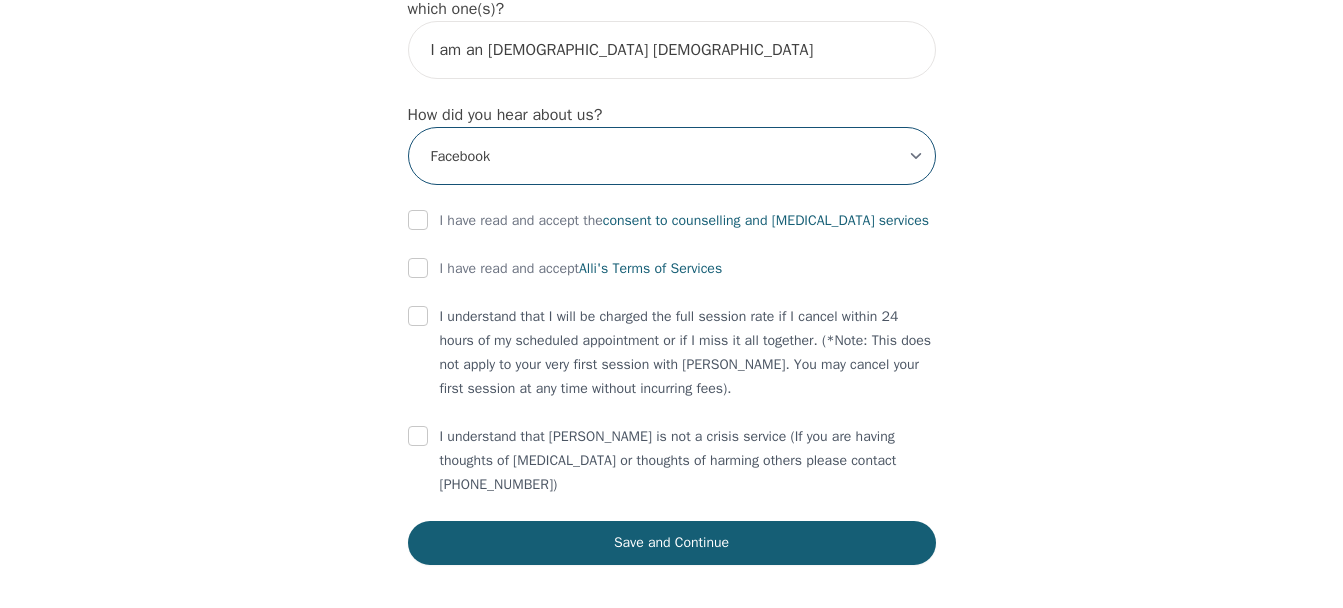 click on "-Select- Physician/Specialist Friend Facebook Instagram Google Search Google Ads Facebook/Instagram Ads Other" at bounding box center (672, 156) 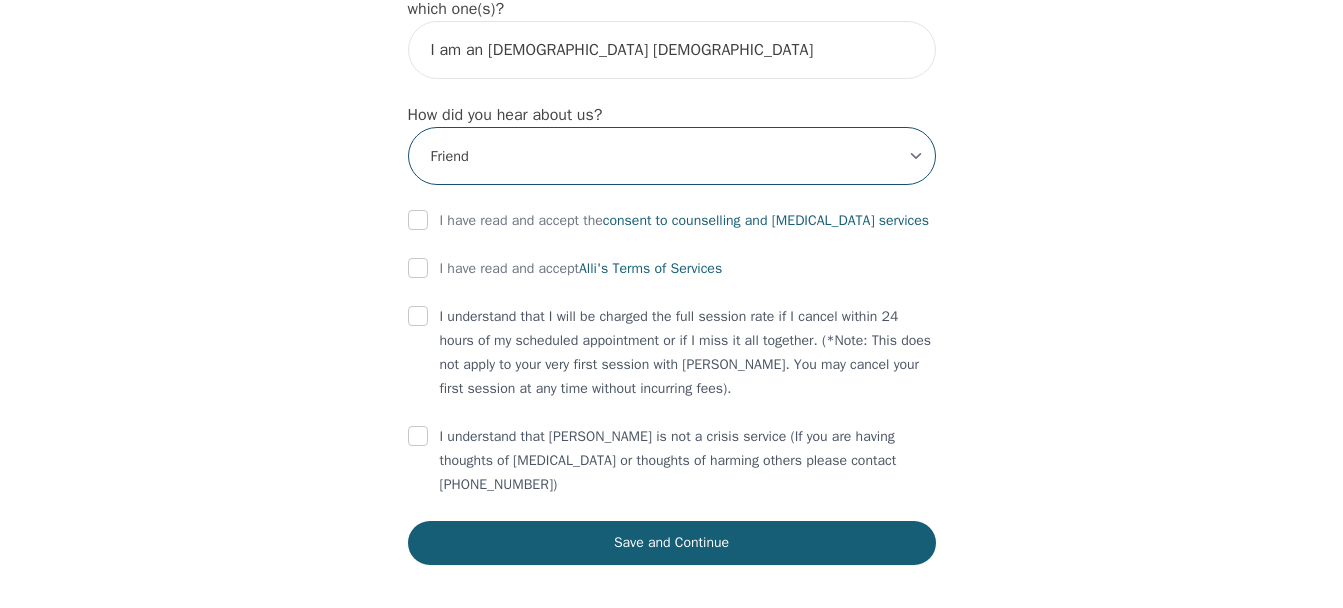 click on "-Select- Physician/Specialist Friend Facebook Instagram Google Search Google Ads Facebook/Instagram Ads Other" at bounding box center (672, 156) 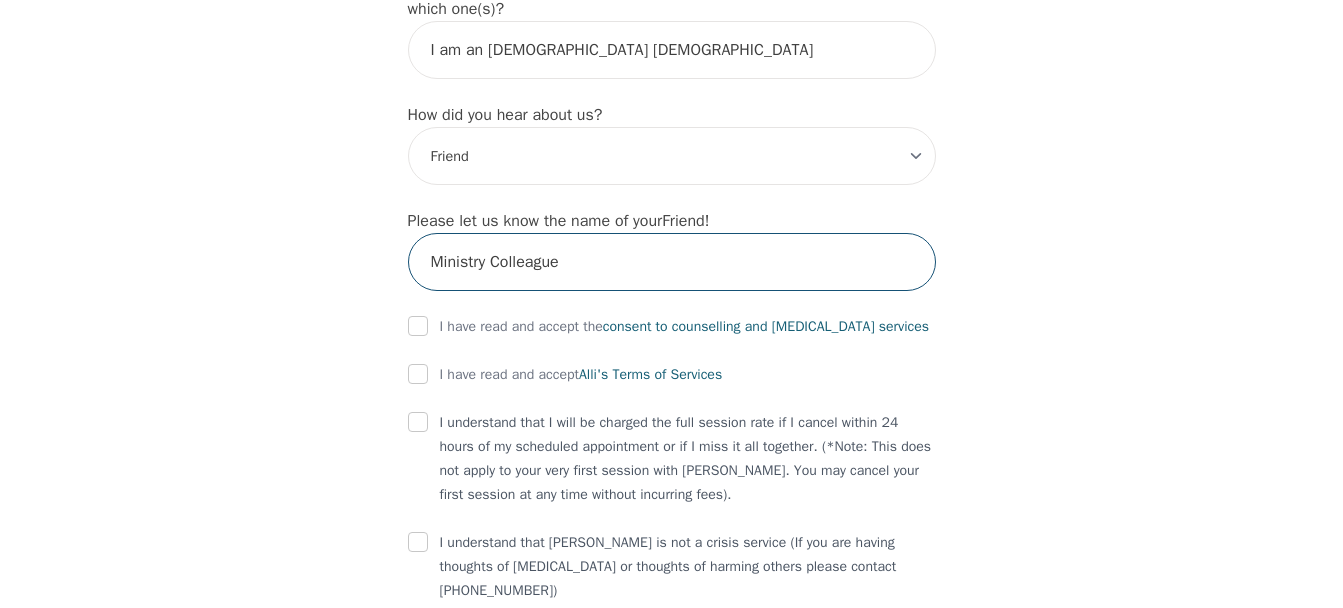 click on "Ministry Colleague" at bounding box center [672, 262] 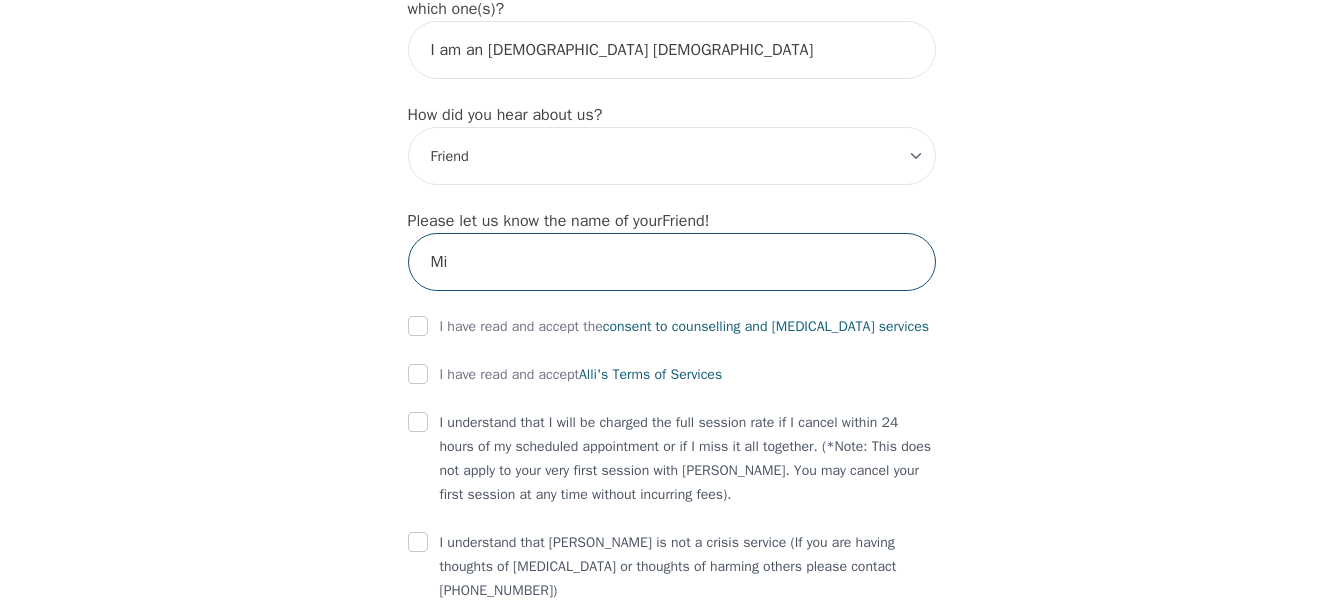 type on "M" 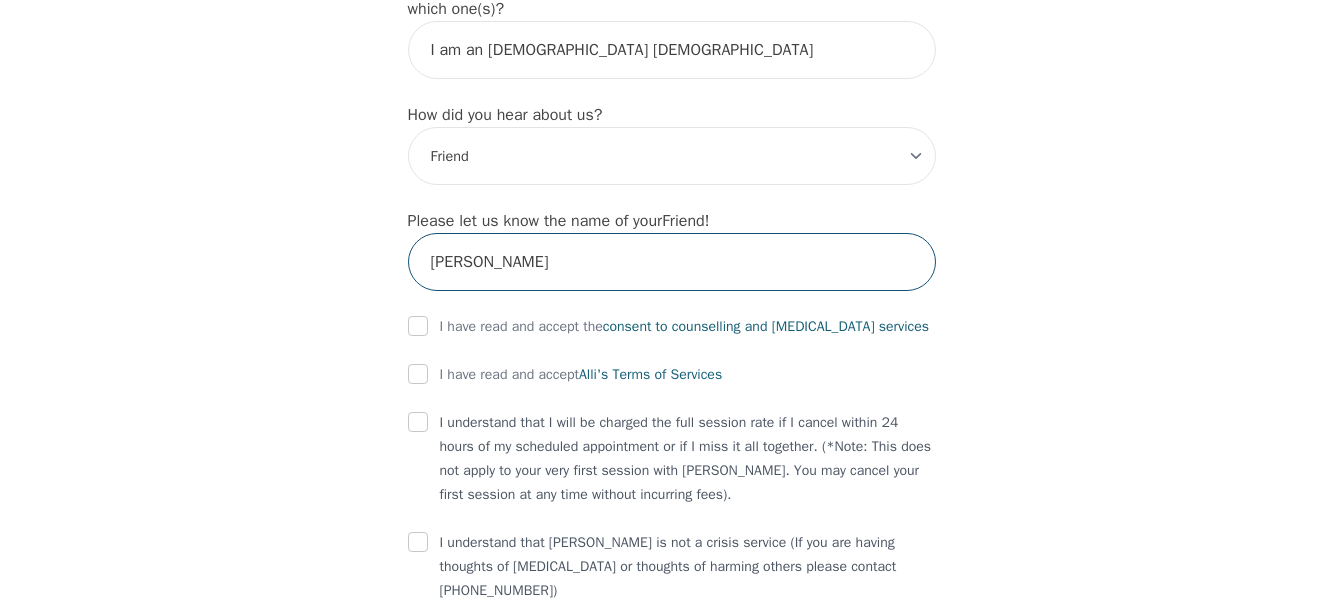 type on "[PERSON_NAME]" 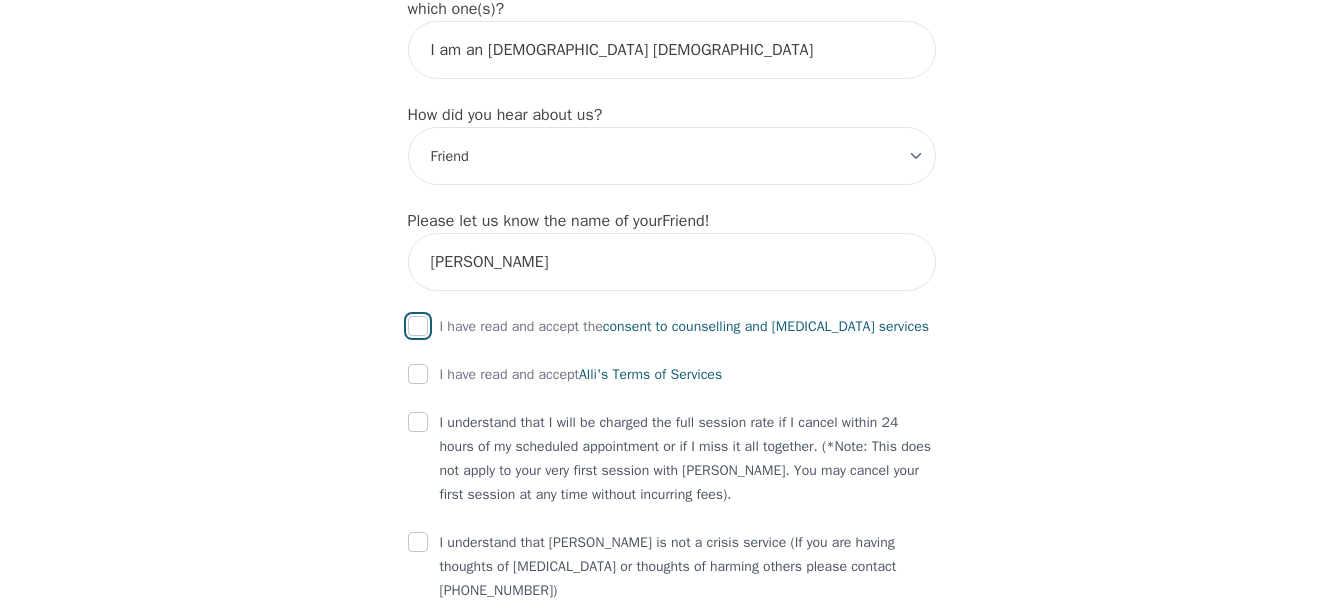 click at bounding box center (418, 326) 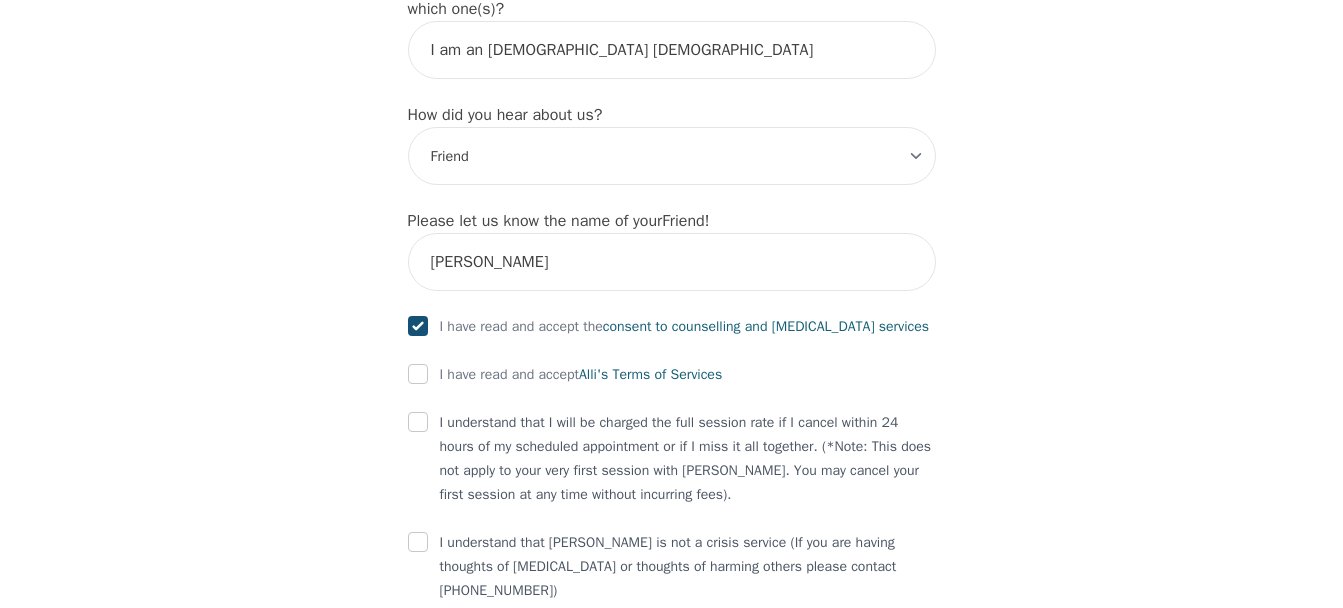 checkbox on "true" 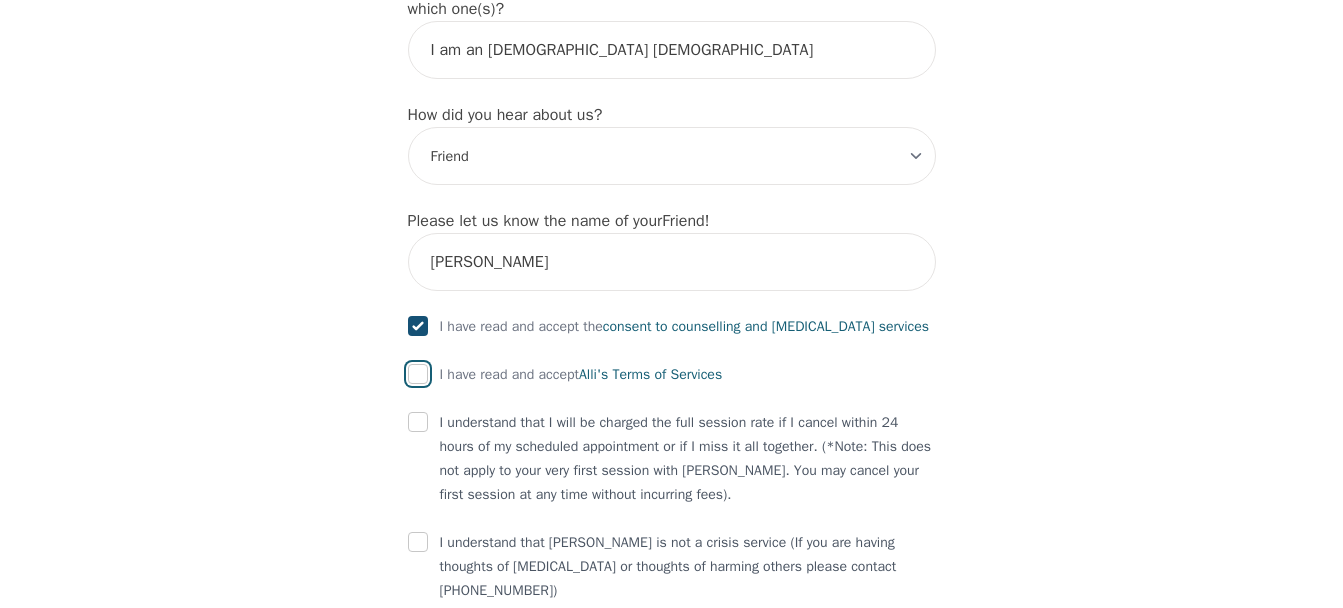 click at bounding box center (418, 374) 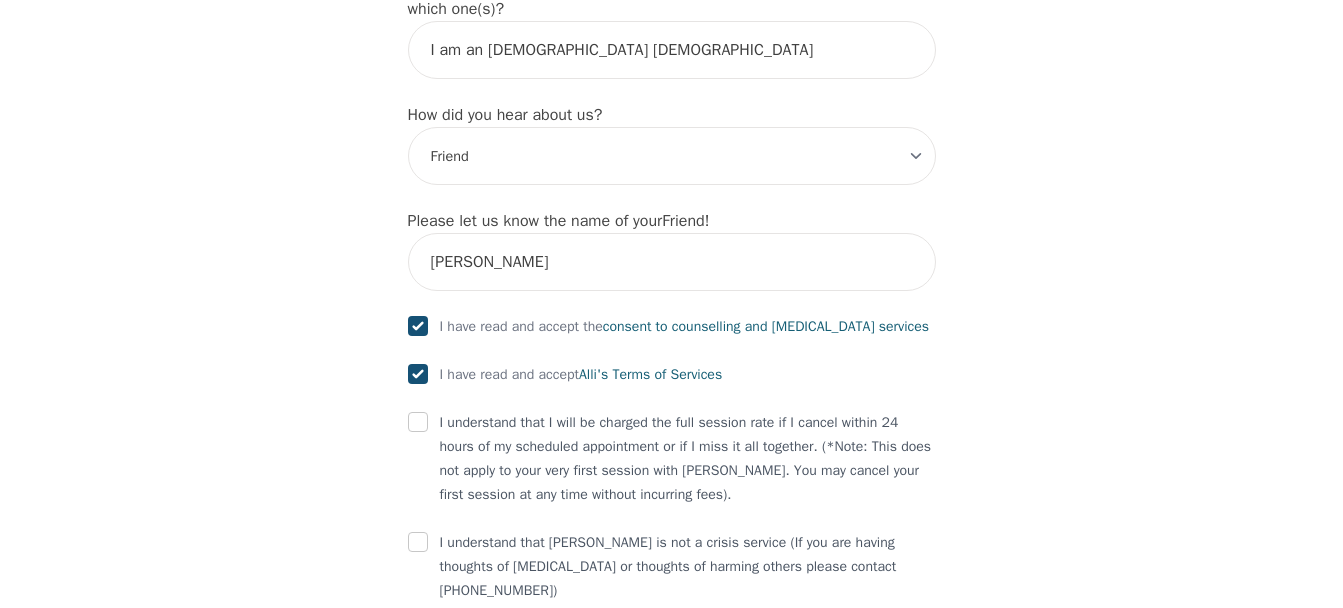 checkbox on "true" 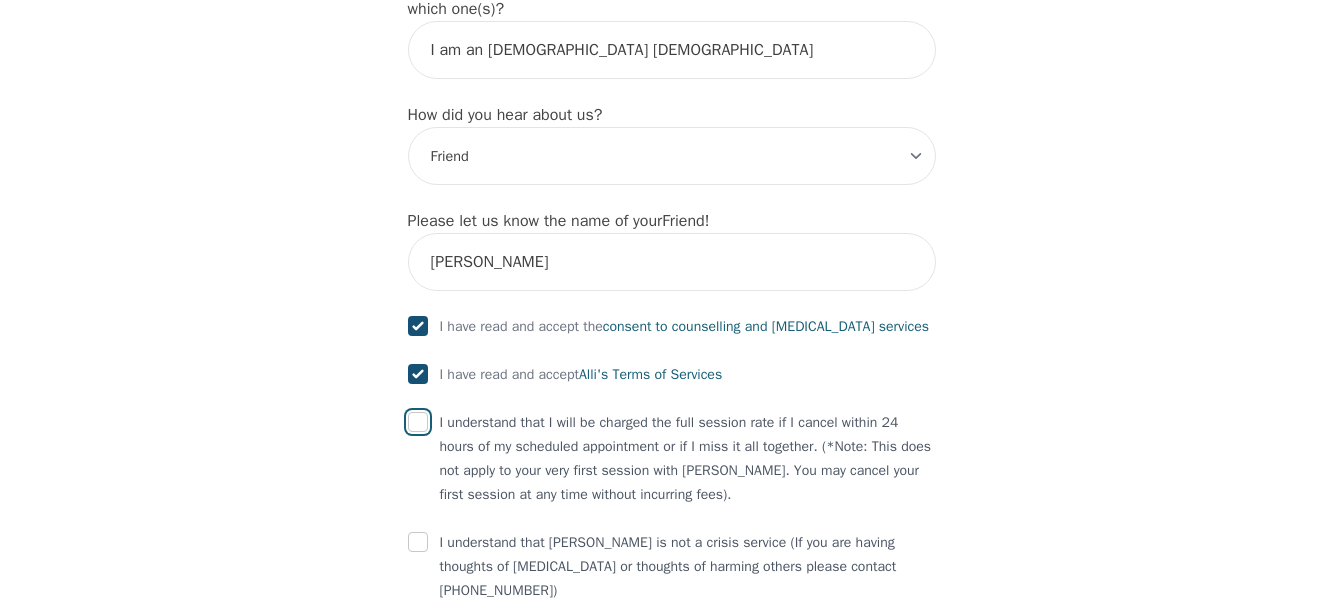 click at bounding box center (418, 422) 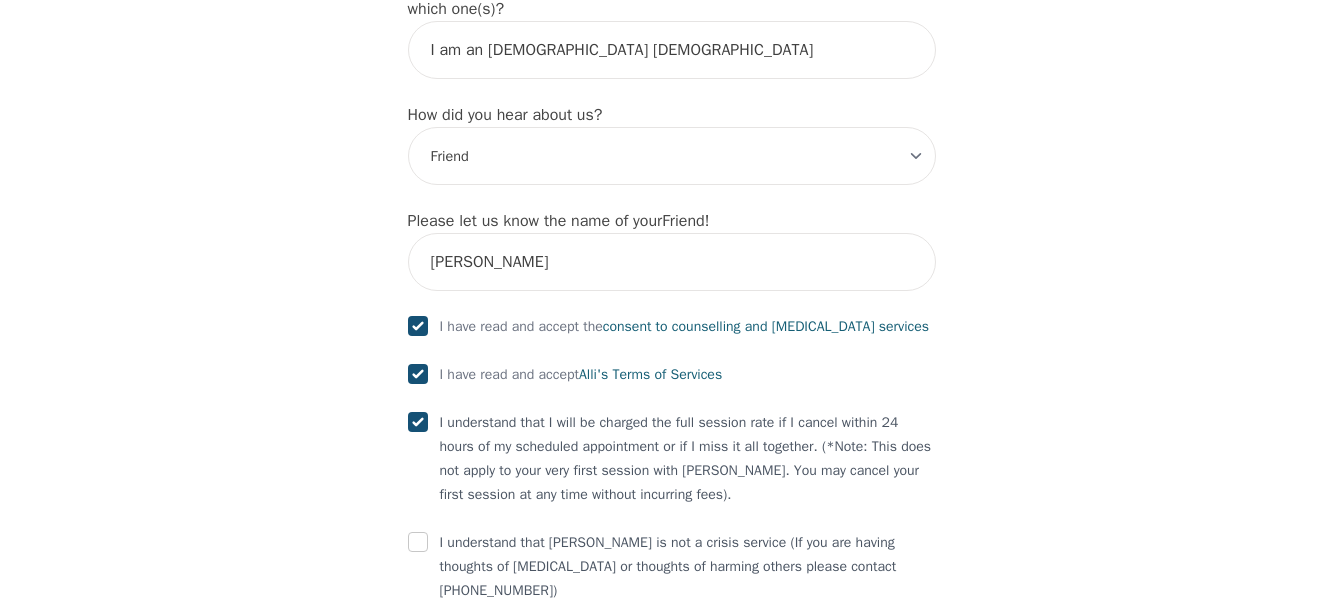 checkbox on "true" 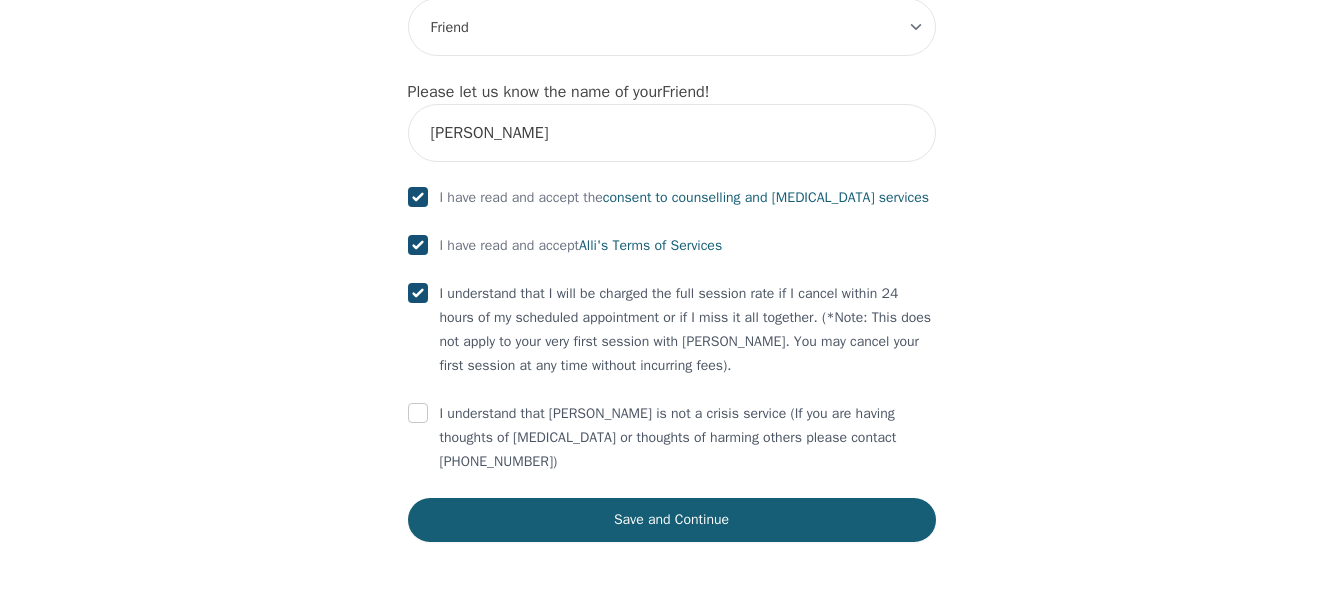 scroll, scrollTop: 2528, scrollLeft: 0, axis: vertical 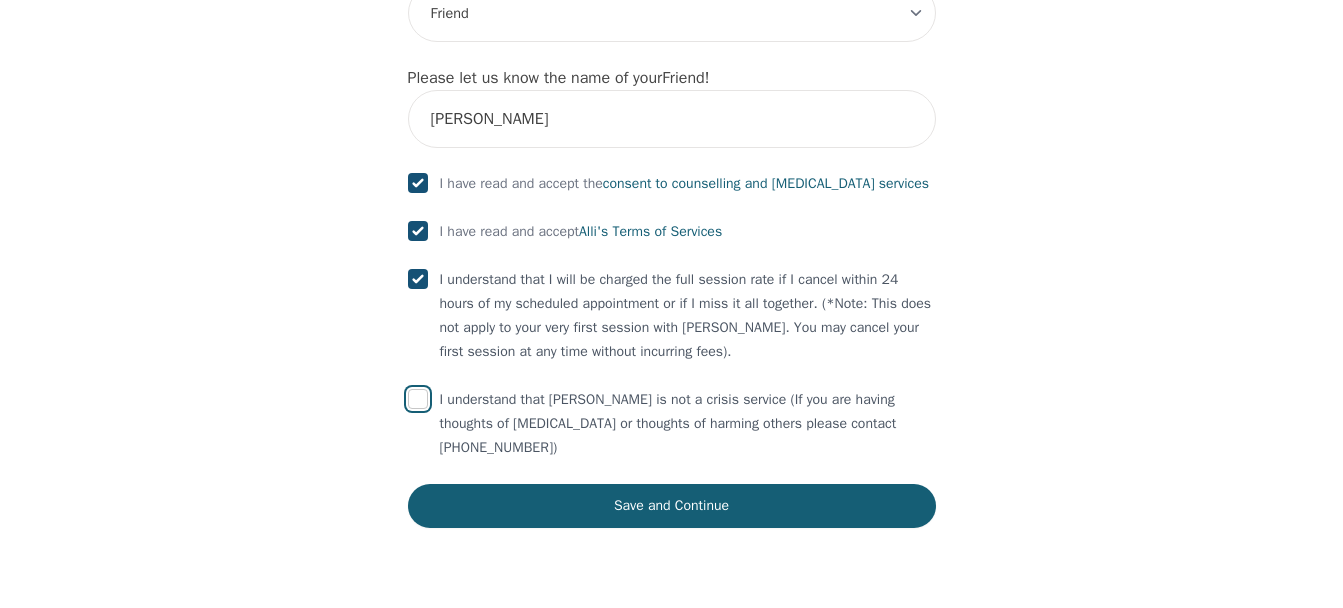 click at bounding box center [418, 399] 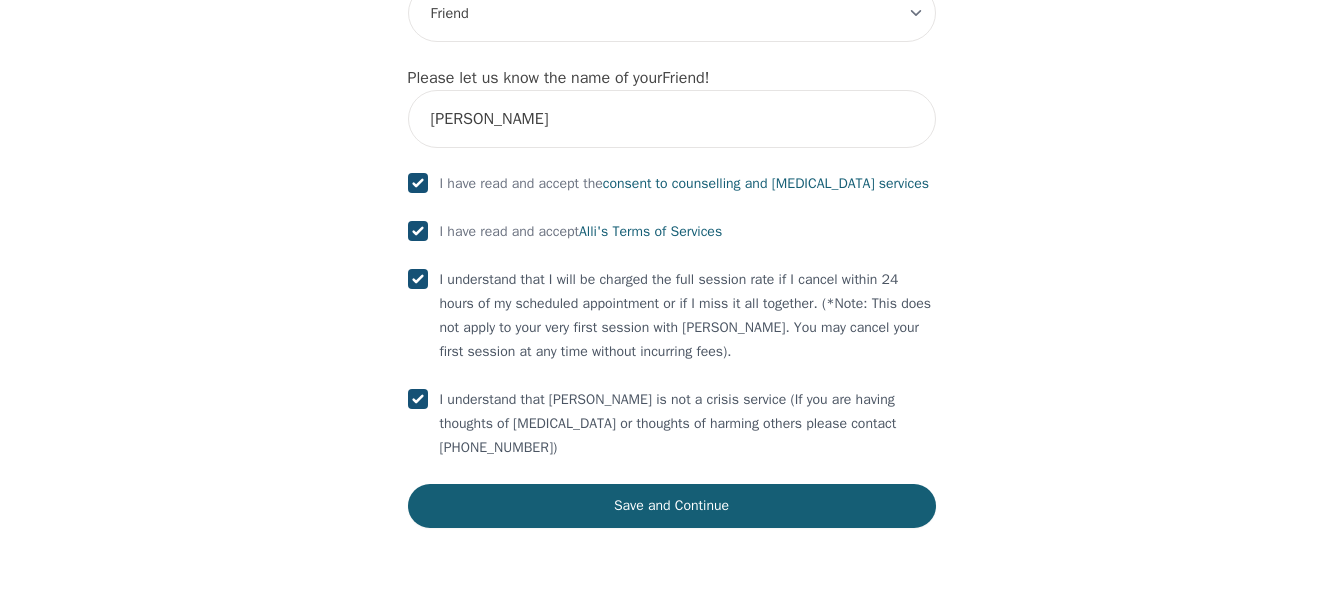 checkbox on "true" 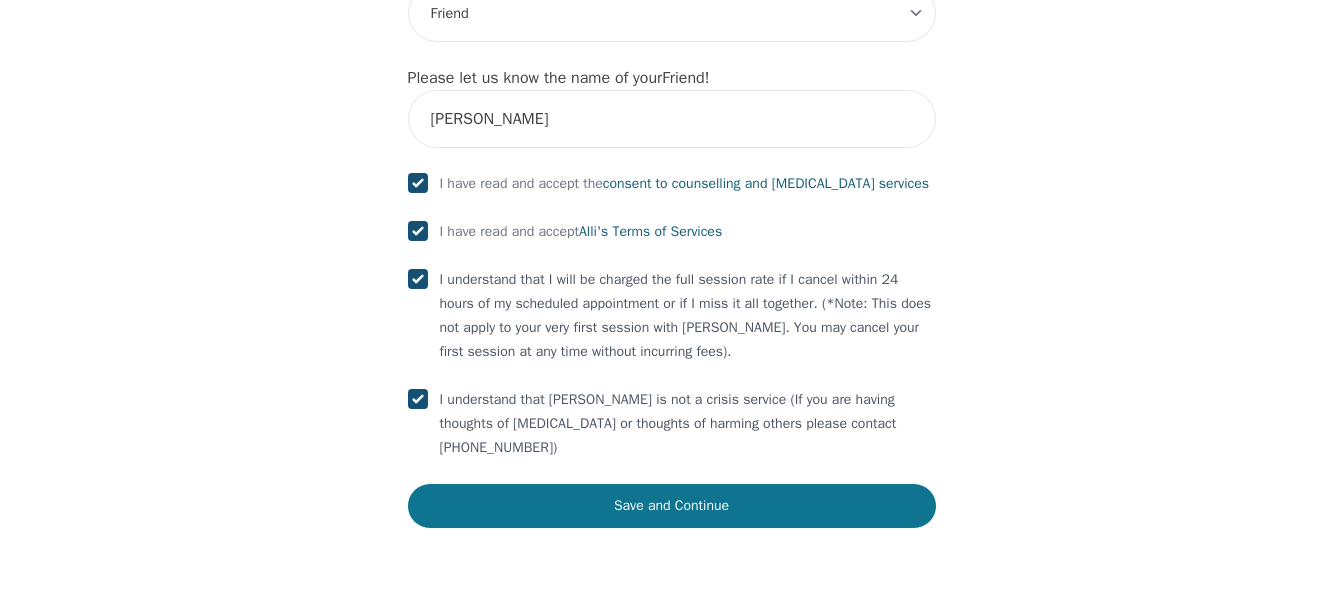 click on "Save and Continue" at bounding box center (672, 506) 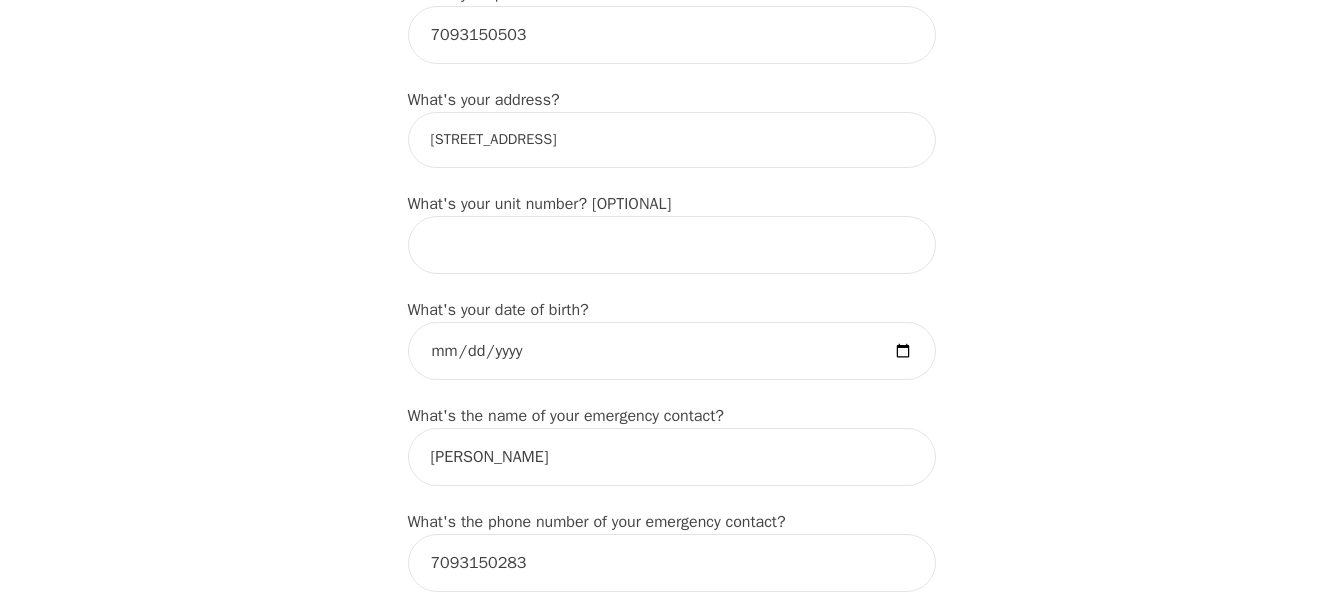scroll, scrollTop: 741, scrollLeft: 0, axis: vertical 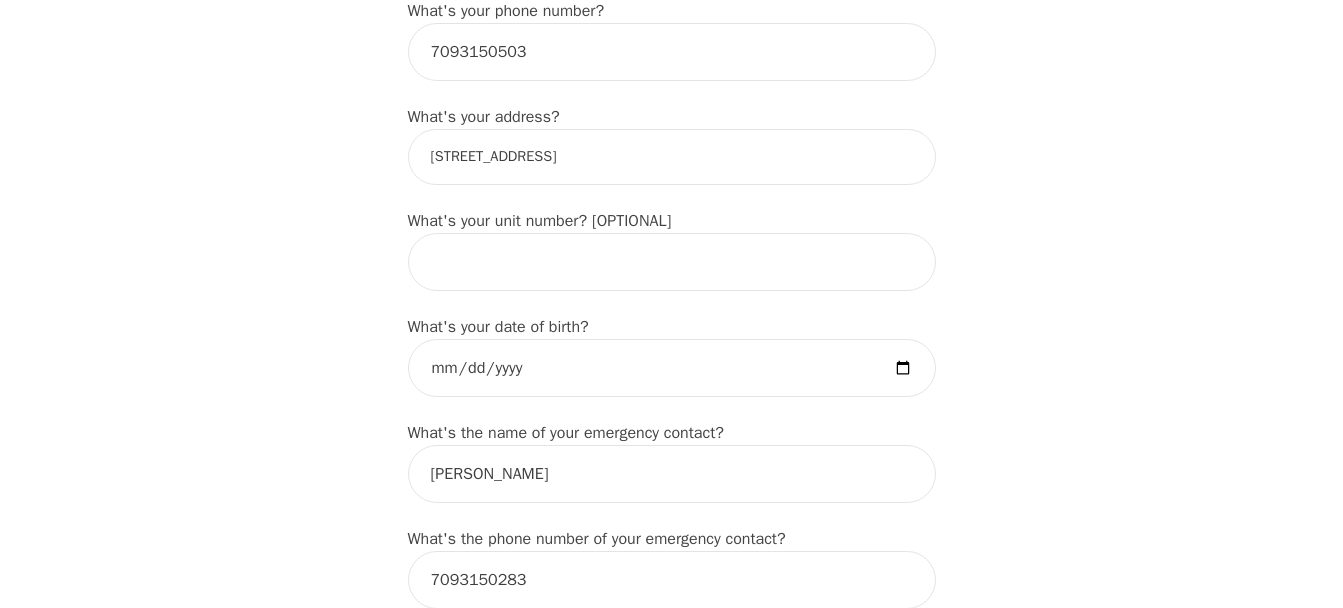 click on "[STREET_ADDRESS]" at bounding box center (672, 157) 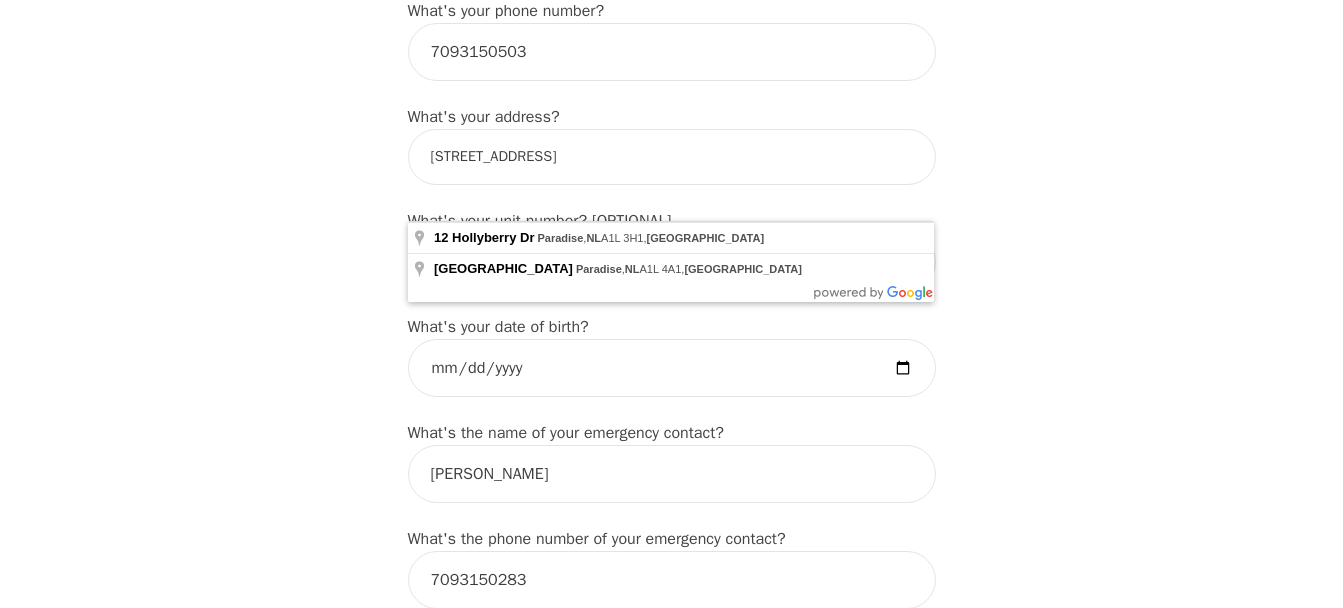 type on "[STREET_ADDRESS]" 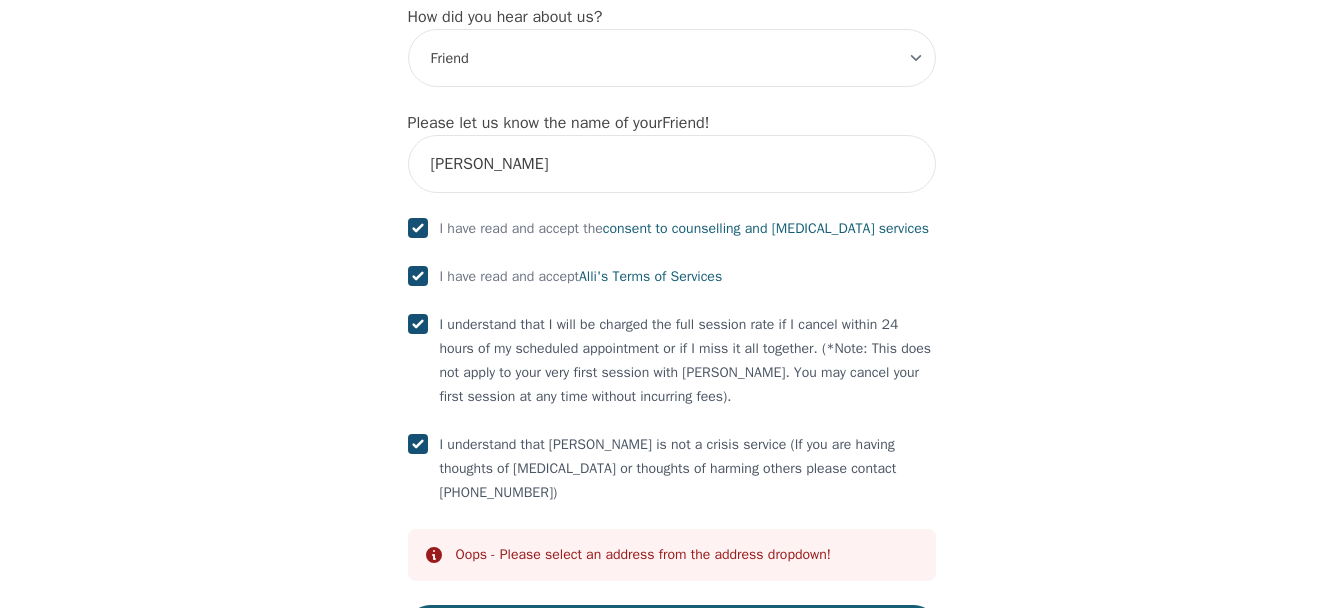 scroll, scrollTop: 2604, scrollLeft: 0, axis: vertical 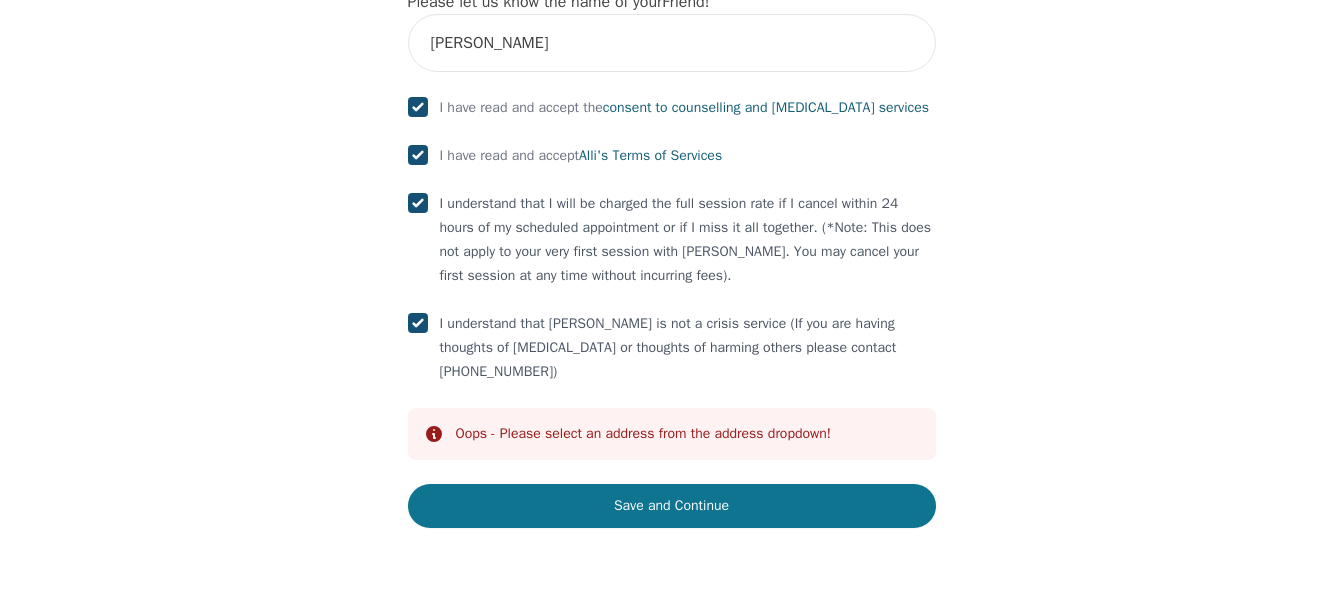 click on "Save and Continue" at bounding box center (672, 506) 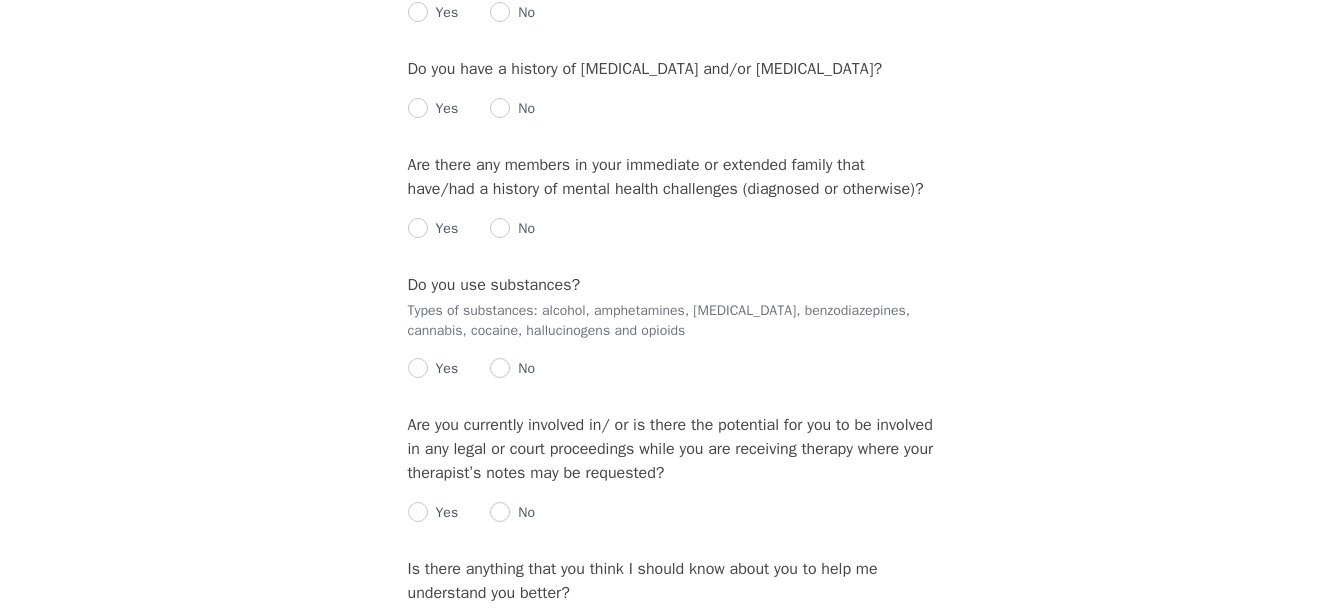 scroll, scrollTop: 0, scrollLeft: 0, axis: both 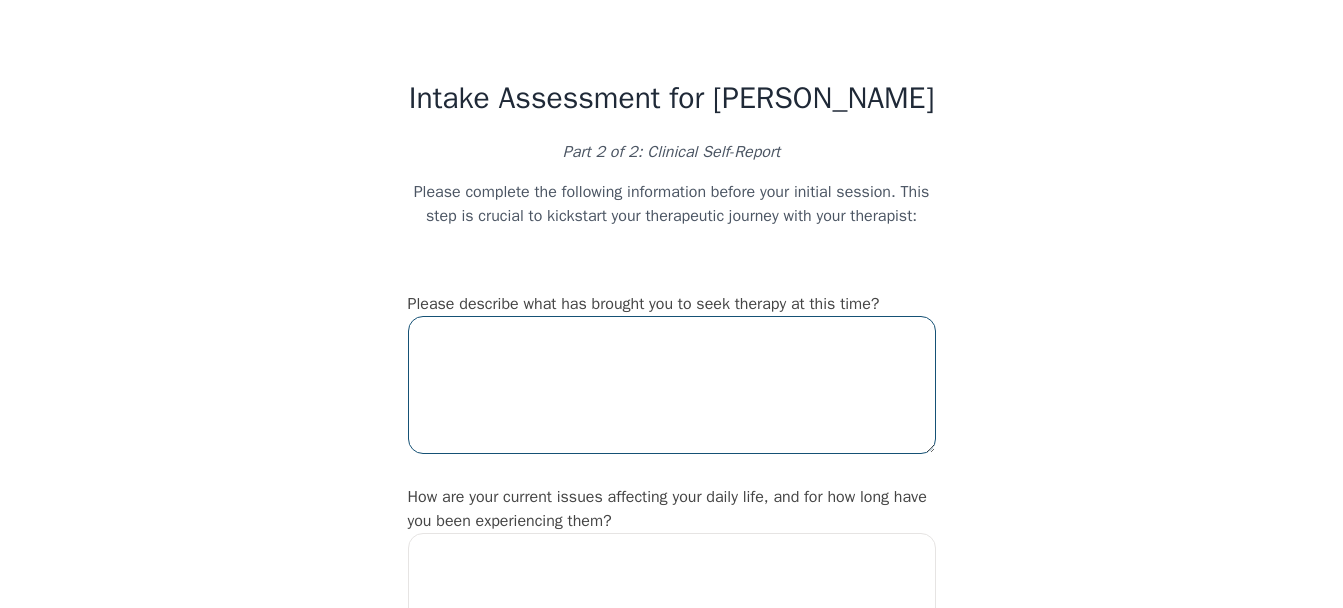 click at bounding box center [672, 385] 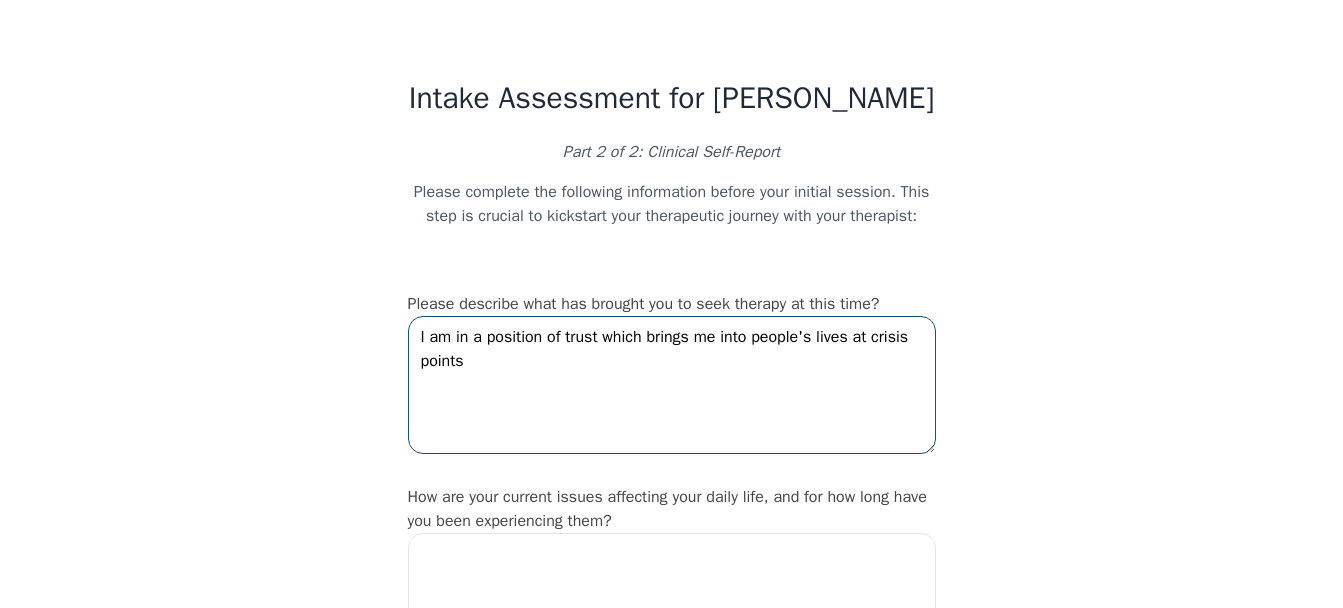 click on "I am in a position of trust which brings me into people's lives at crisis points" at bounding box center (672, 385) 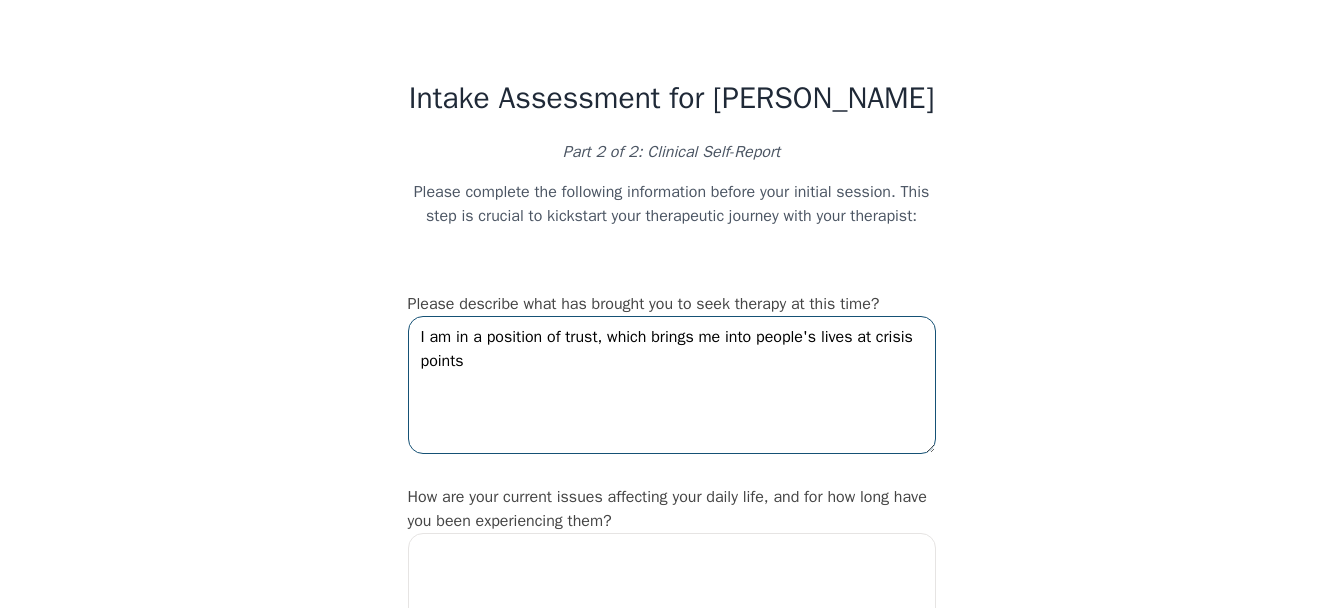 click on "I am in a position of trust, which brings me into people's lives at crisis points" at bounding box center (672, 385) 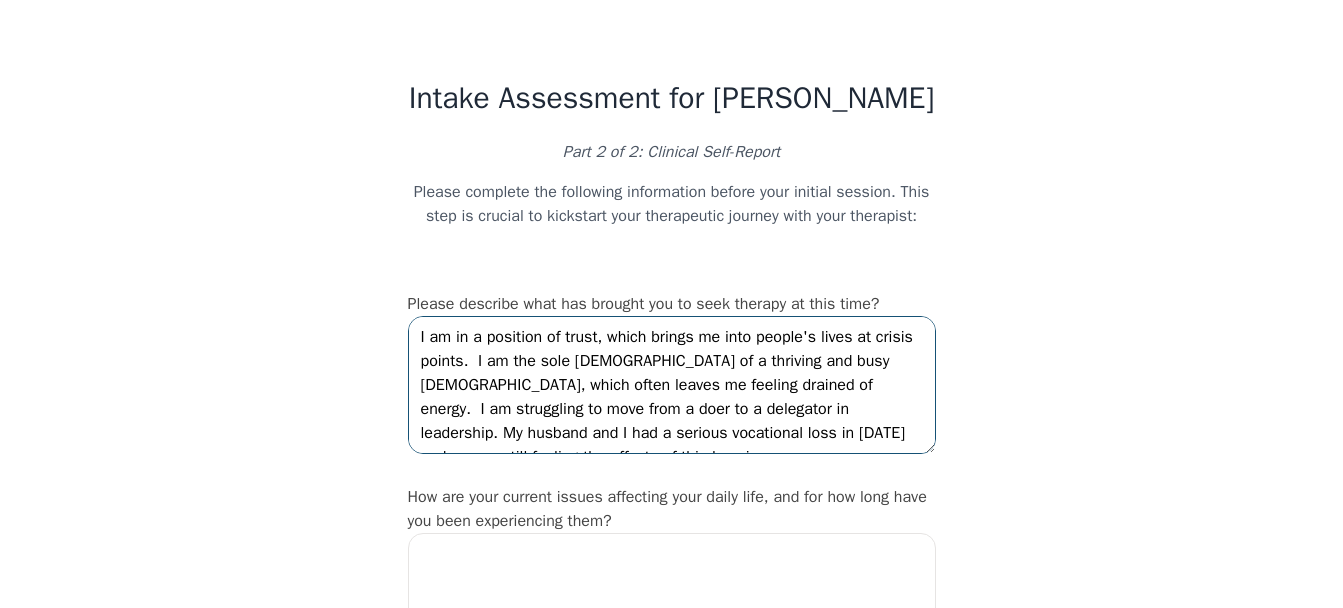 scroll, scrollTop: 14, scrollLeft: 0, axis: vertical 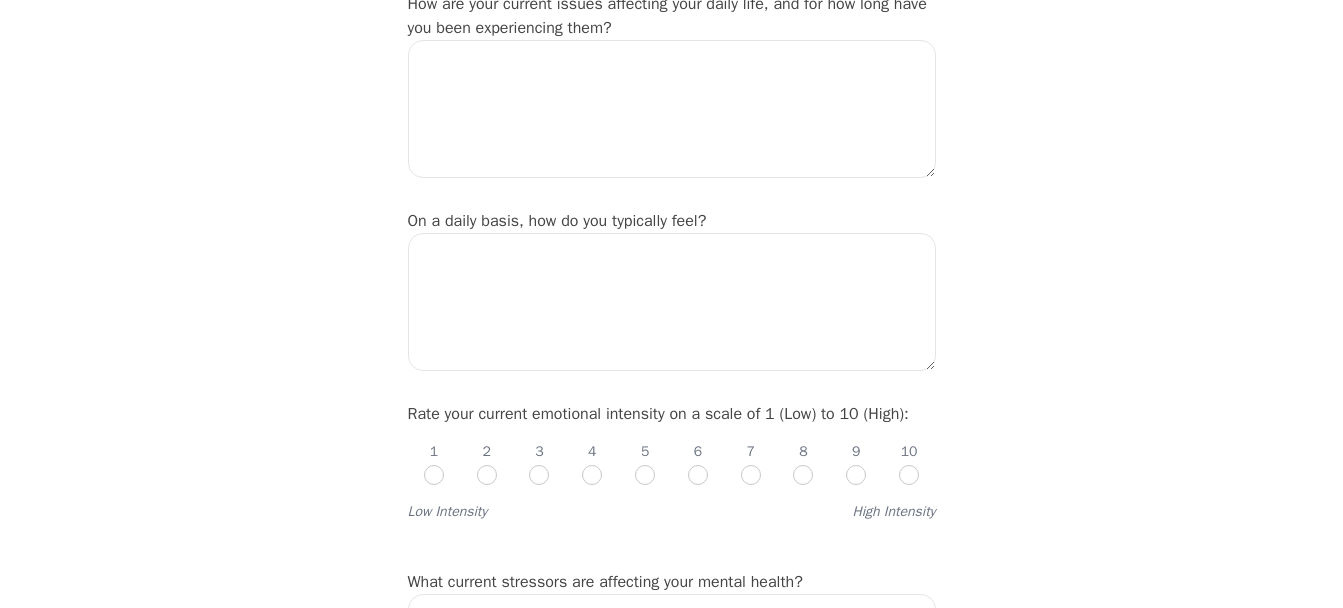 type on "I am in a position of trust, which brings me into people's lives at crisis points.  I am the sole [DEMOGRAPHIC_DATA] of a thriving and busy [DEMOGRAPHIC_DATA], which often leaves me feeling drained of energy.  I am struggling to move from a doer to a delegator in leadership. My husband and I had a serious vocational loss in [DATE] and we are still feeling the effects of this loss in our lives [DATE]." 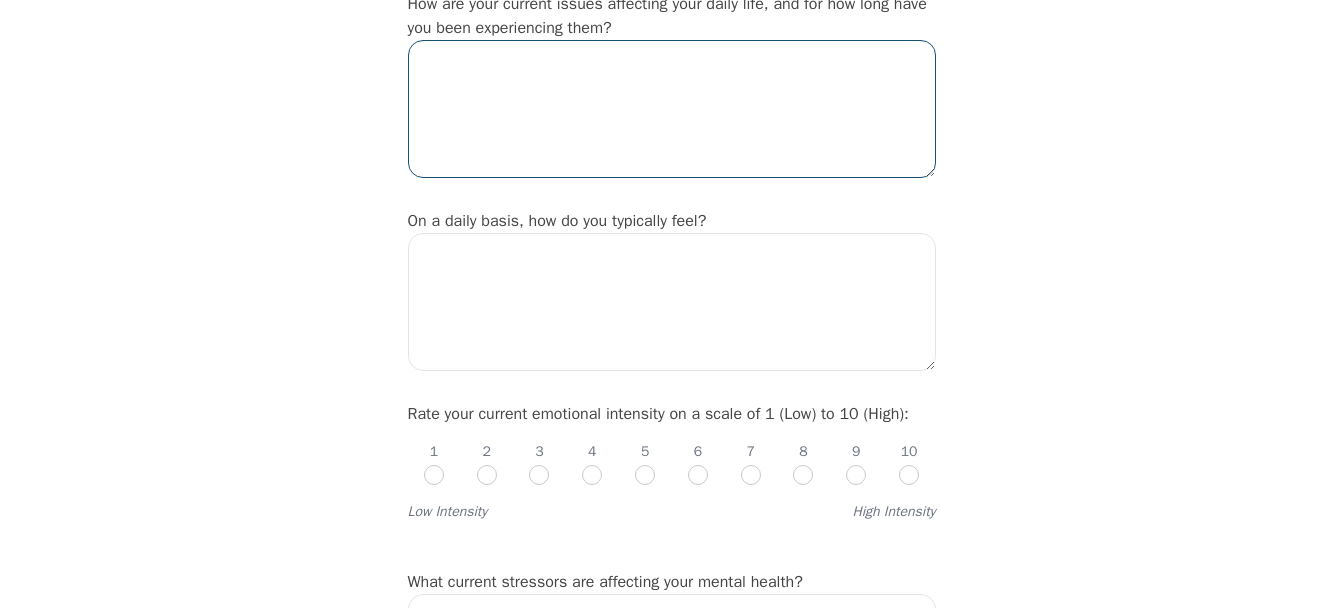 click at bounding box center (672, 109) 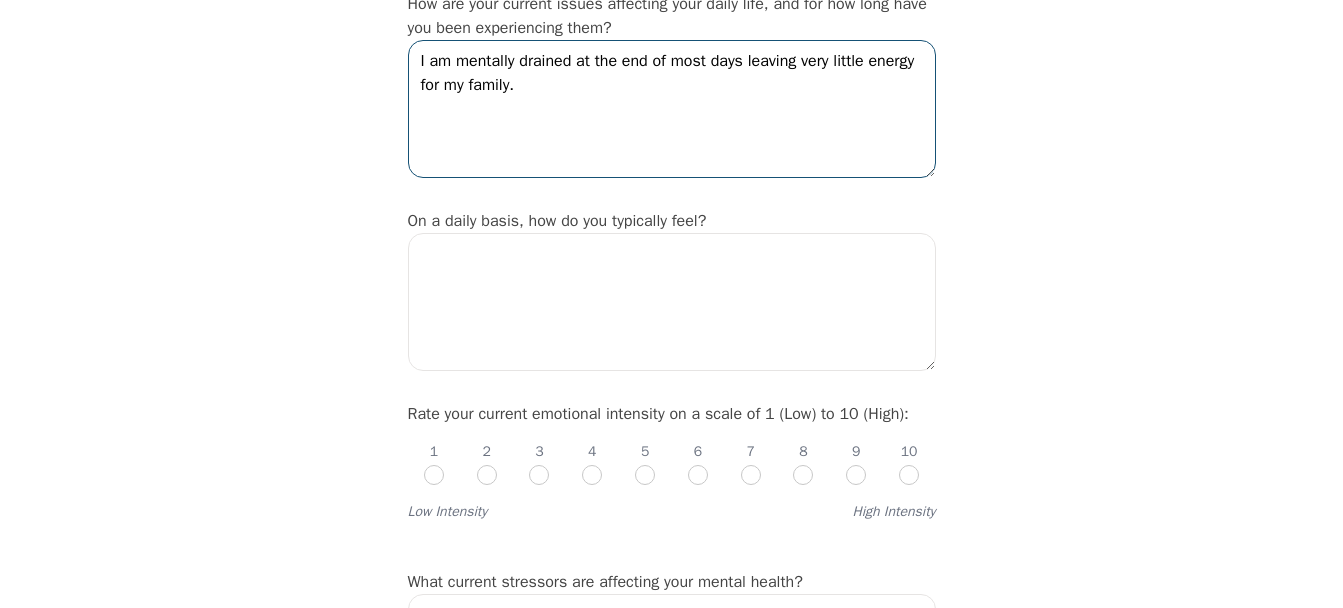 type on "I am mentally drained at the end of most days leaving very little energy for my family." 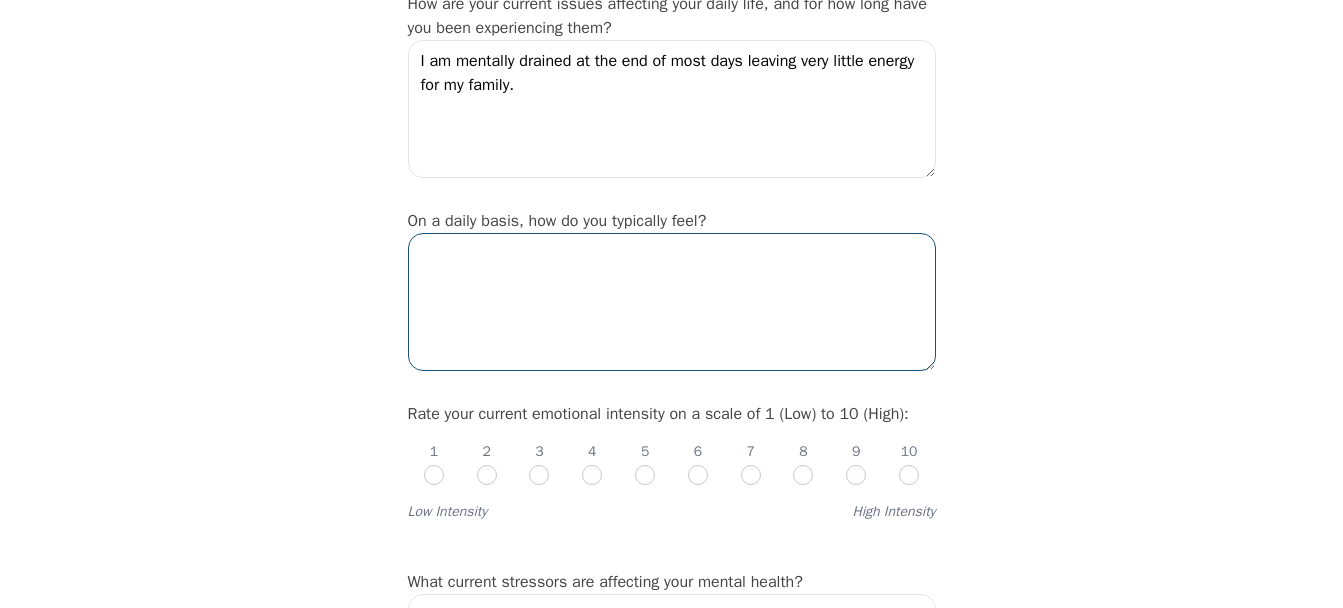 click at bounding box center (672, 302) 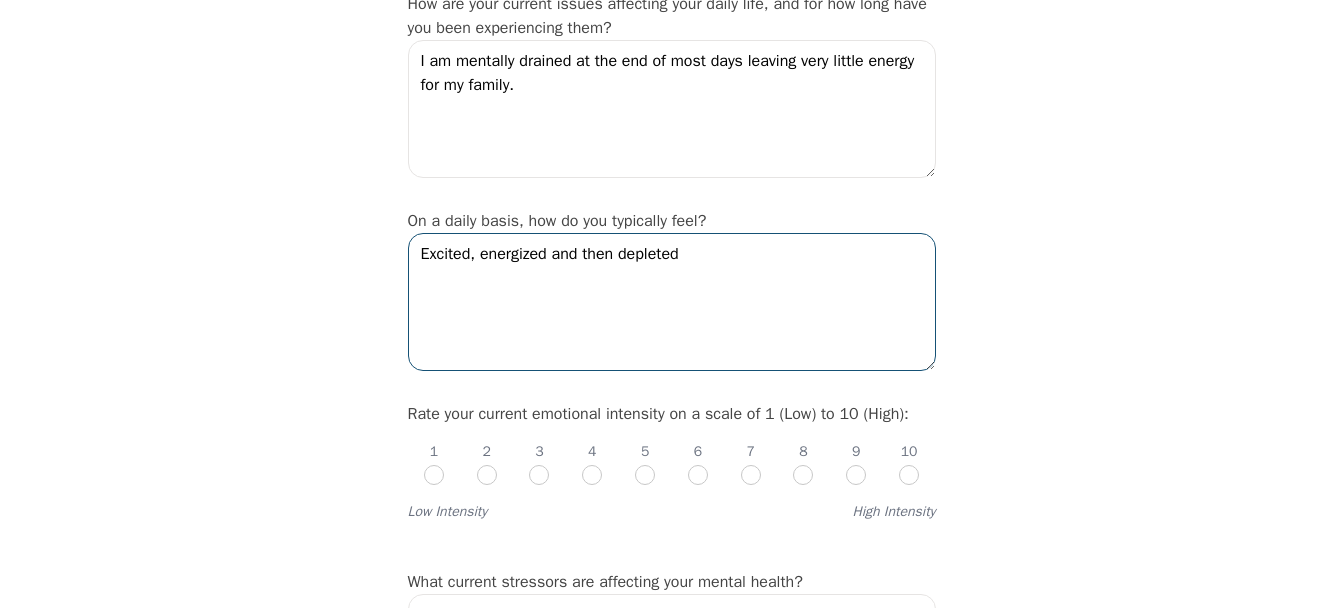 click on "Excited, energized and then depleted" at bounding box center (672, 302) 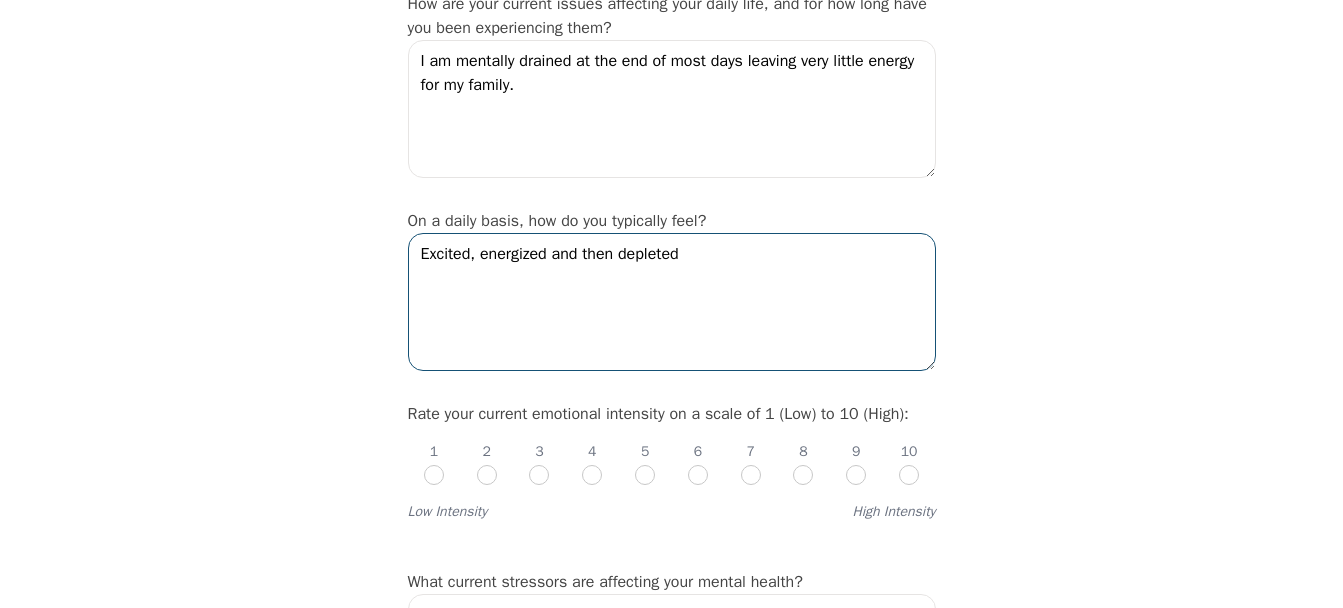 click on "Excited, energized and then depleted" at bounding box center (672, 302) 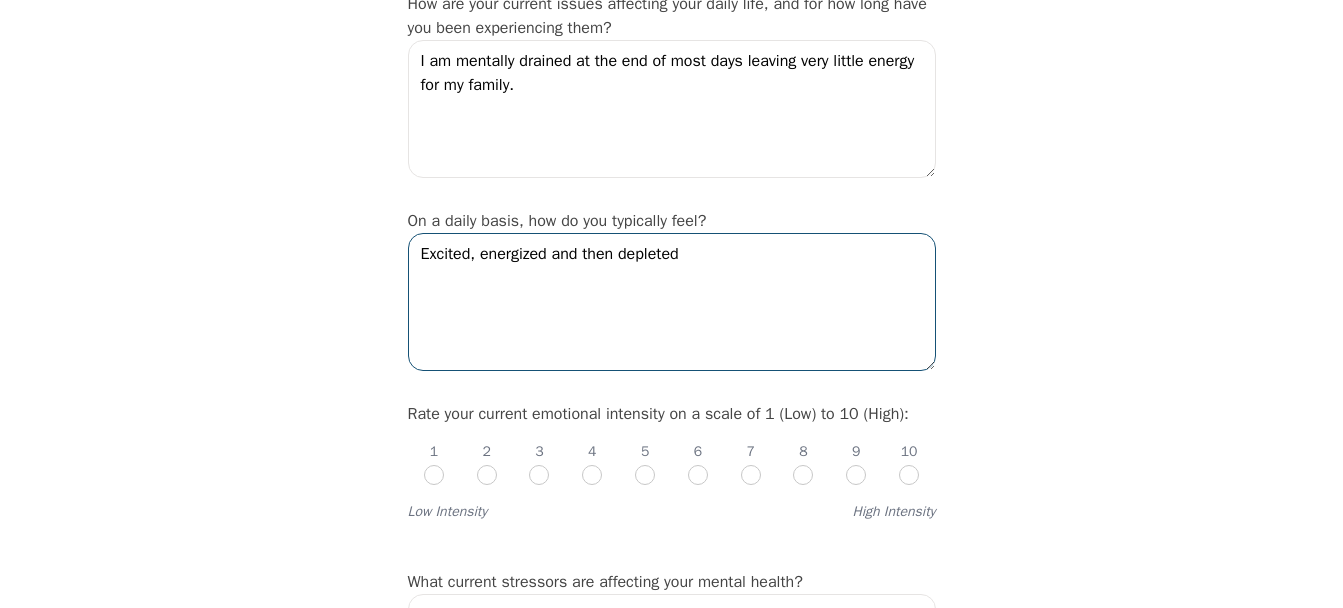 drag, startPoint x: 644, startPoint y: 287, endPoint x: 619, endPoint y: 291, distance: 25.317978 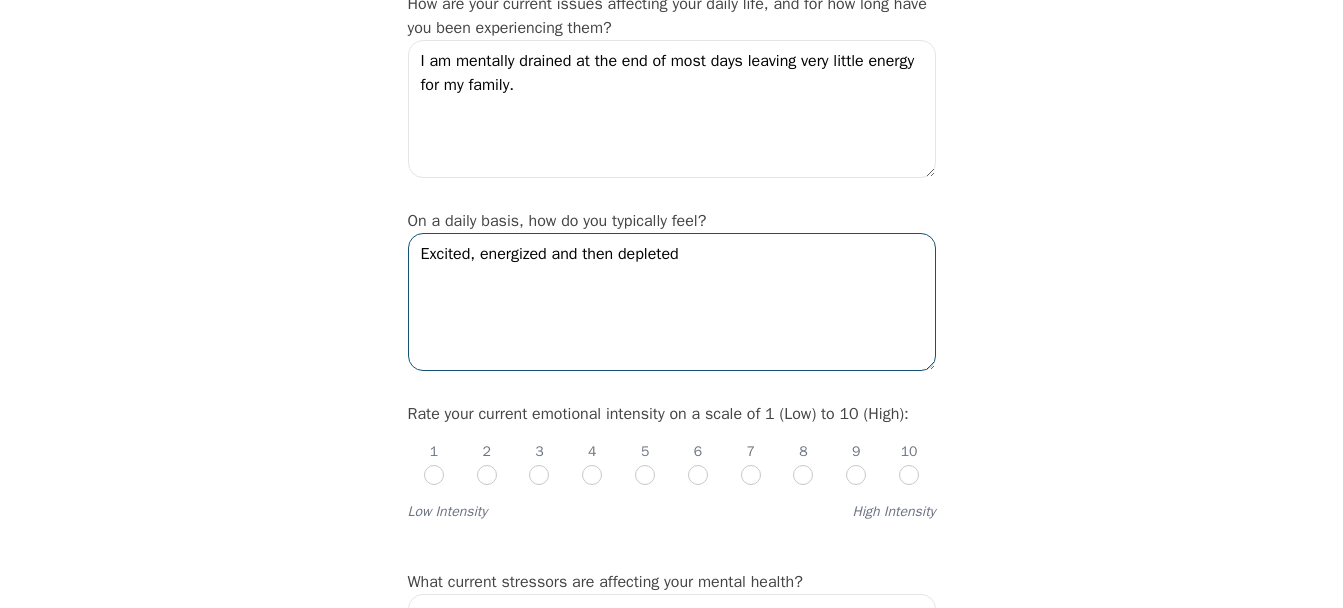 click on "Excited, energized and then depleted" at bounding box center [672, 302] 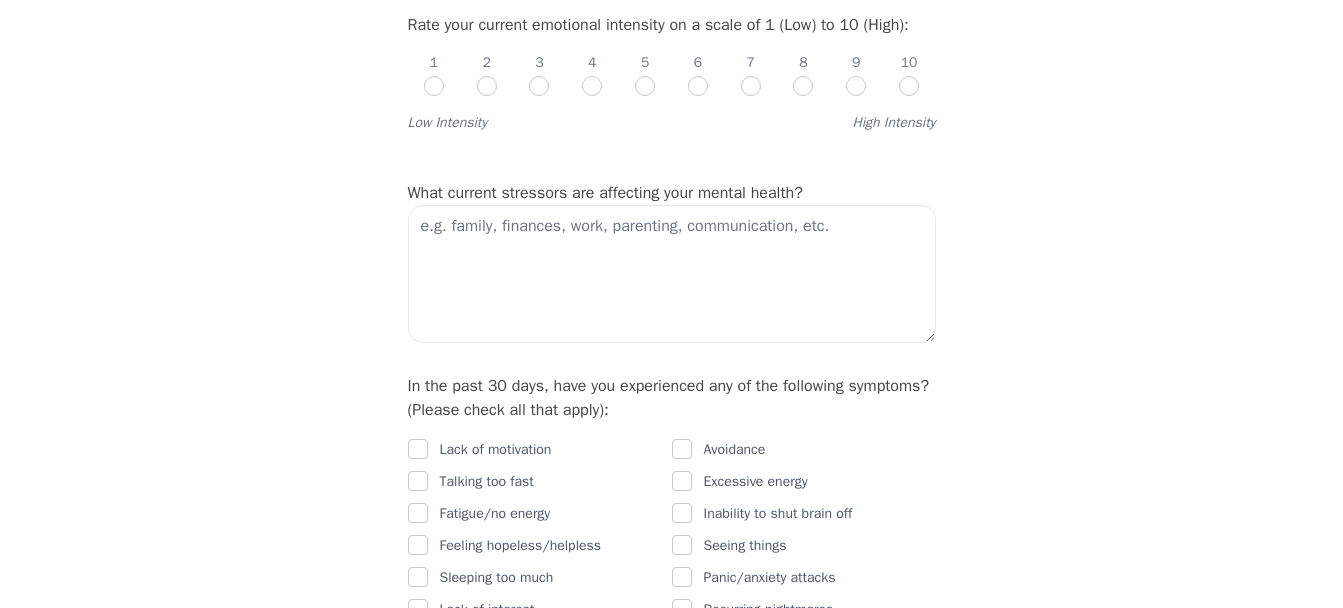 scroll, scrollTop: 889, scrollLeft: 0, axis: vertical 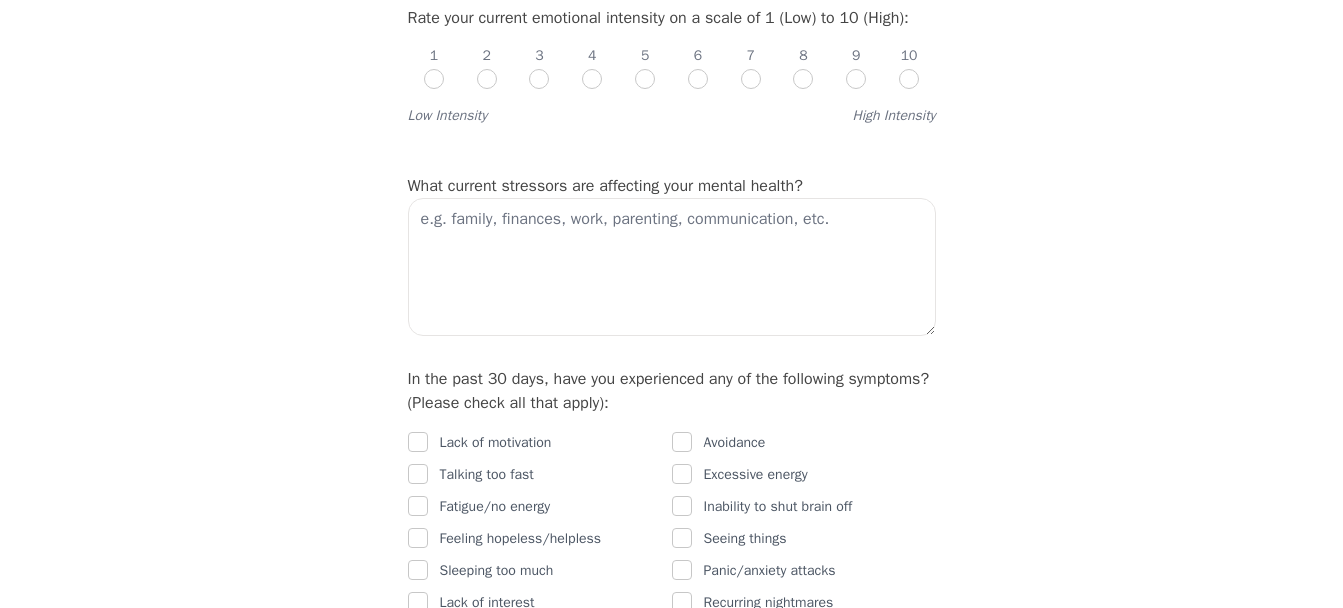 type on "Excited, energized and then depleted" 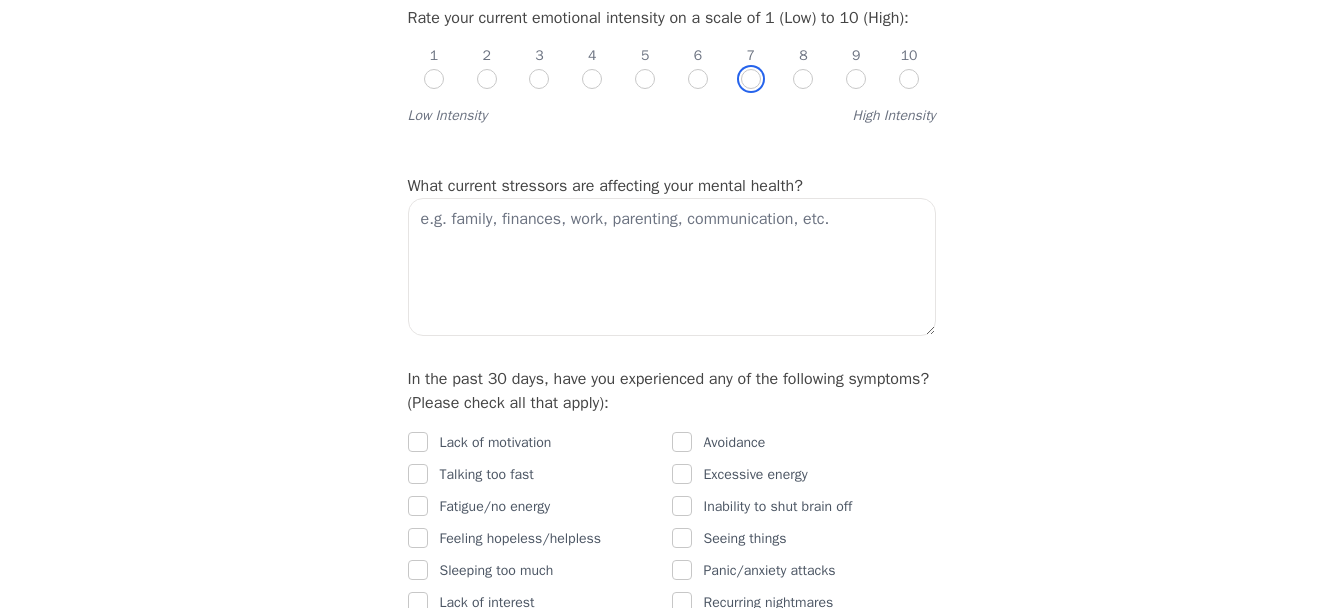 click at bounding box center [751, 79] 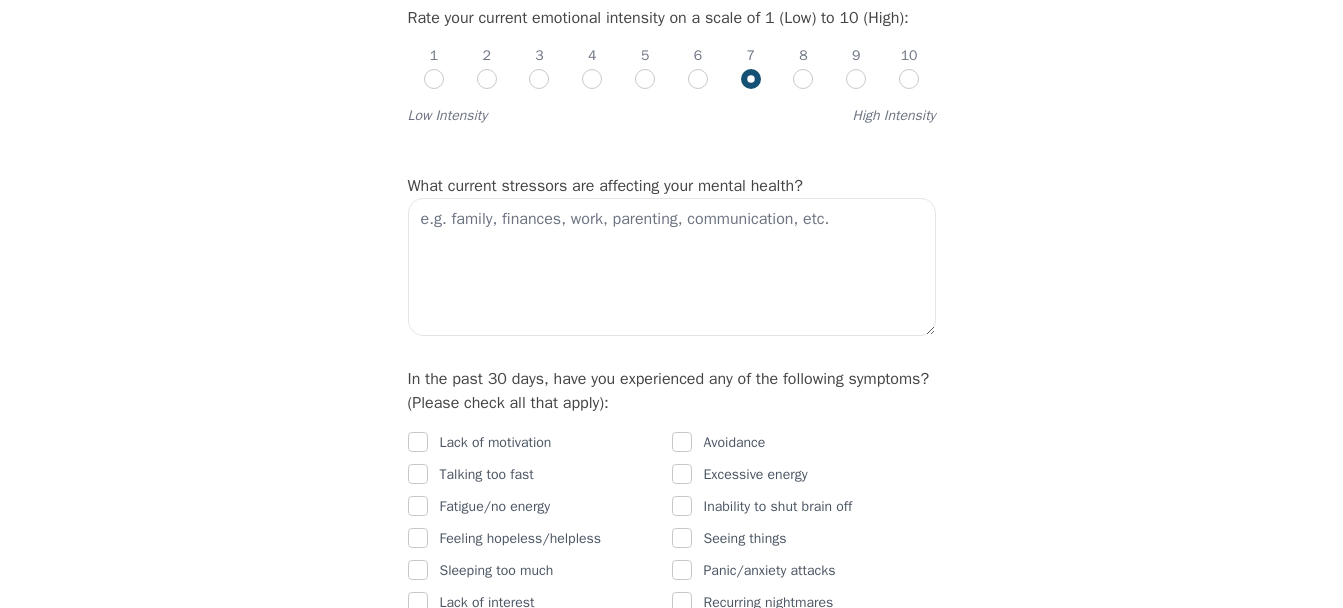radio on "true" 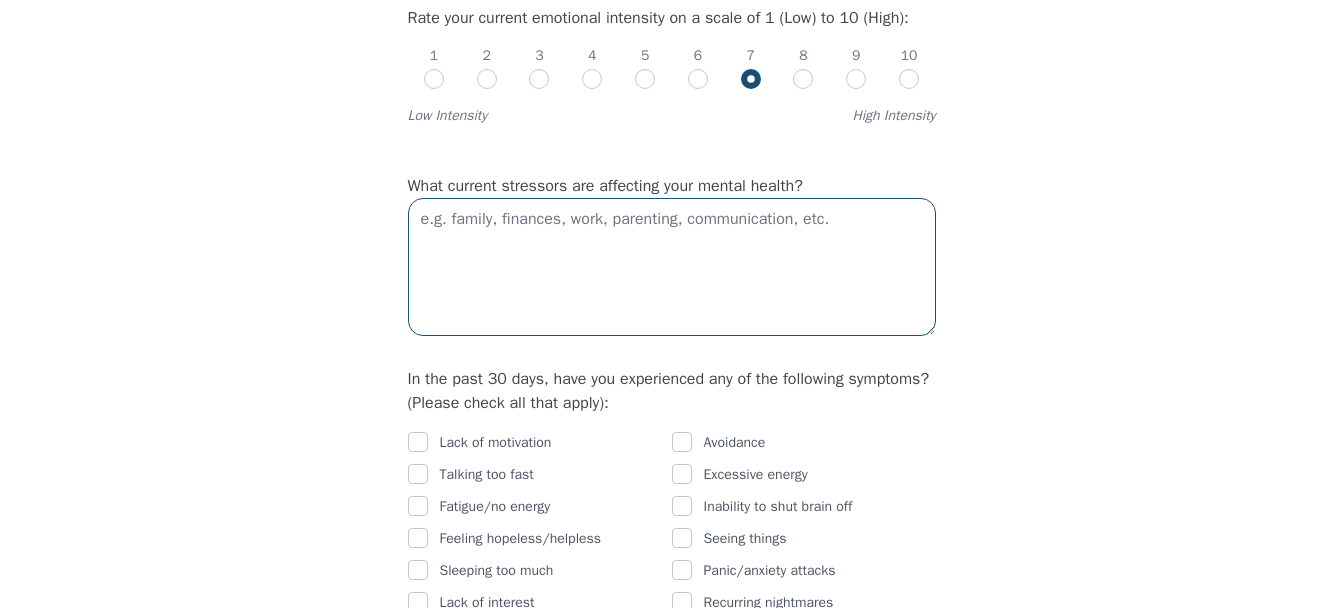 click at bounding box center (672, 267) 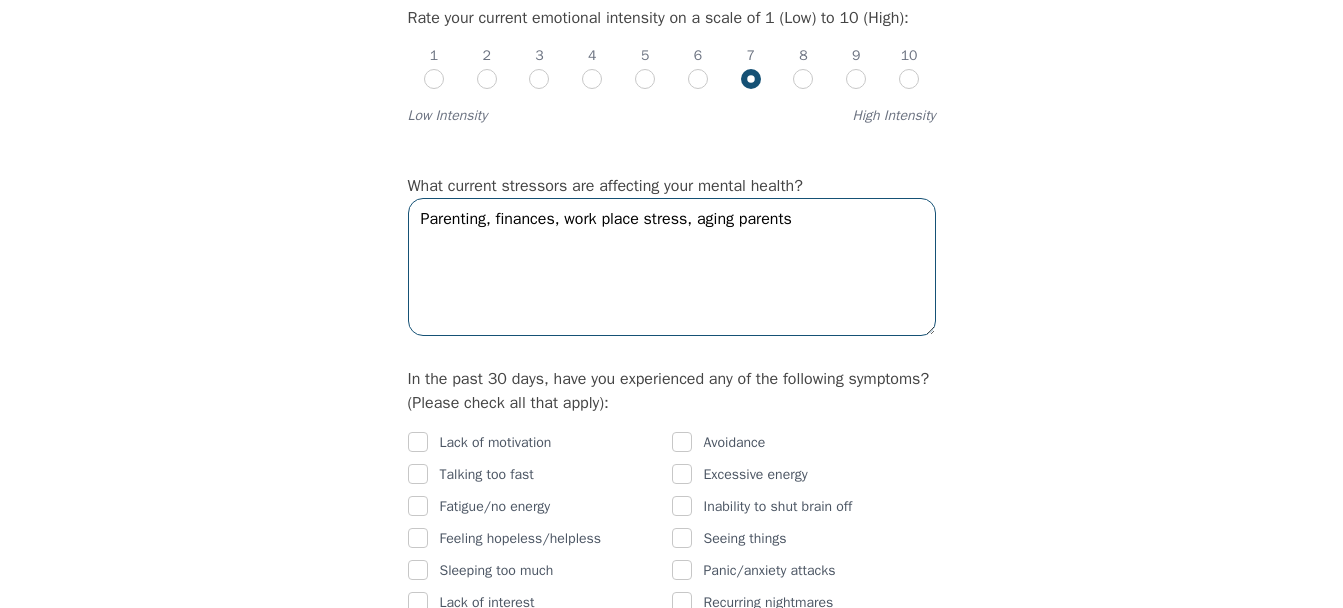 click on "Parenting, finances, work place stress, aging parents" at bounding box center [672, 267] 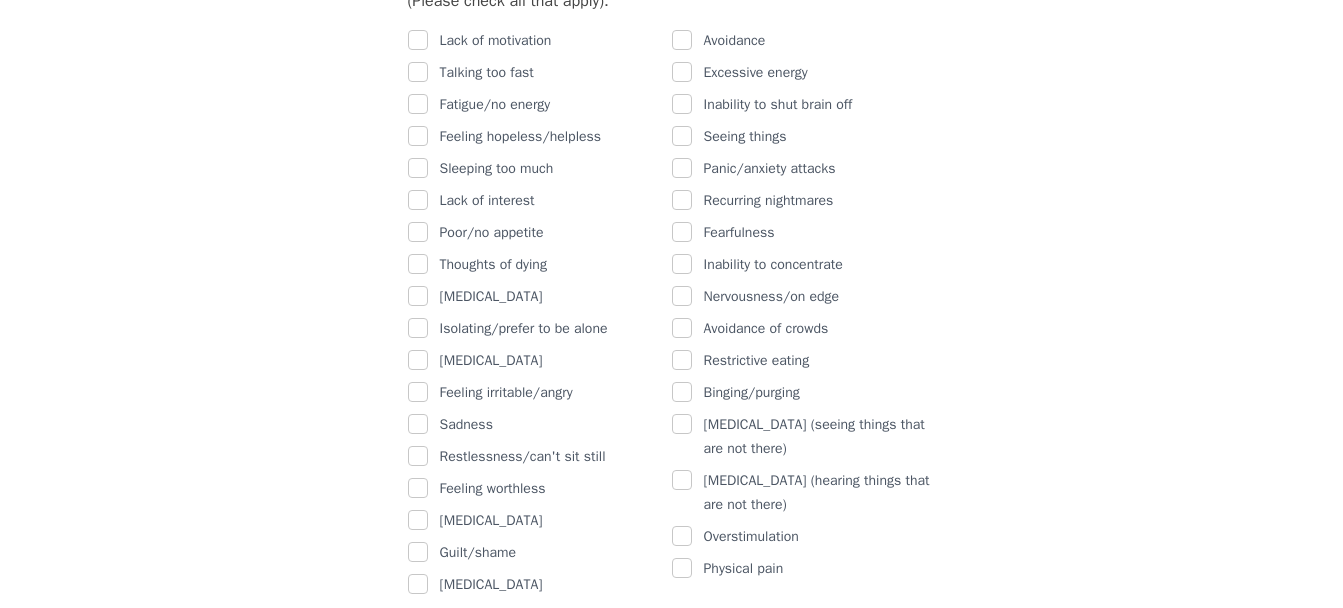 scroll, scrollTop: 1304, scrollLeft: 0, axis: vertical 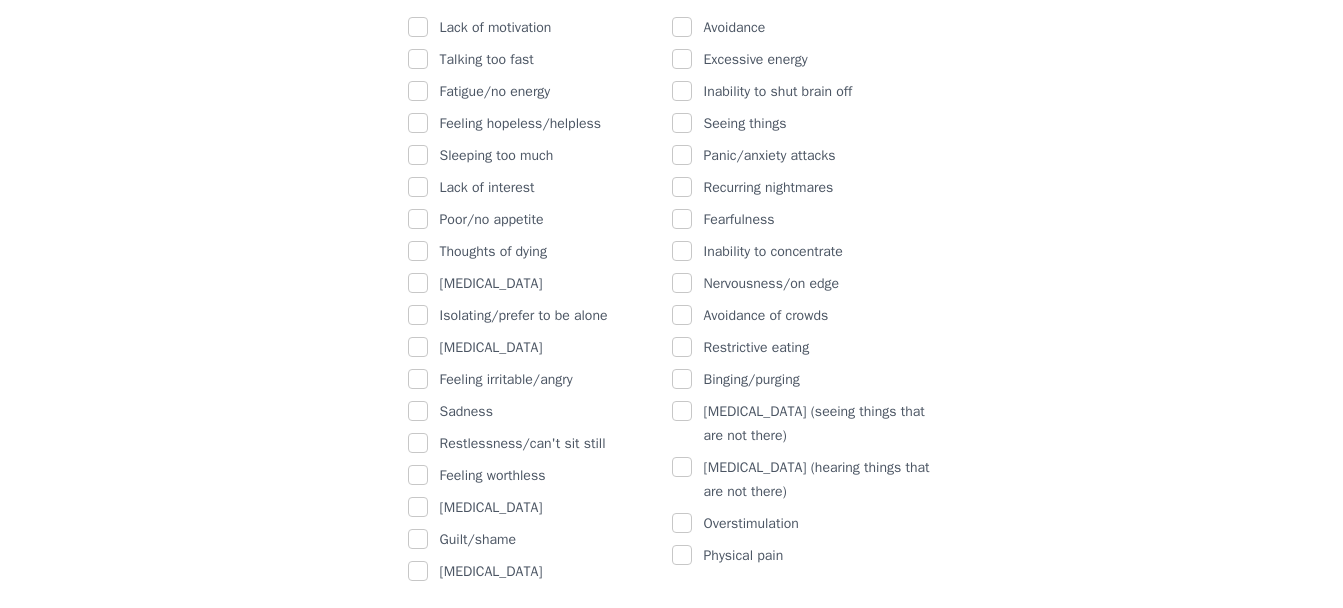type on "Parenting my teens, finances, work place stress, aging parents" 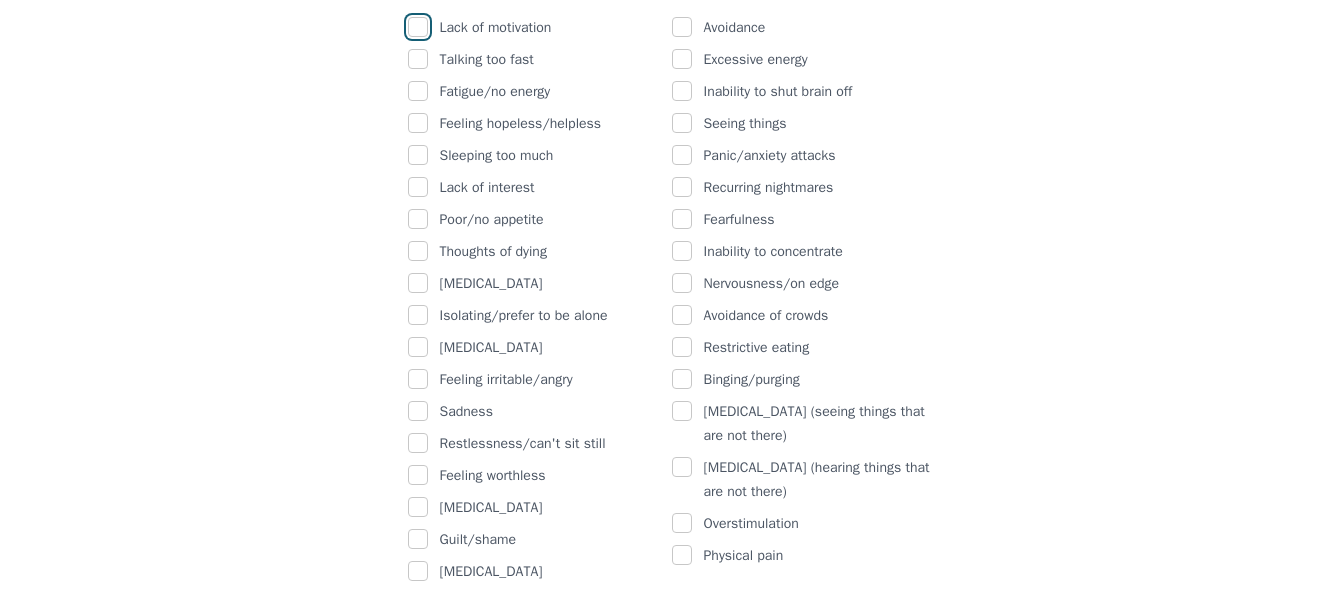 click at bounding box center (418, 27) 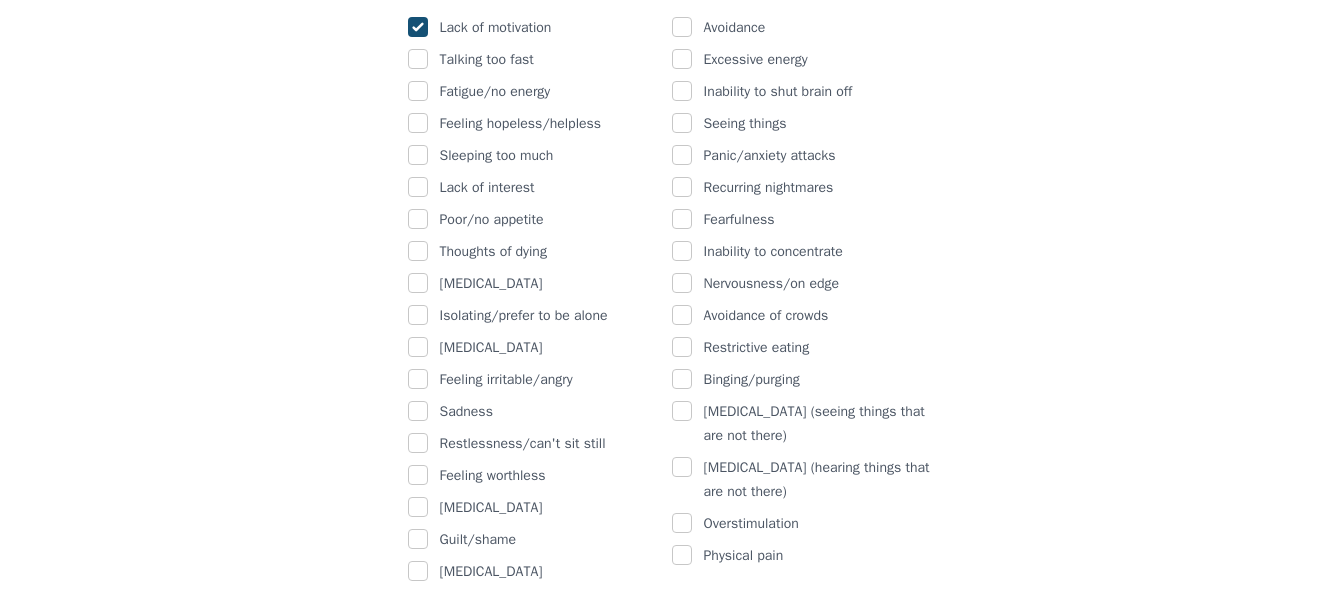 checkbox on "true" 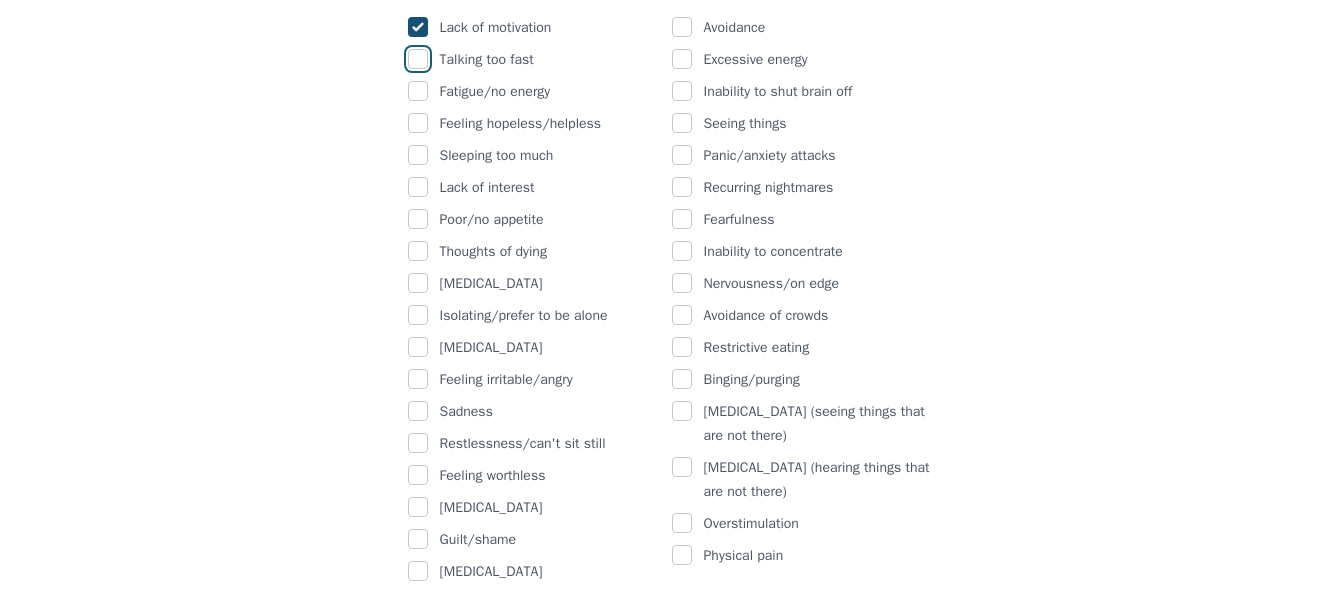 click at bounding box center (418, 59) 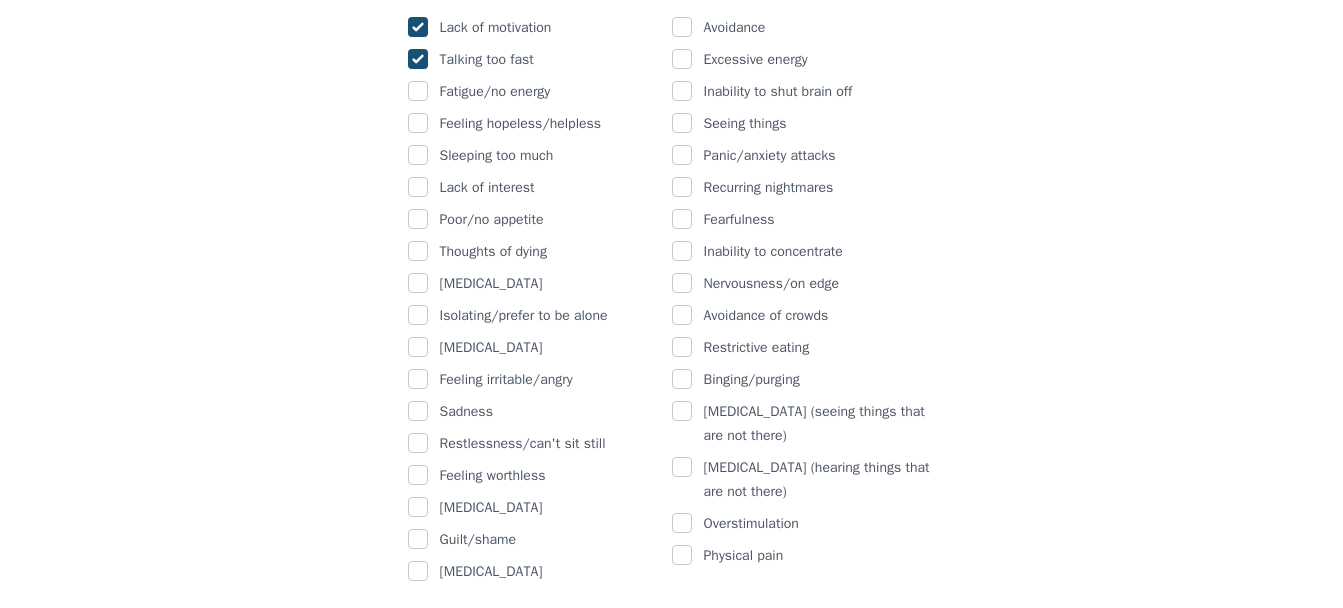checkbox on "true" 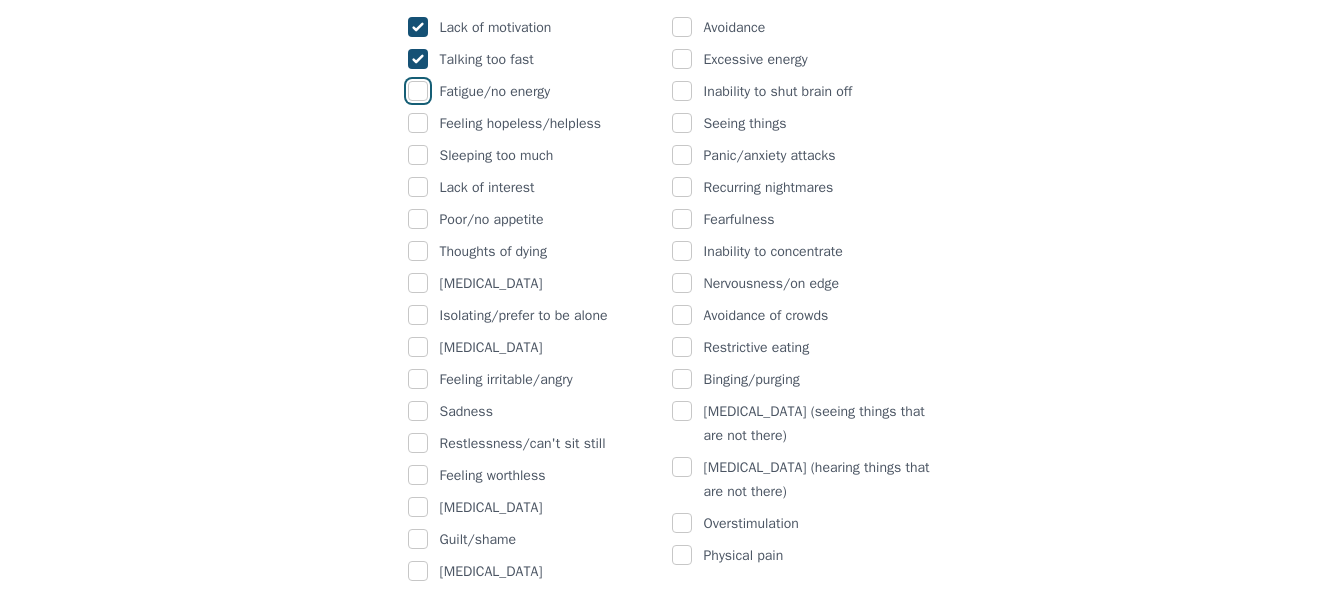 click at bounding box center [418, 91] 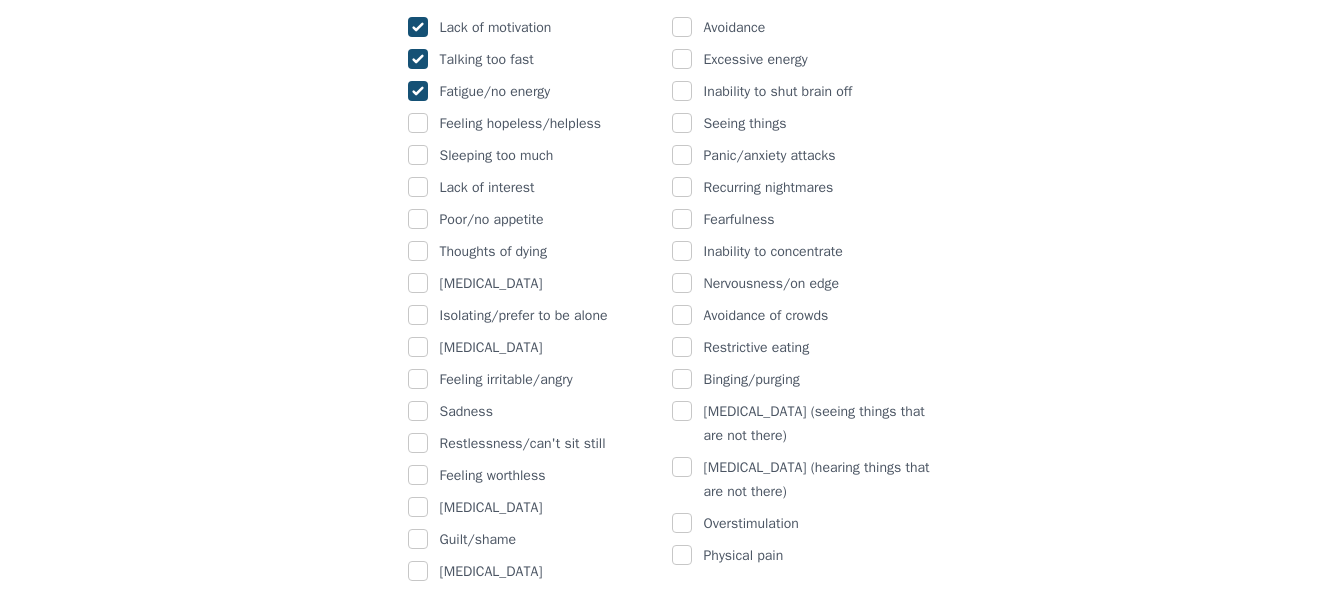 checkbox on "true" 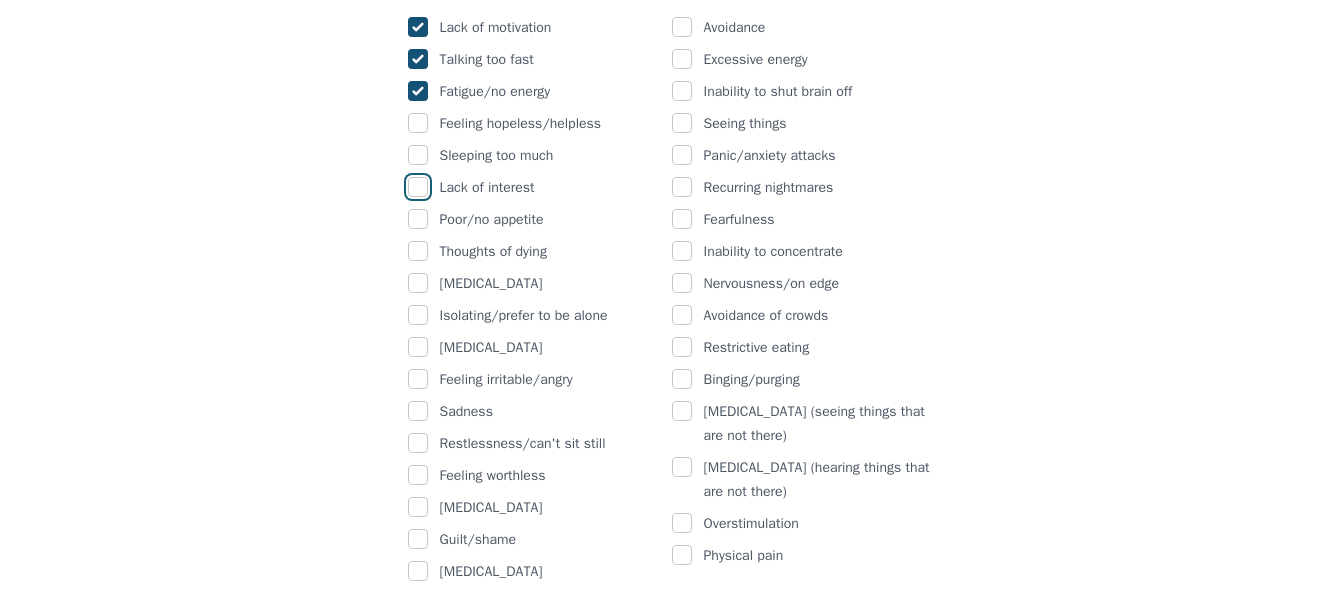 click at bounding box center [418, 187] 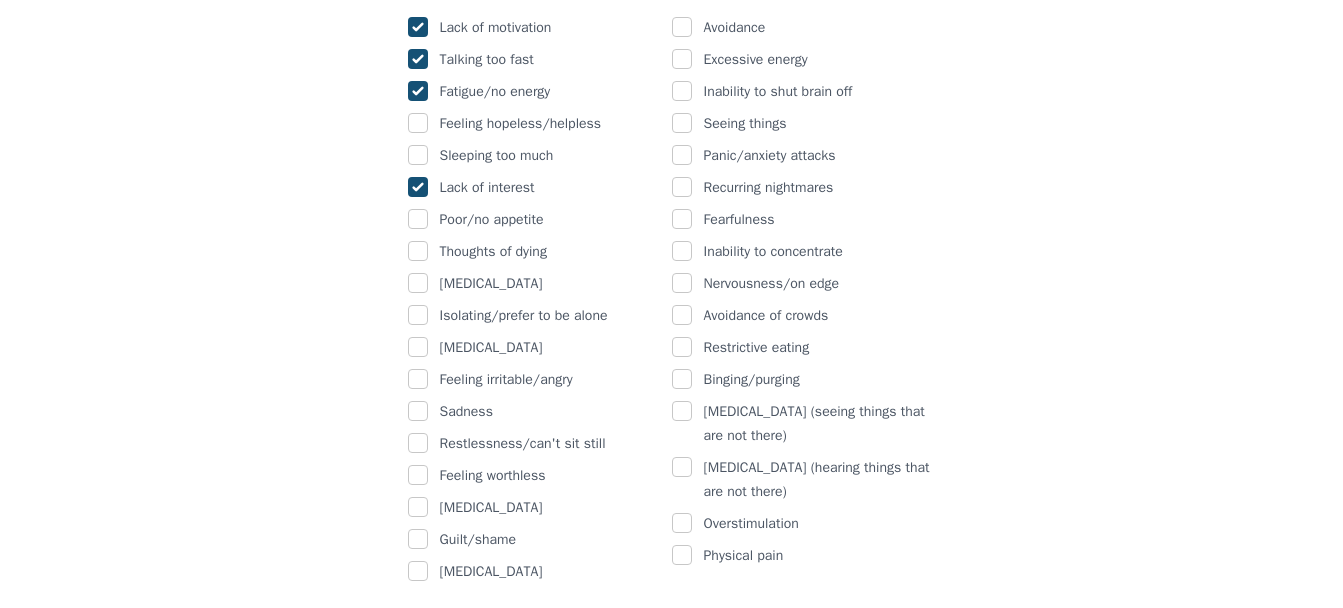 checkbox on "true" 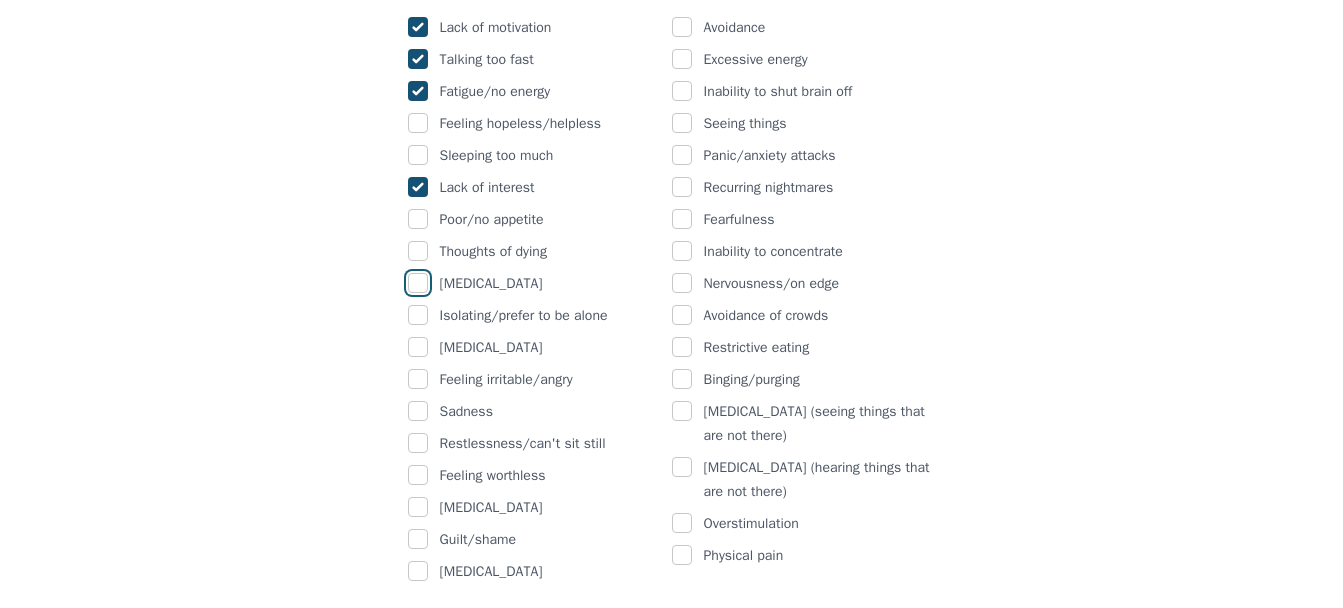 click at bounding box center [418, 283] 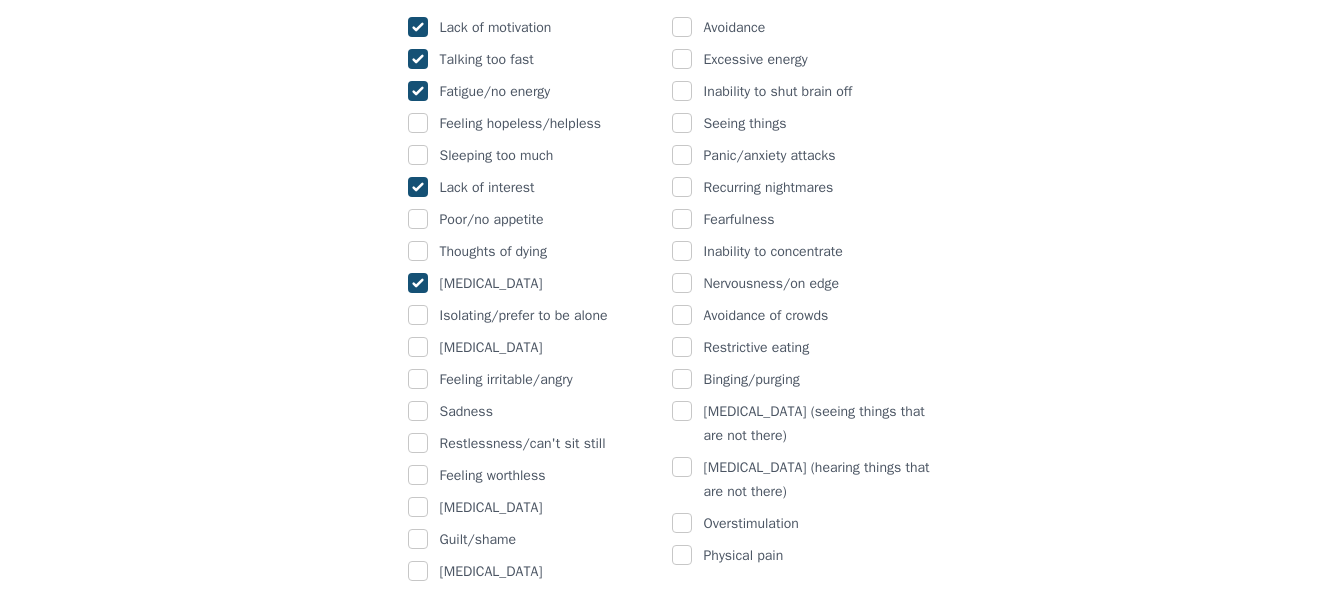 checkbox on "true" 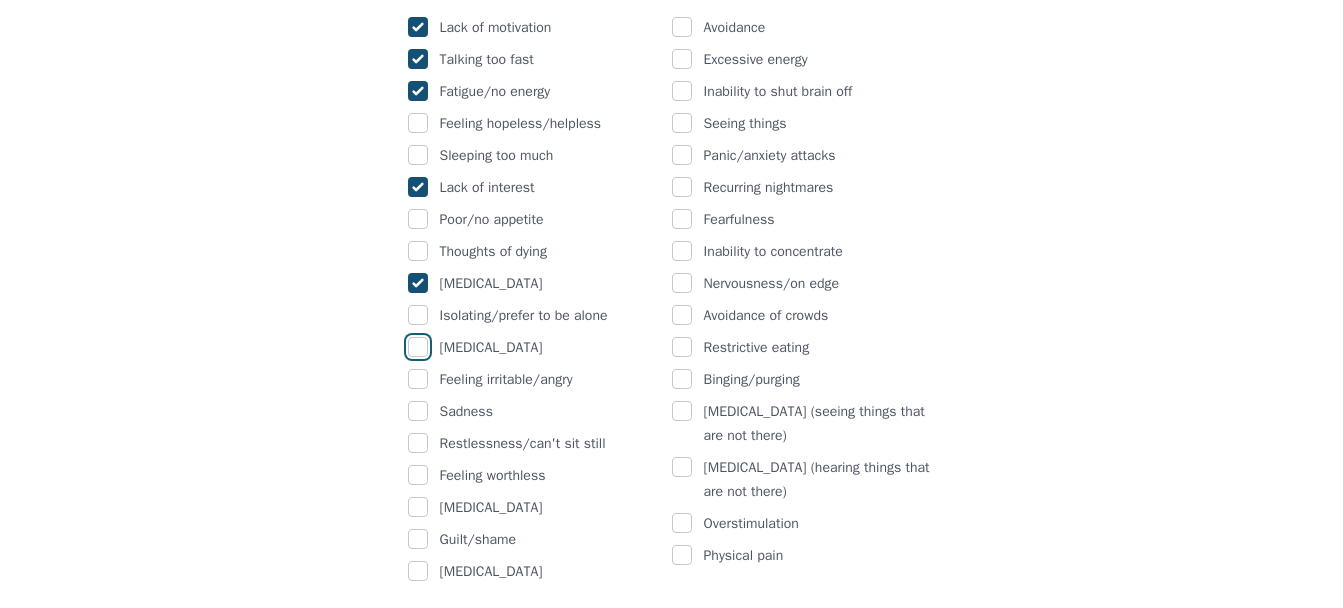 click at bounding box center [418, 347] 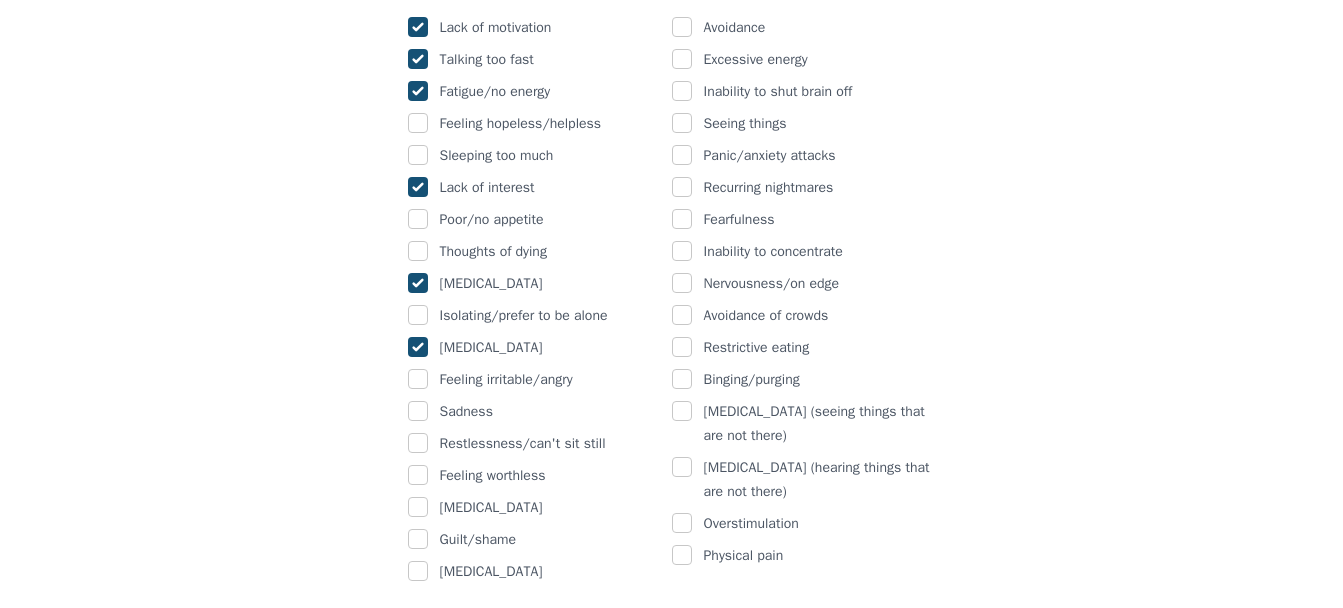 checkbox on "true" 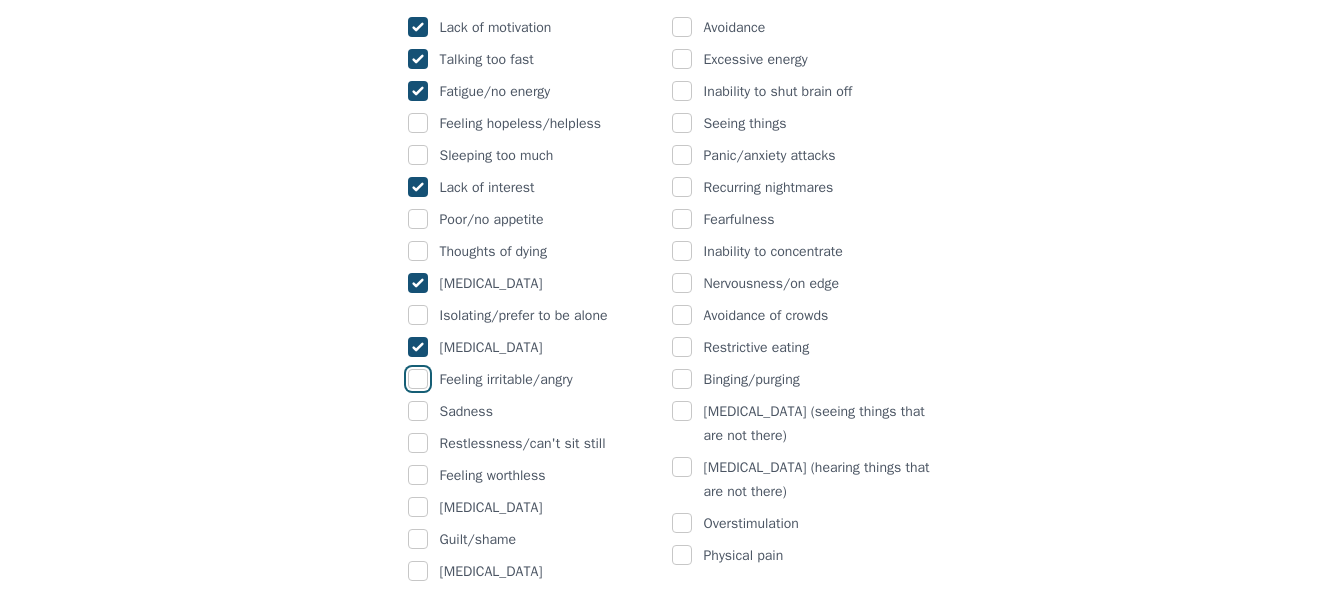 click at bounding box center (418, 379) 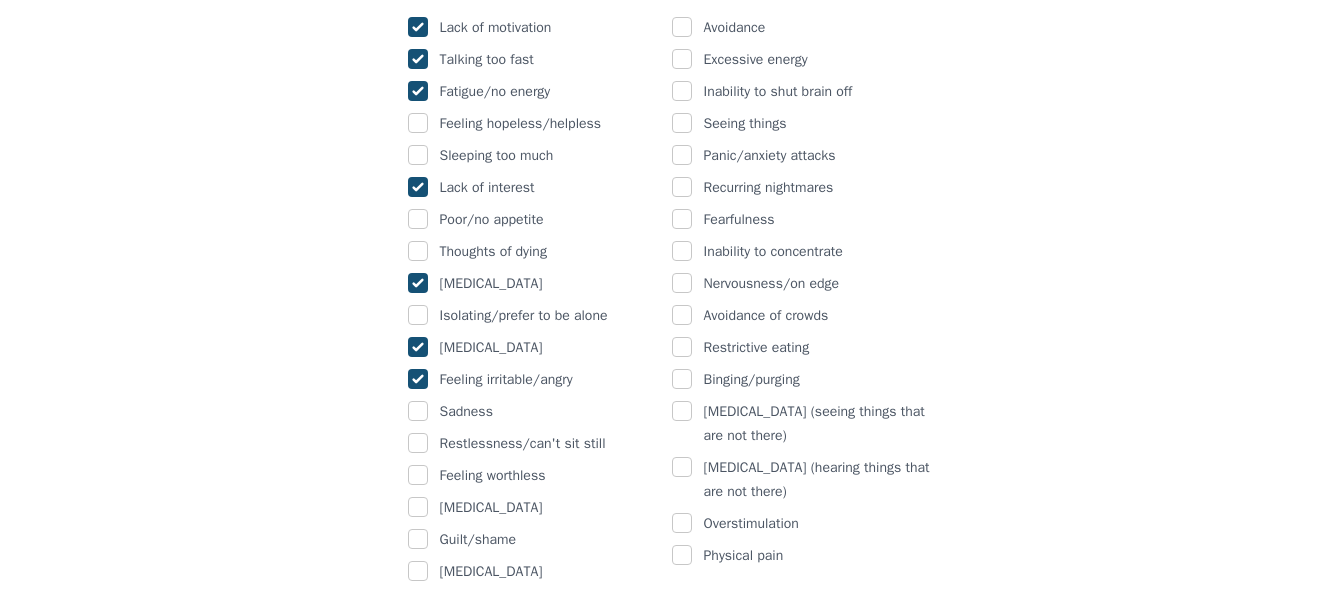 checkbox on "true" 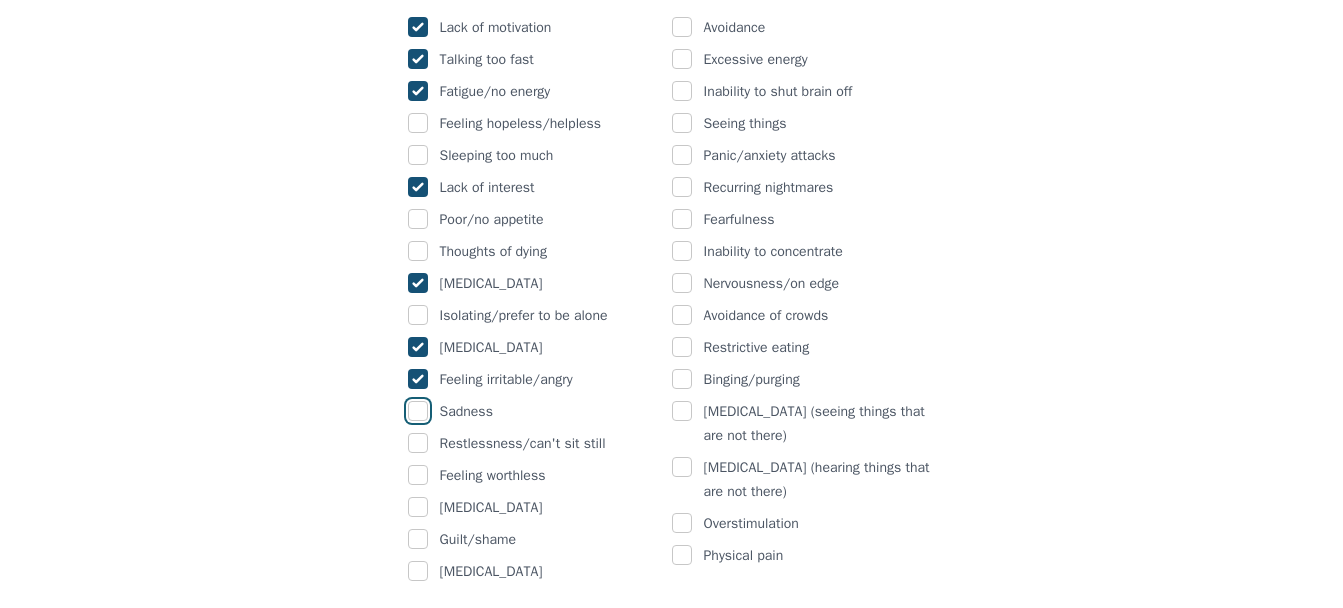 click at bounding box center (418, 411) 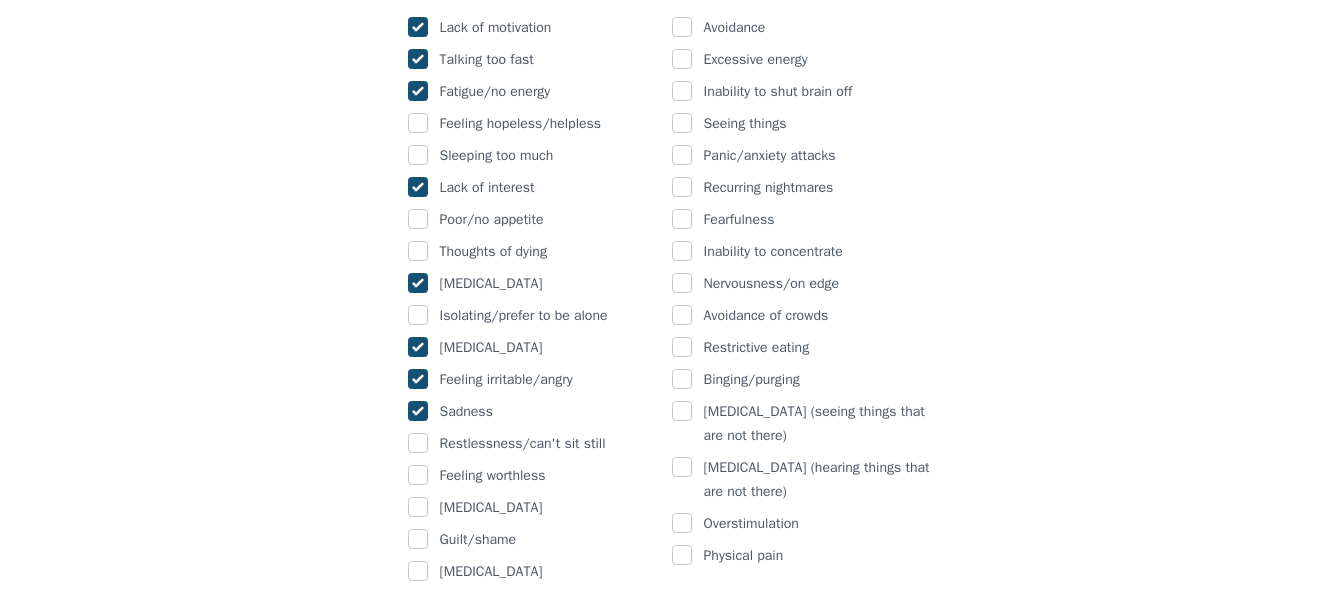 checkbox on "true" 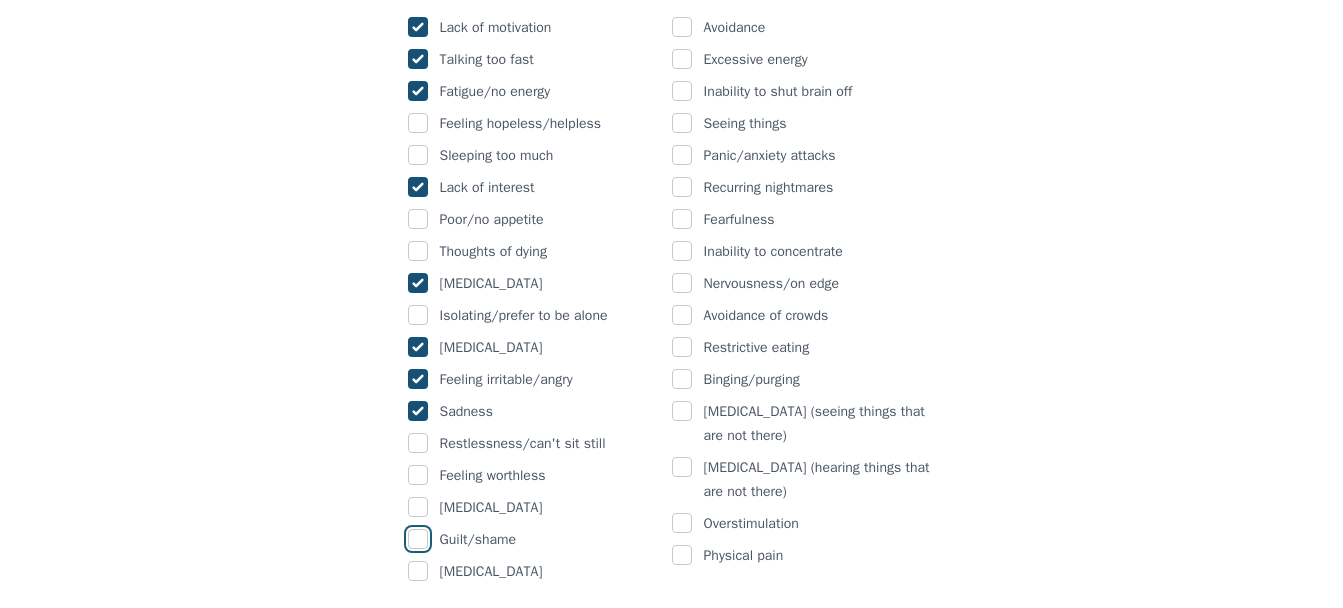 click at bounding box center [418, 539] 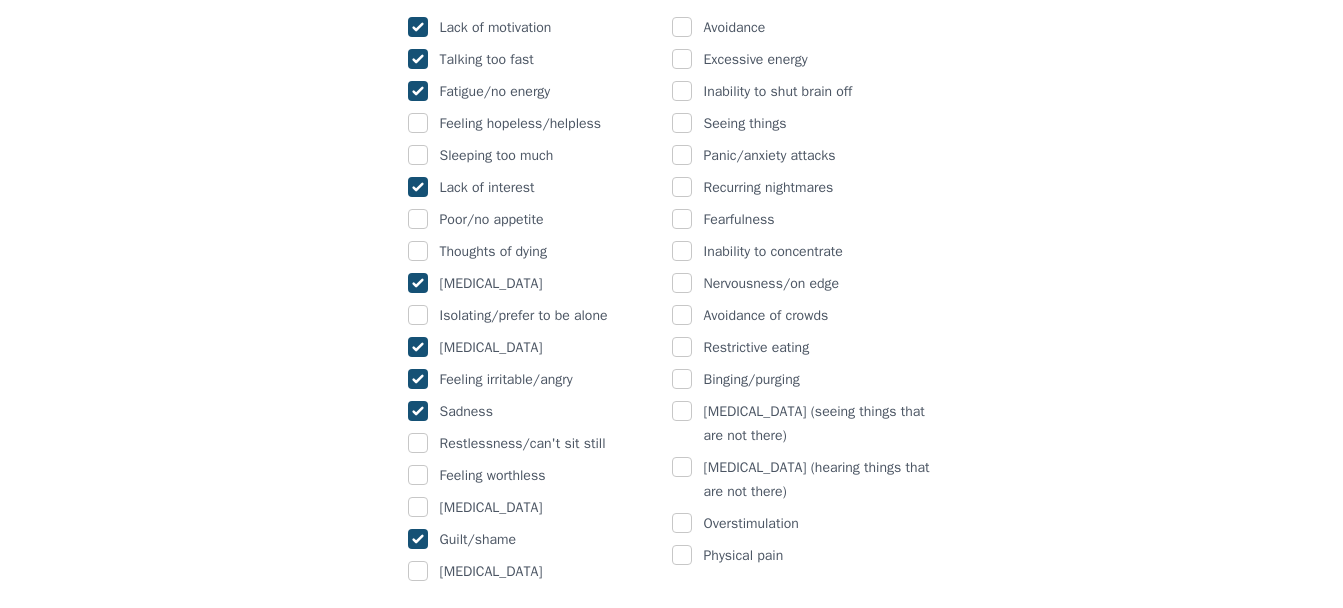 checkbox on "true" 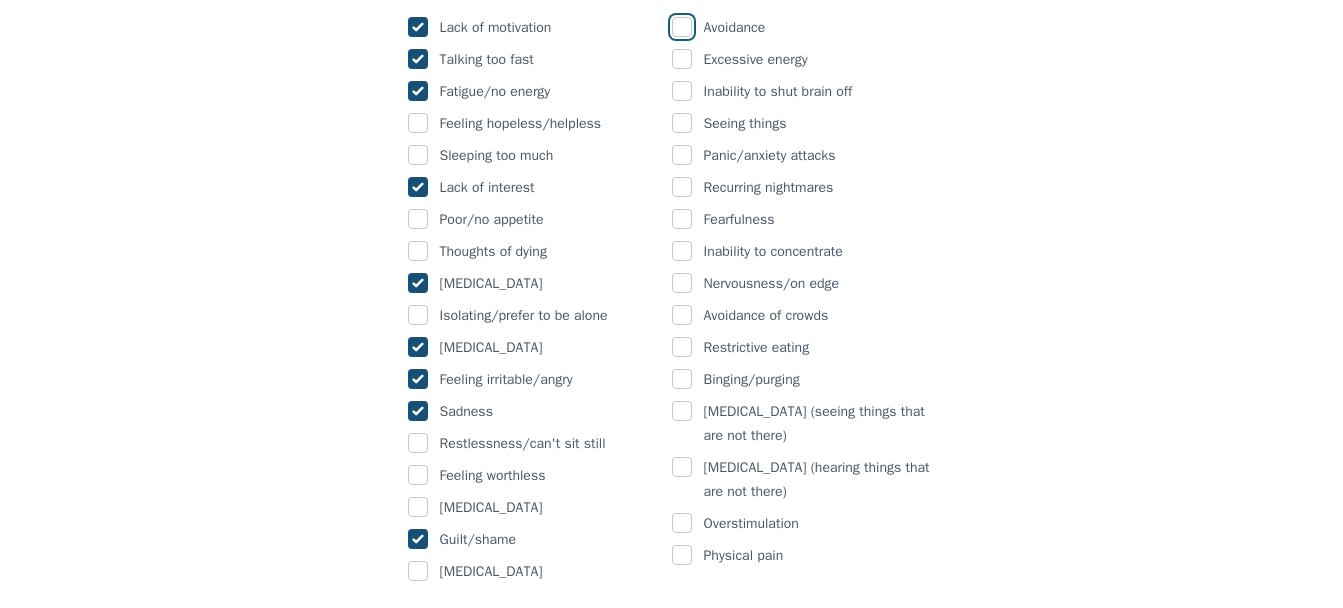 click at bounding box center (682, 27) 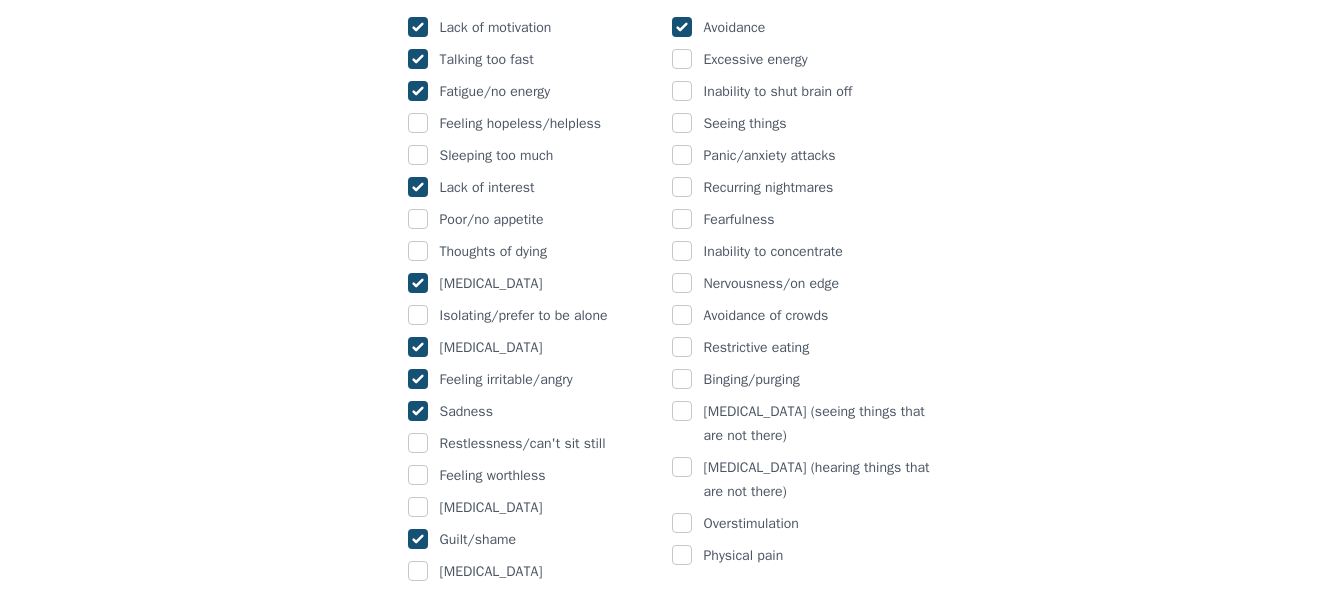checkbox on "true" 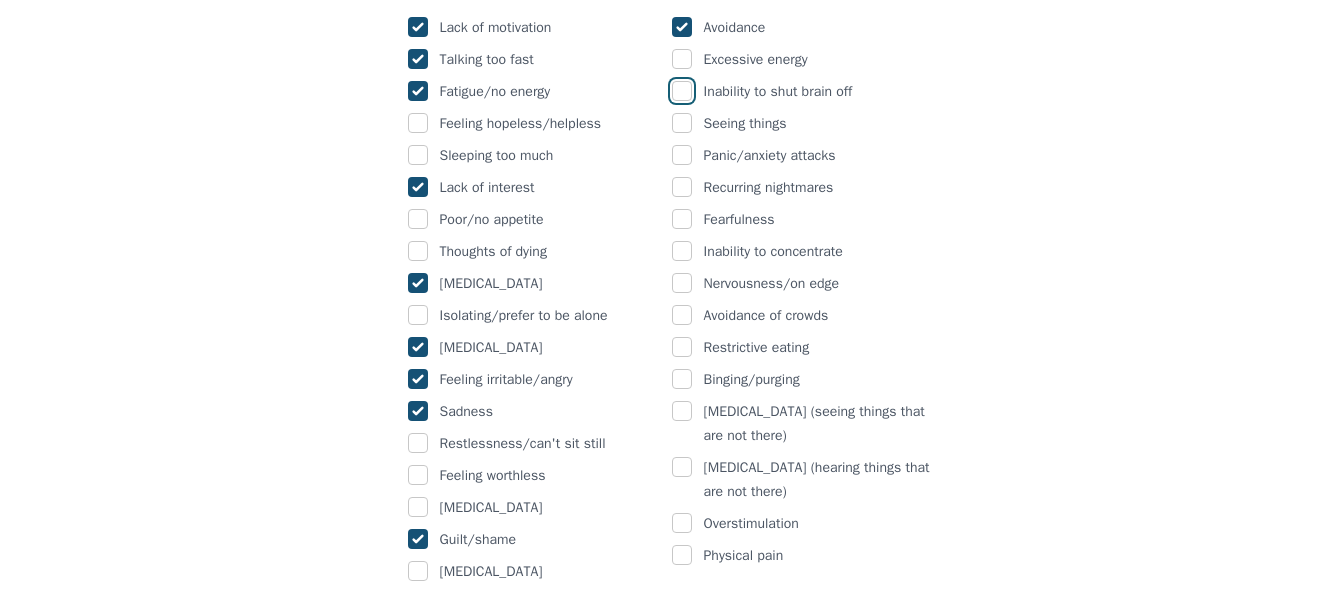click at bounding box center (682, 91) 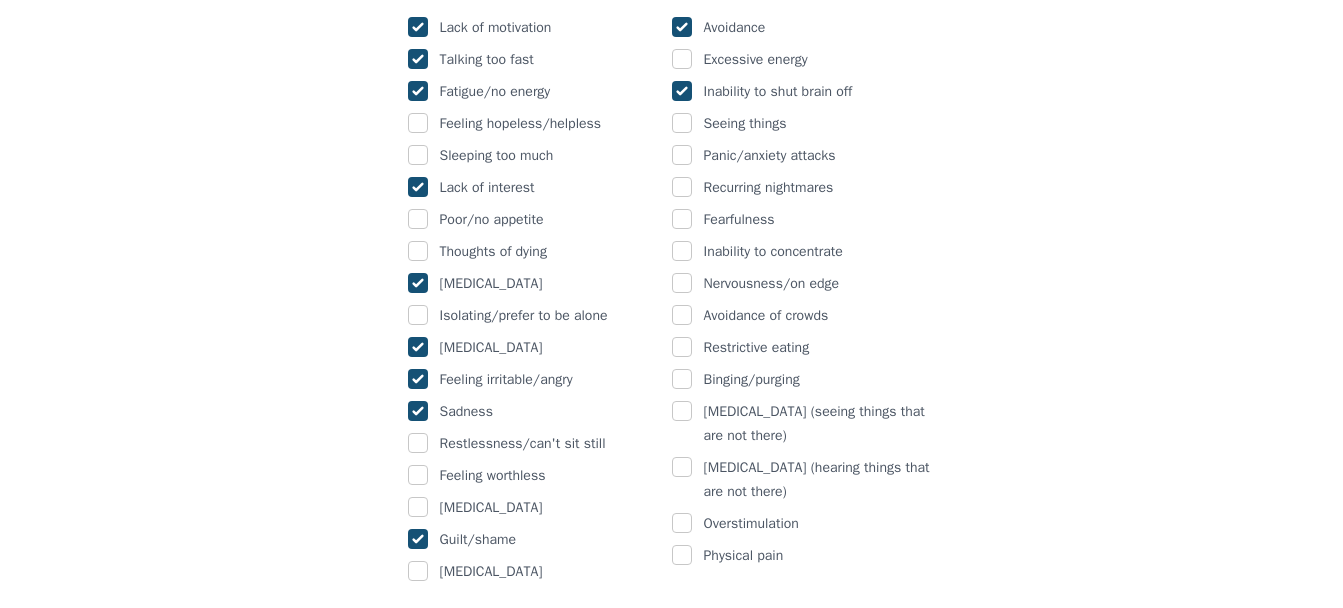 checkbox on "true" 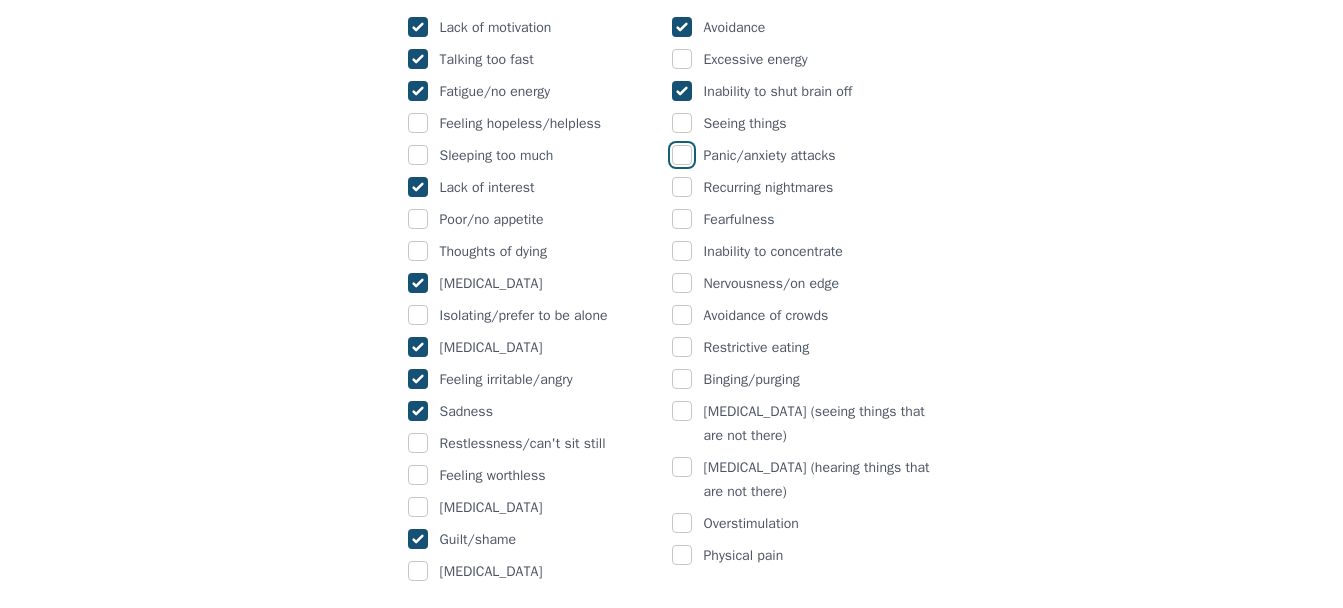 click at bounding box center [682, 155] 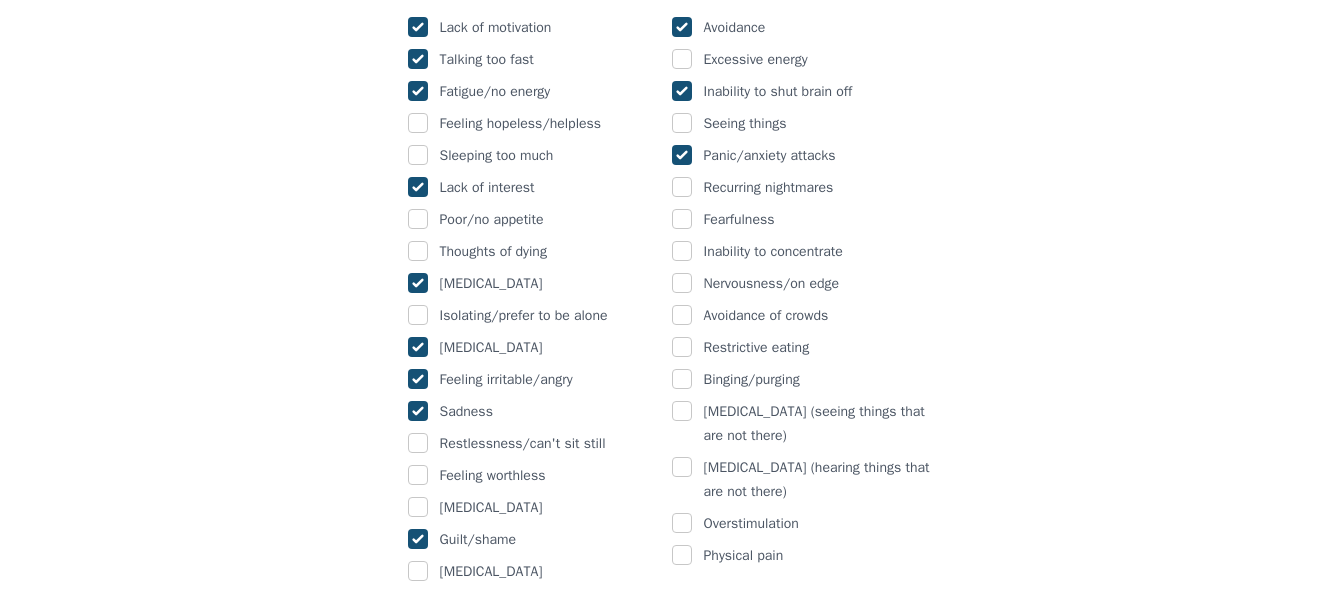 checkbox on "true" 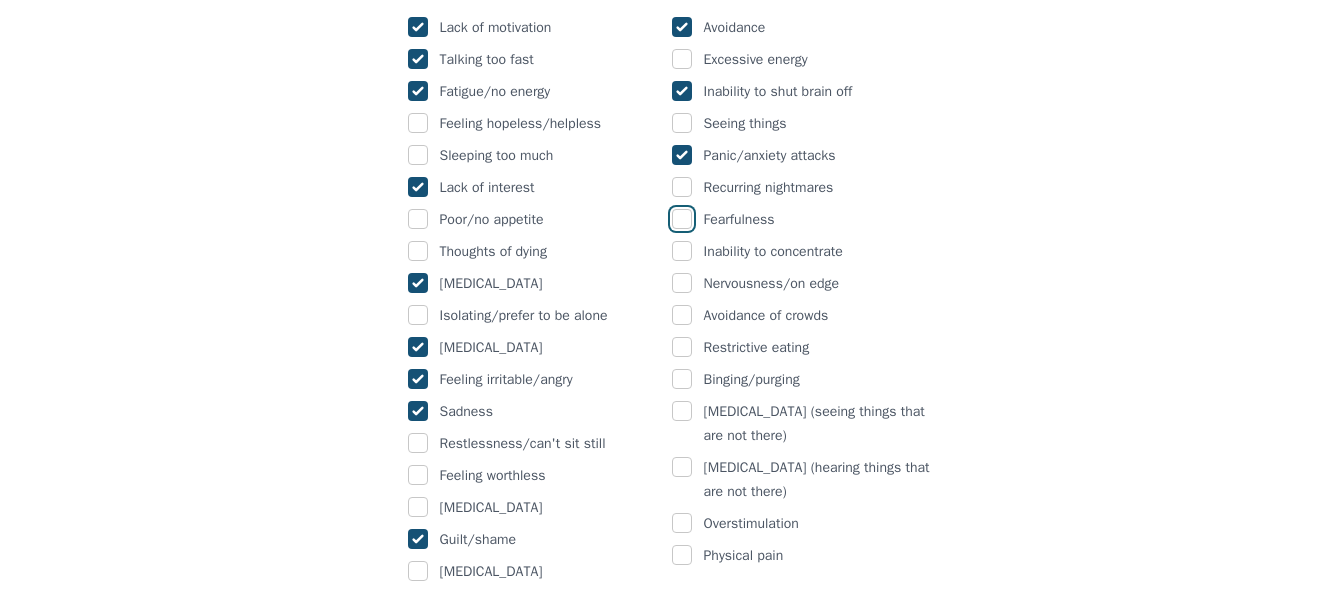click at bounding box center [682, 219] 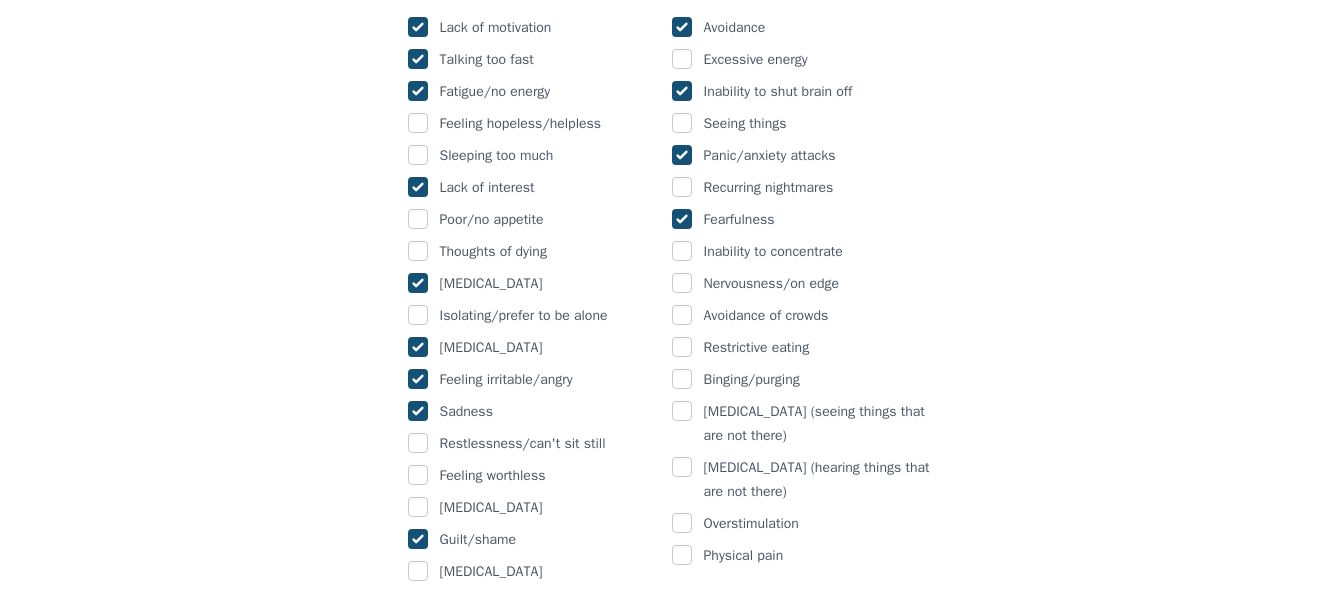 checkbox on "true" 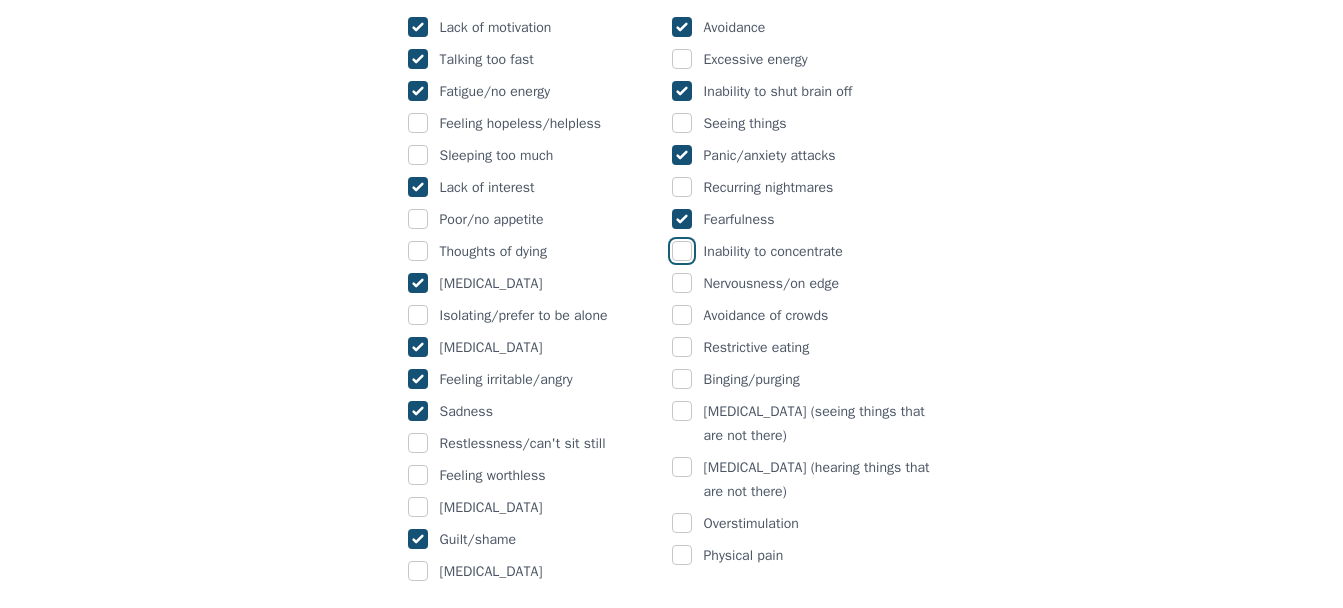 click at bounding box center (682, 251) 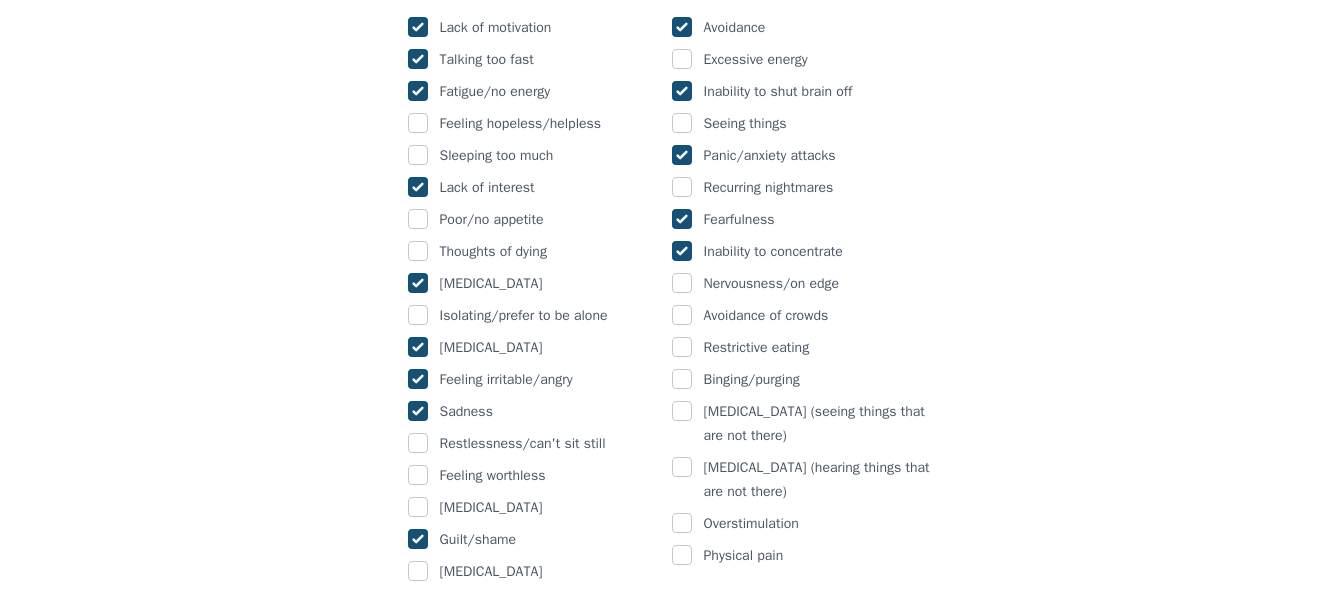 checkbox on "true" 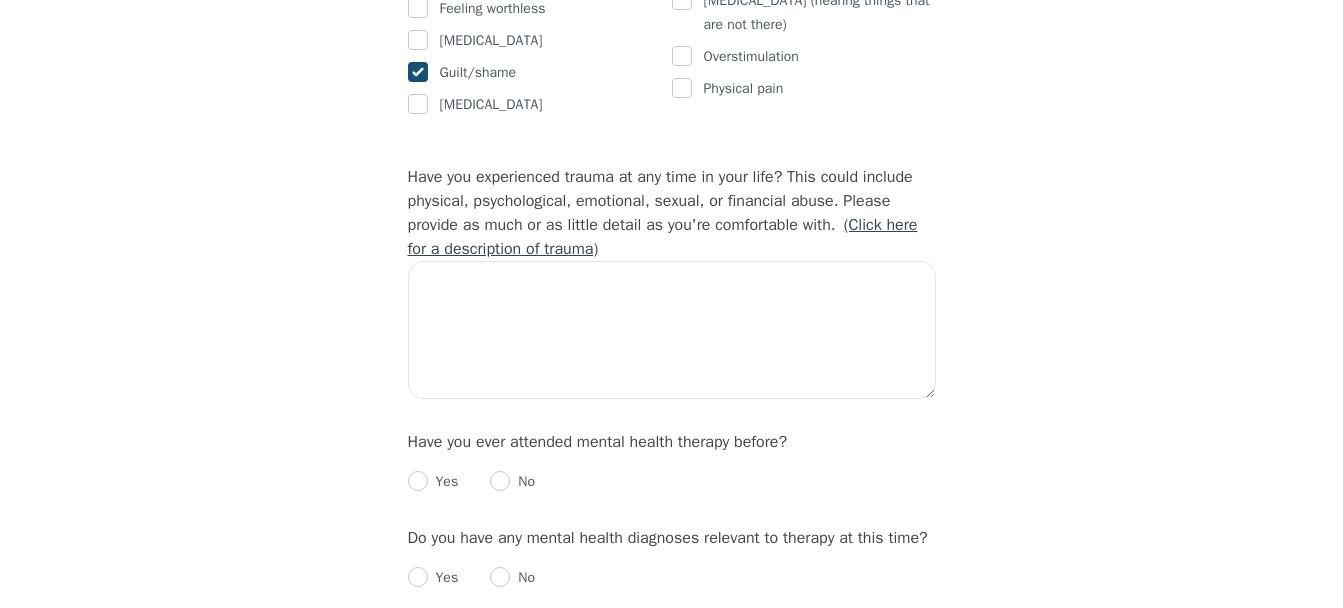 scroll, scrollTop: 1797, scrollLeft: 0, axis: vertical 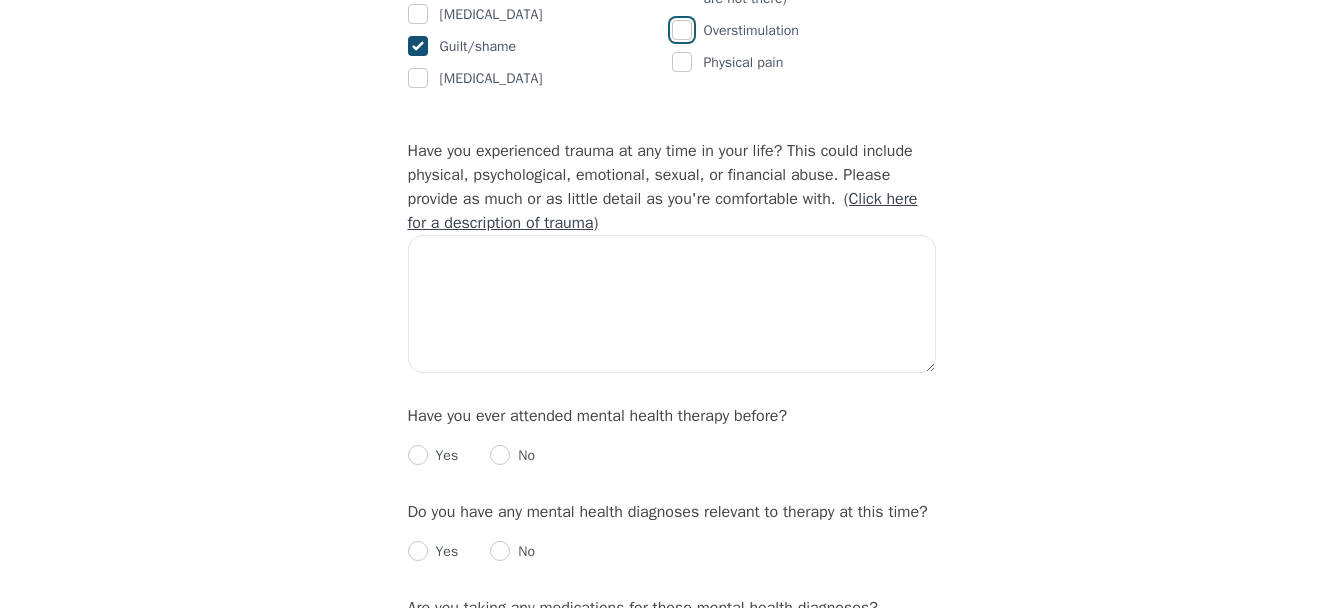 click at bounding box center [682, 30] 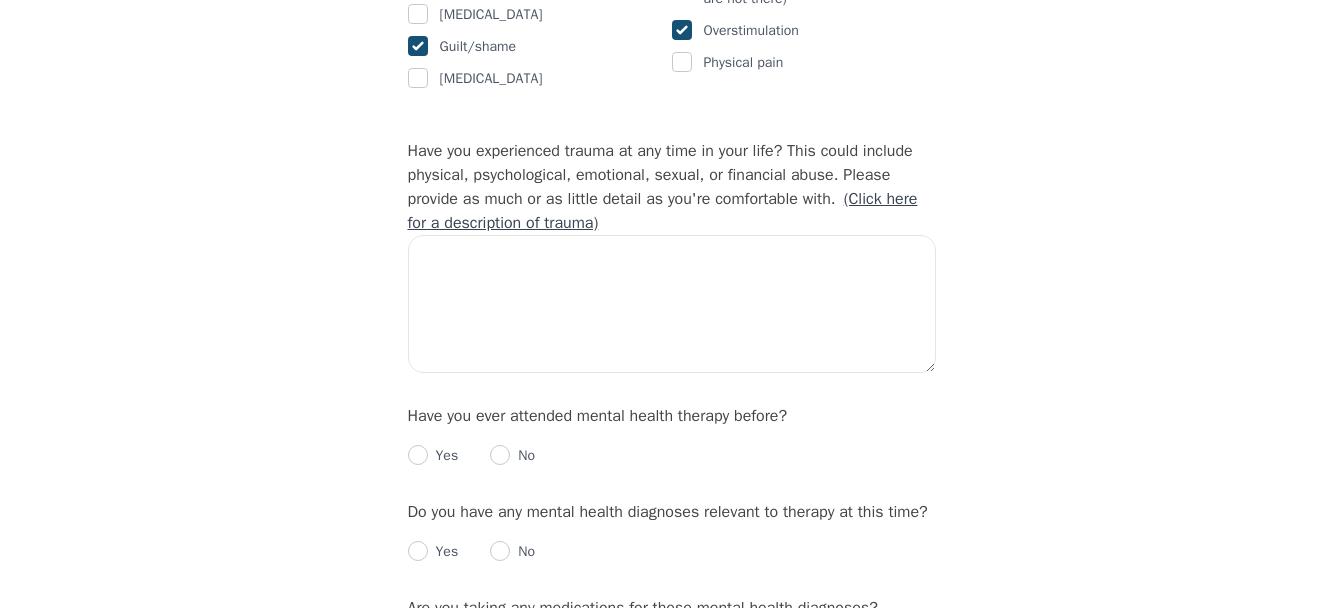 checkbox on "true" 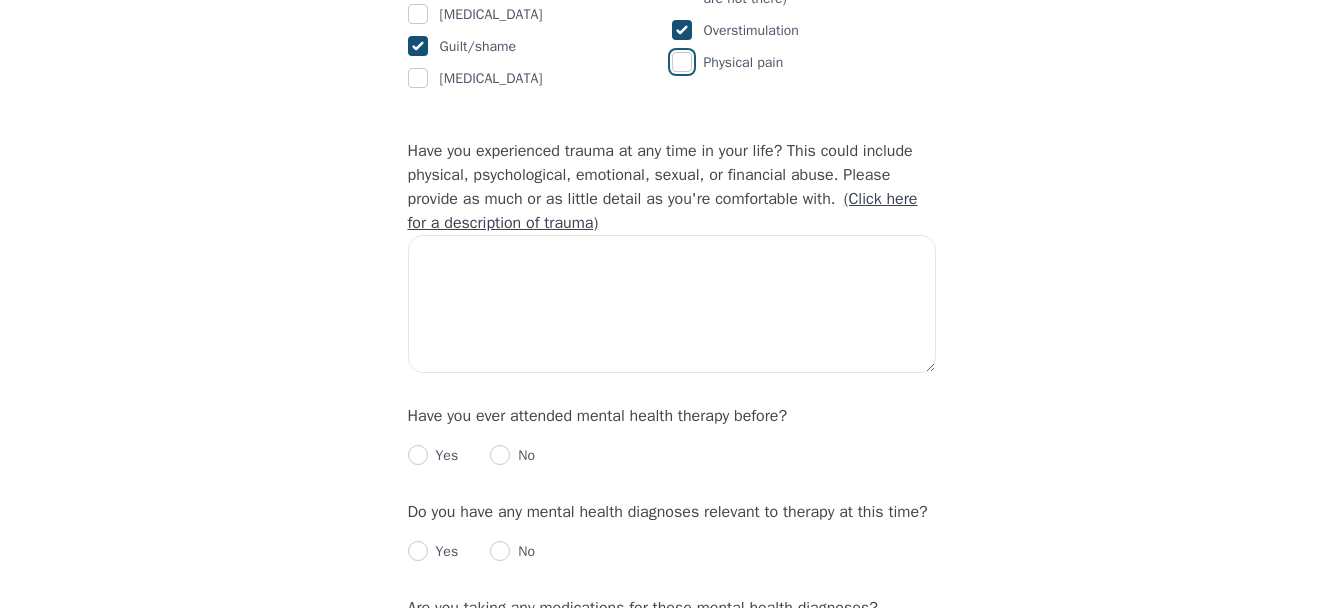 click at bounding box center [682, 62] 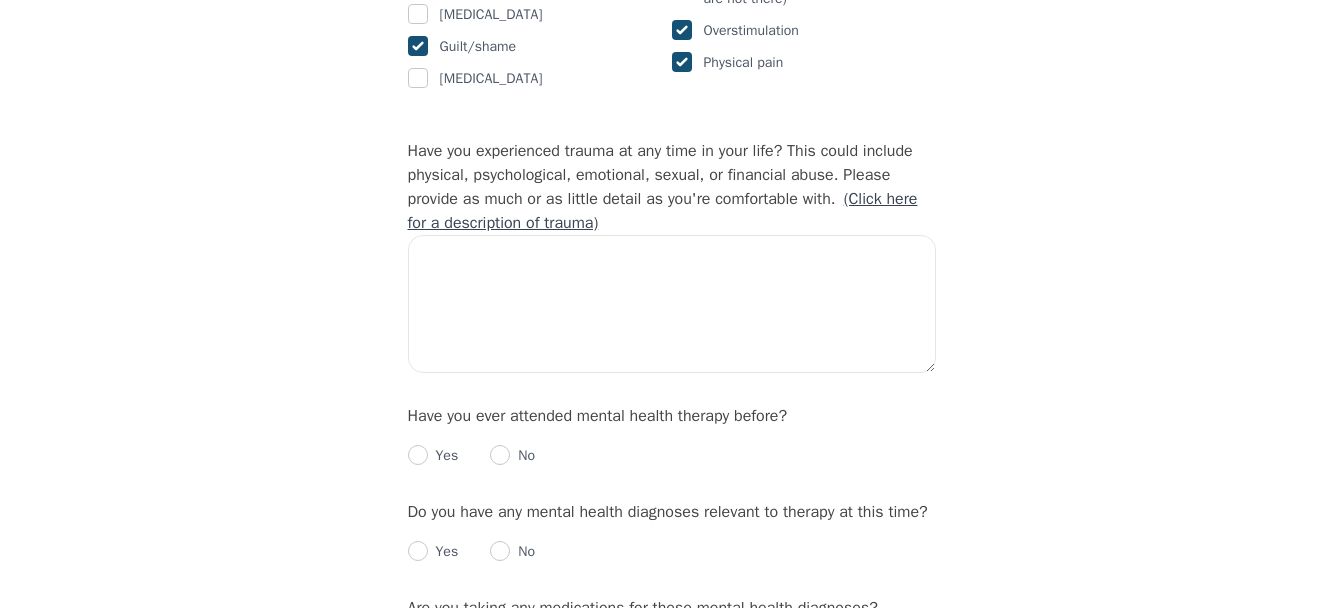 checkbox on "true" 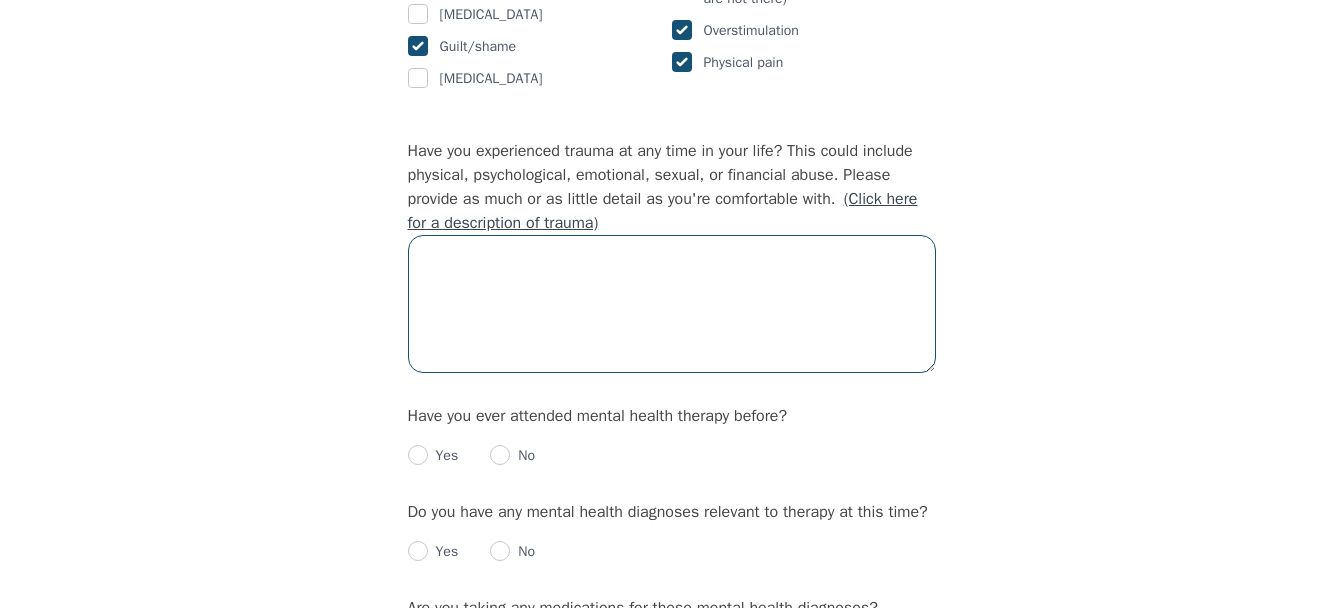 click at bounding box center (672, 304) 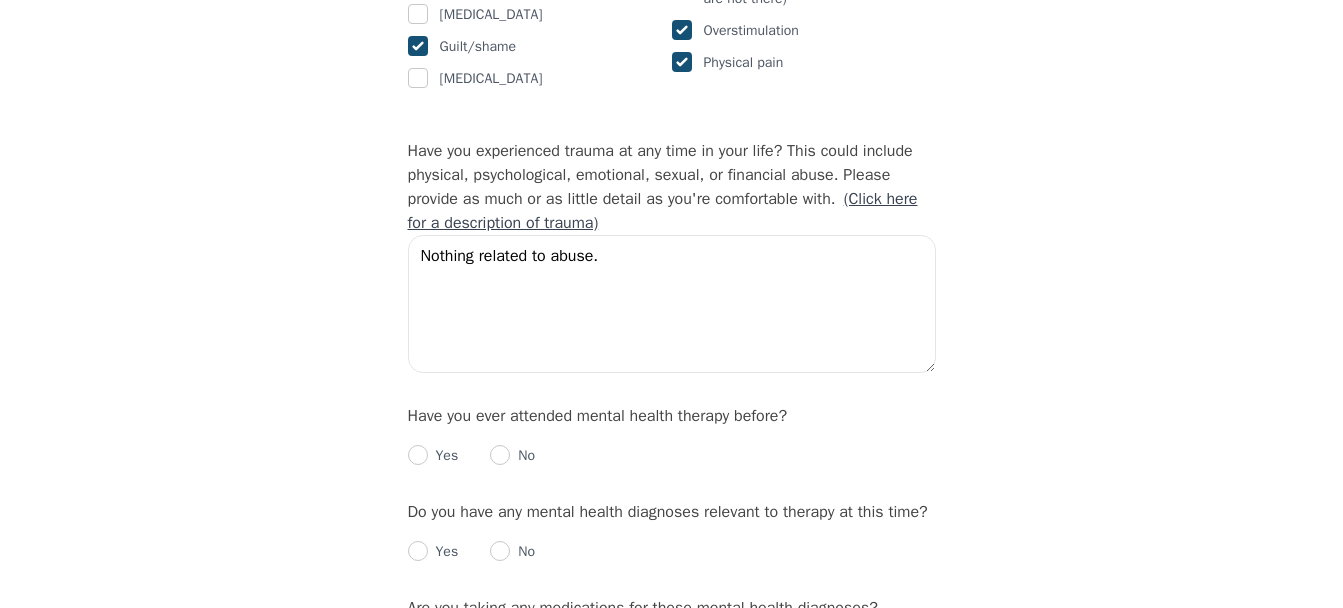 click on "(Click here for a description of trauma)" at bounding box center (663, 211) 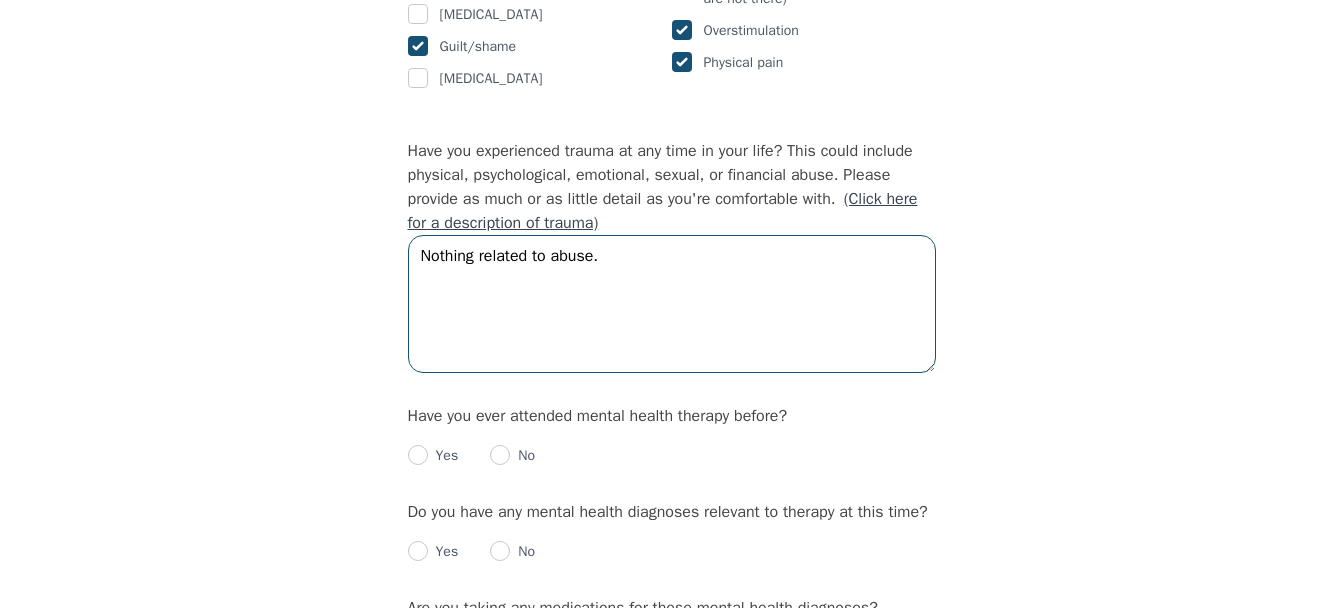 click on "Nothing related to abuse." at bounding box center (672, 304) 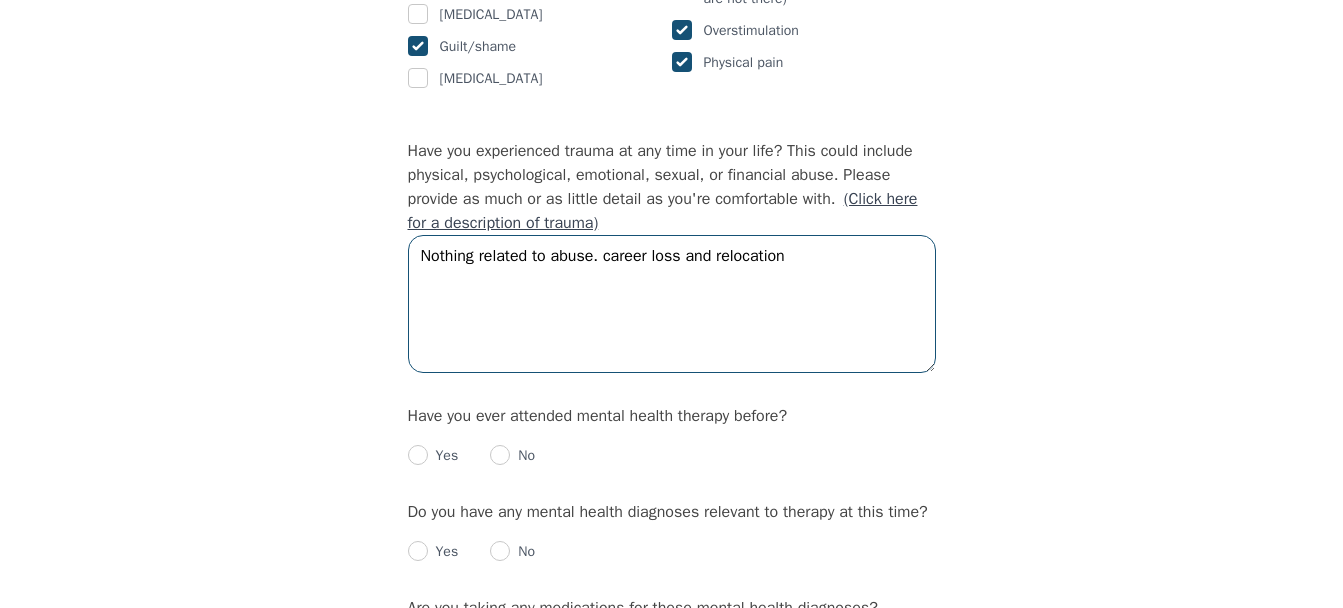 click on "Nothing related to abuse. career loss and relocation" at bounding box center (672, 304) 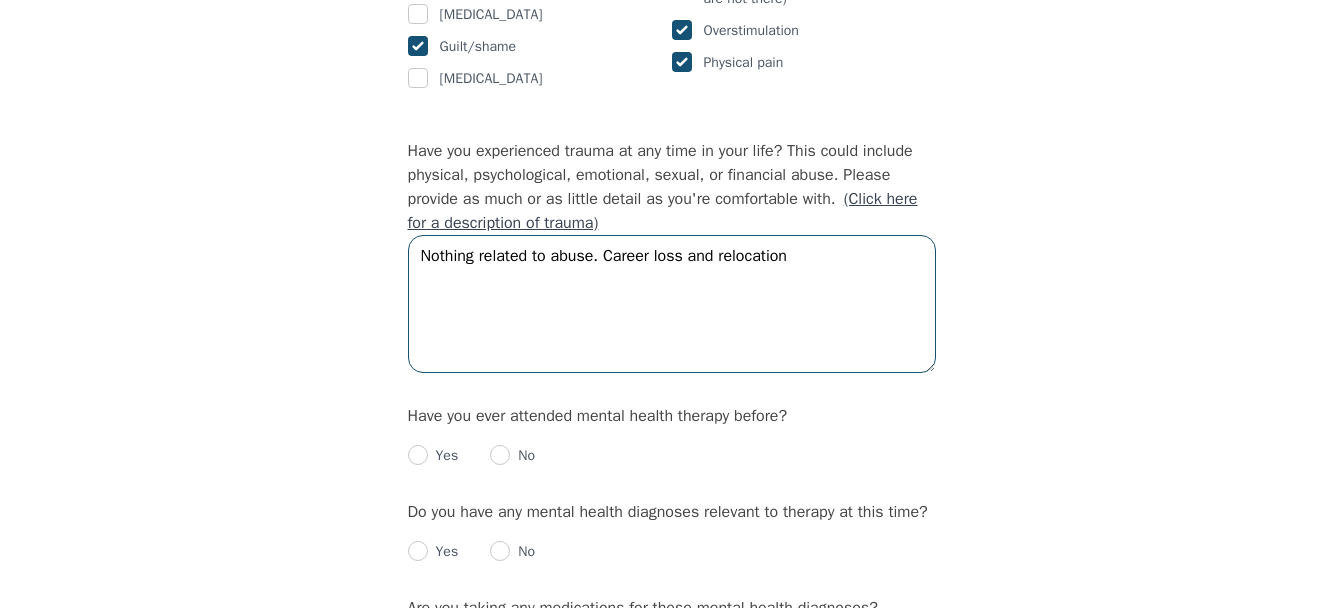click on "Nothing related to abuse. Career loss and relocation" at bounding box center (672, 304) 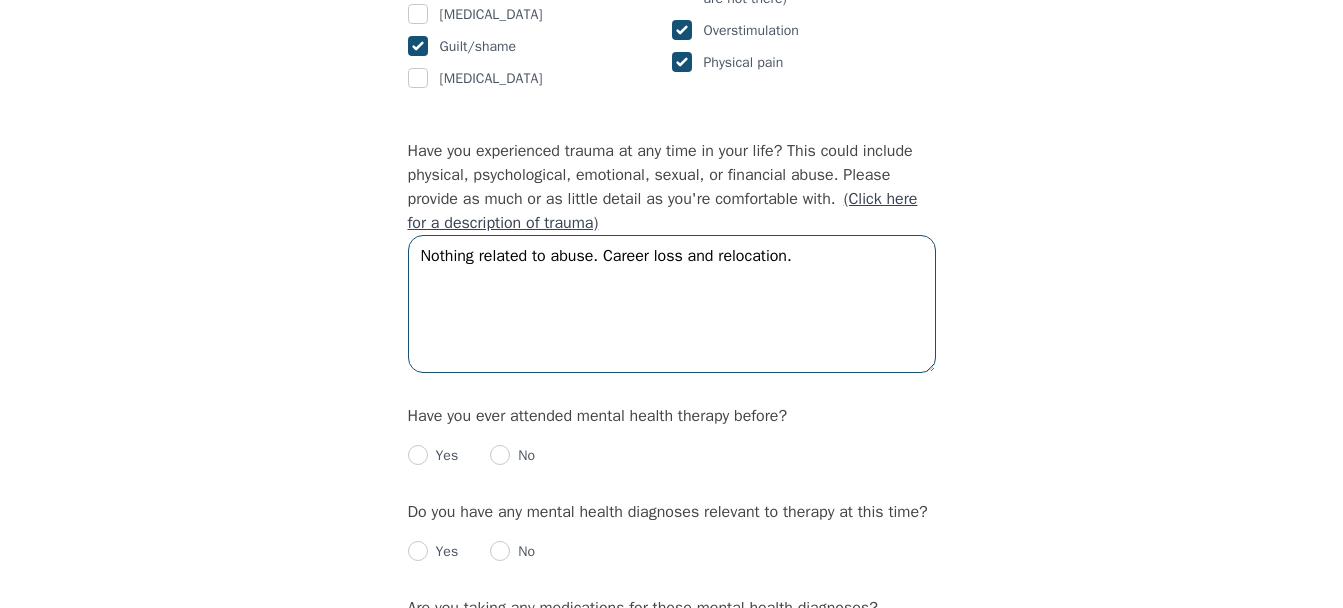type on "Nothing related to abuse. Career loss and relocation." 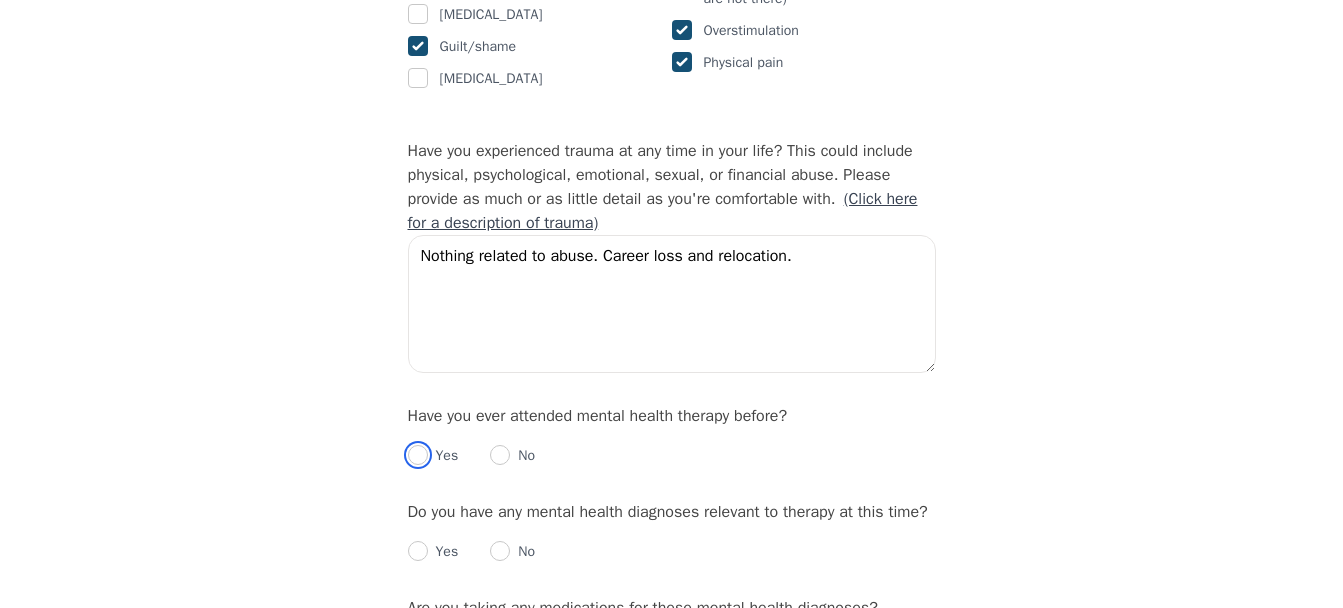 click at bounding box center [418, 455] 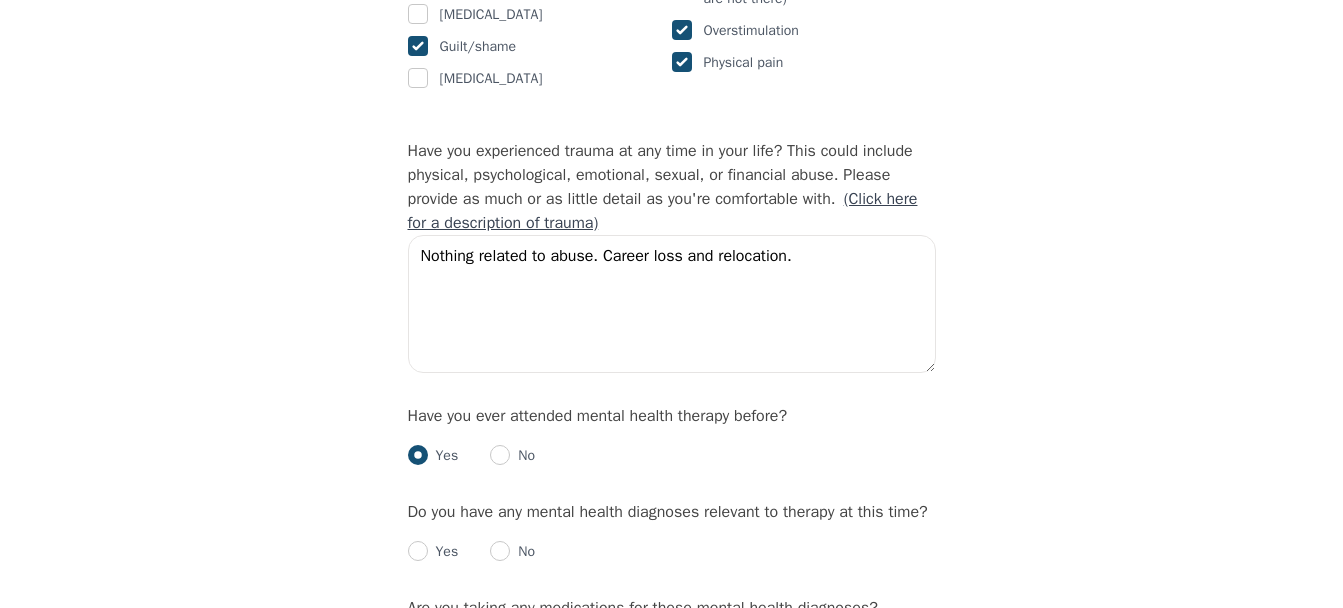 radio on "true" 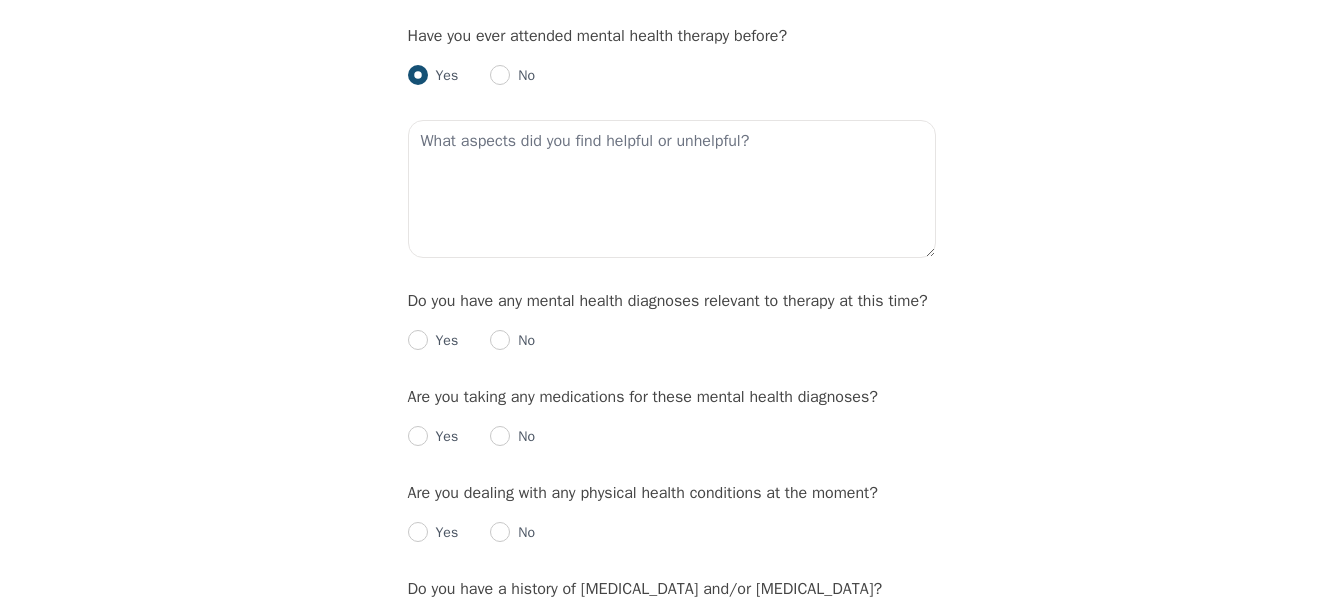 scroll, scrollTop: 2197, scrollLeft: 0, axis: vertical 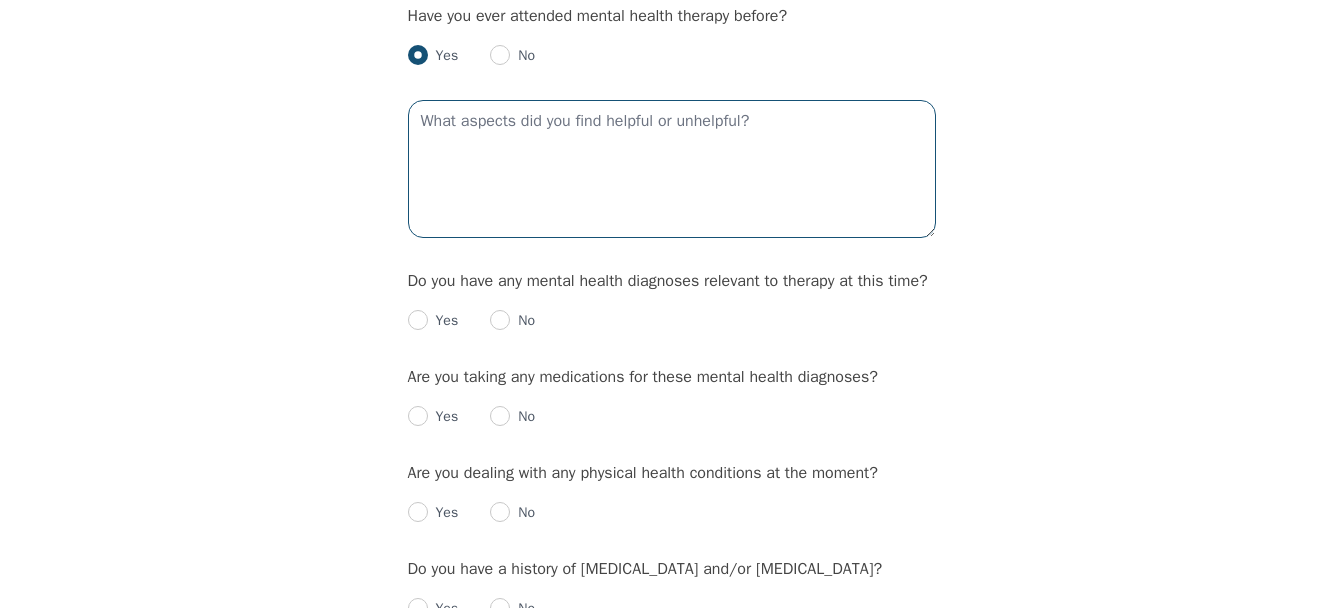 click at bounding box center (672, 169) 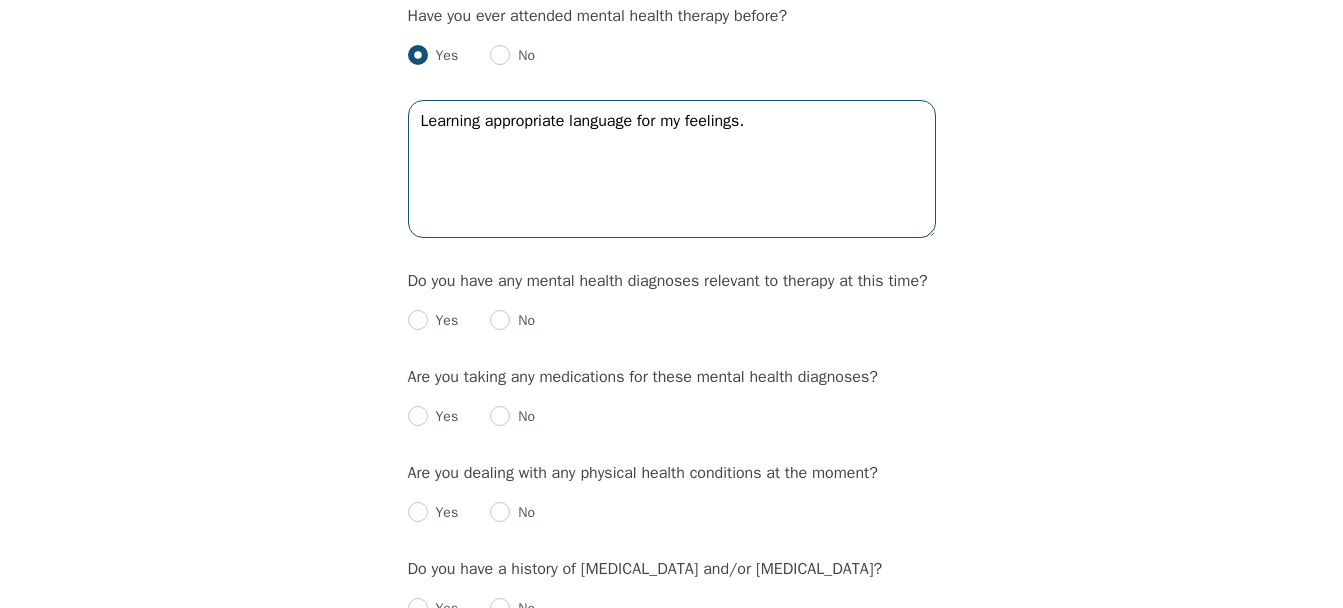 type on "Learning appropriate language for my feelings." 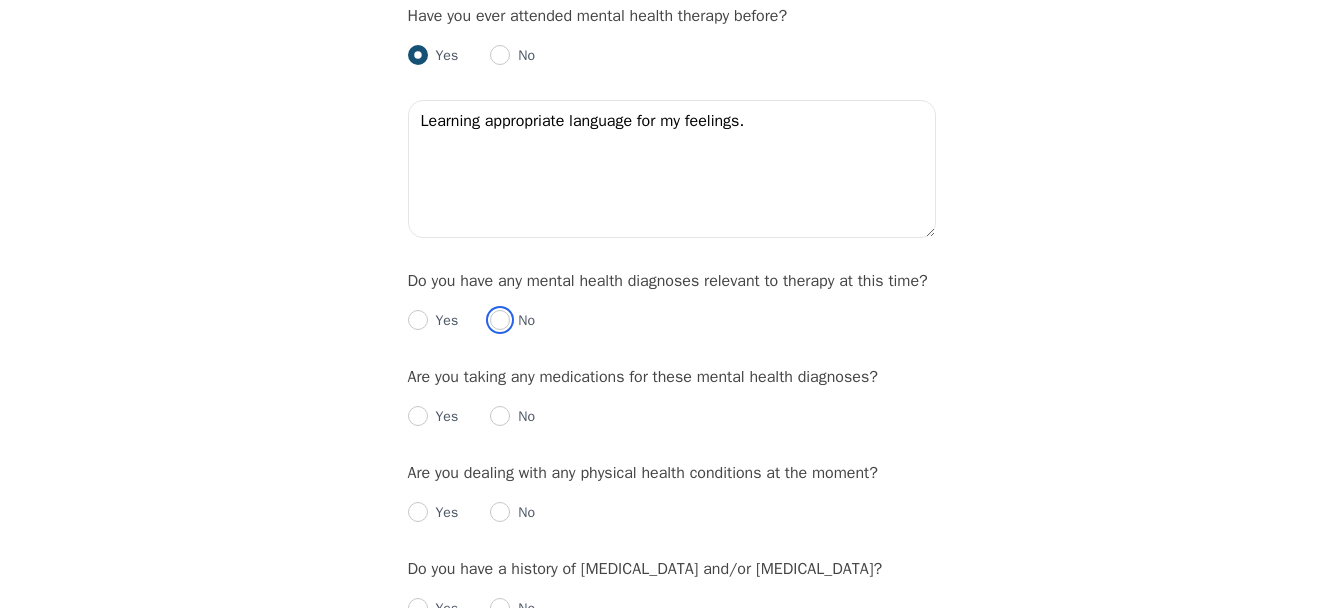 click at bounding box center (500, 320) 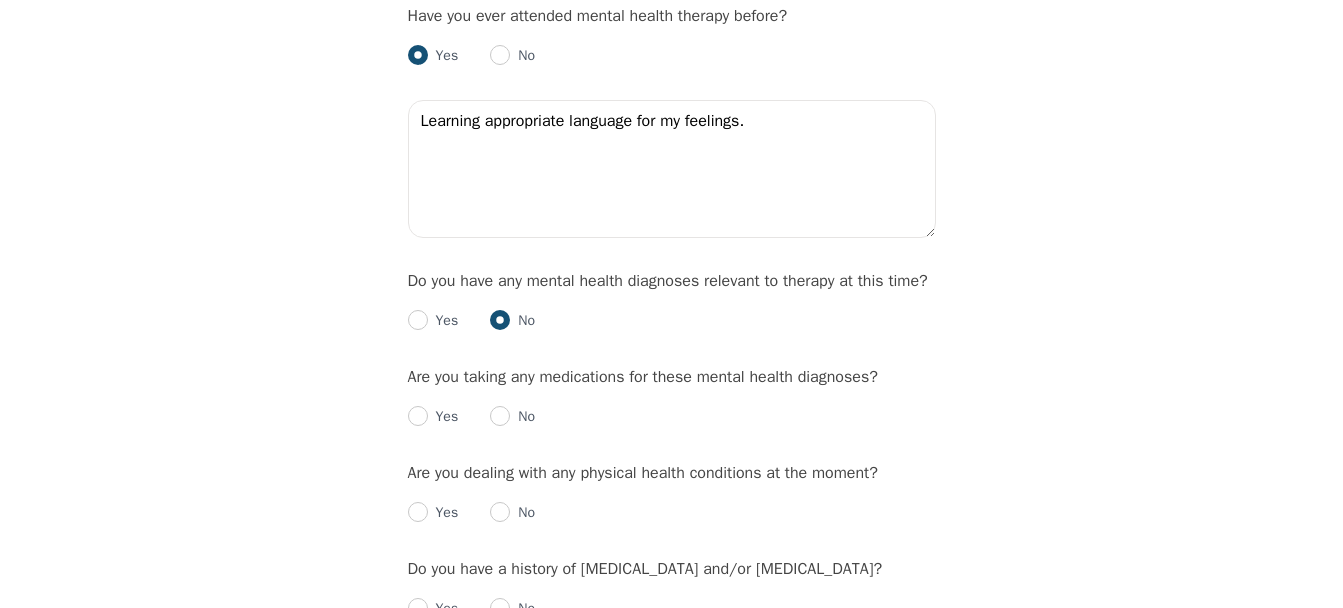 radio on "true" 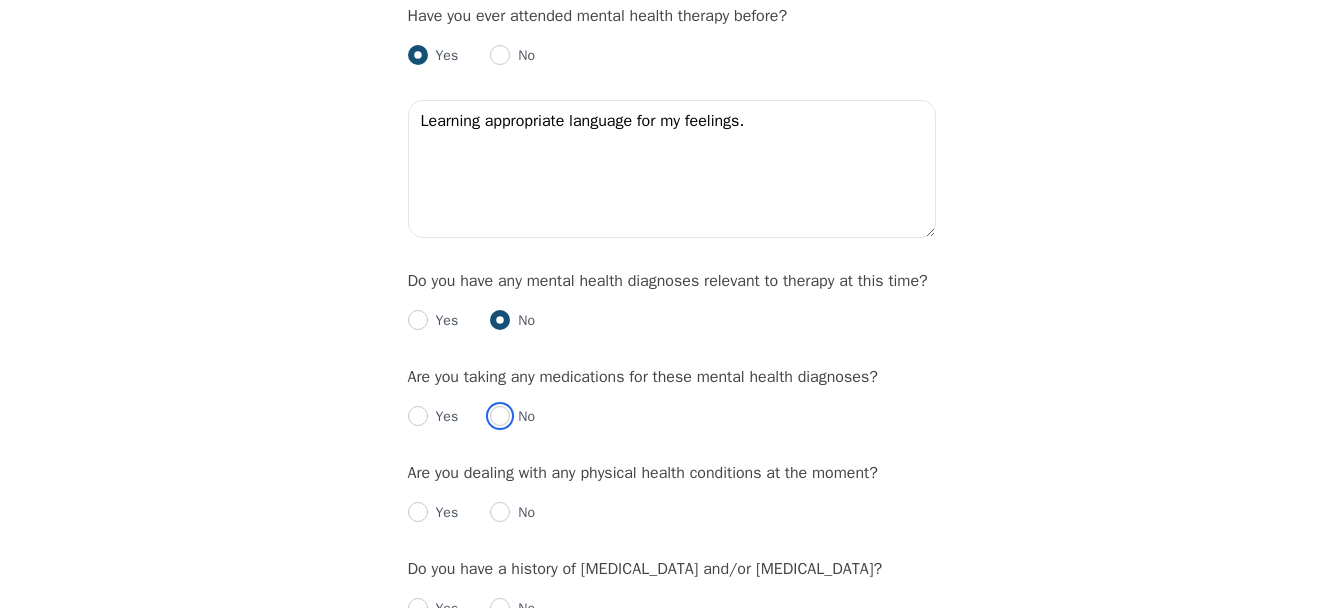 click at bounding box center [500, 416] 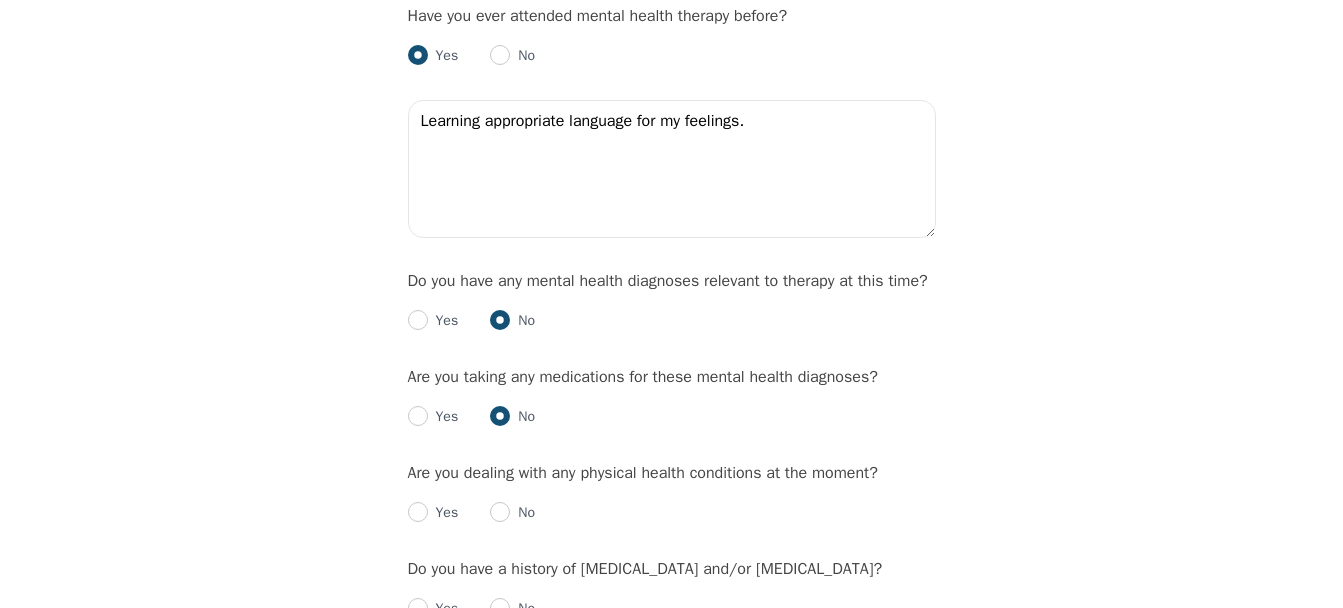 radio on "true" 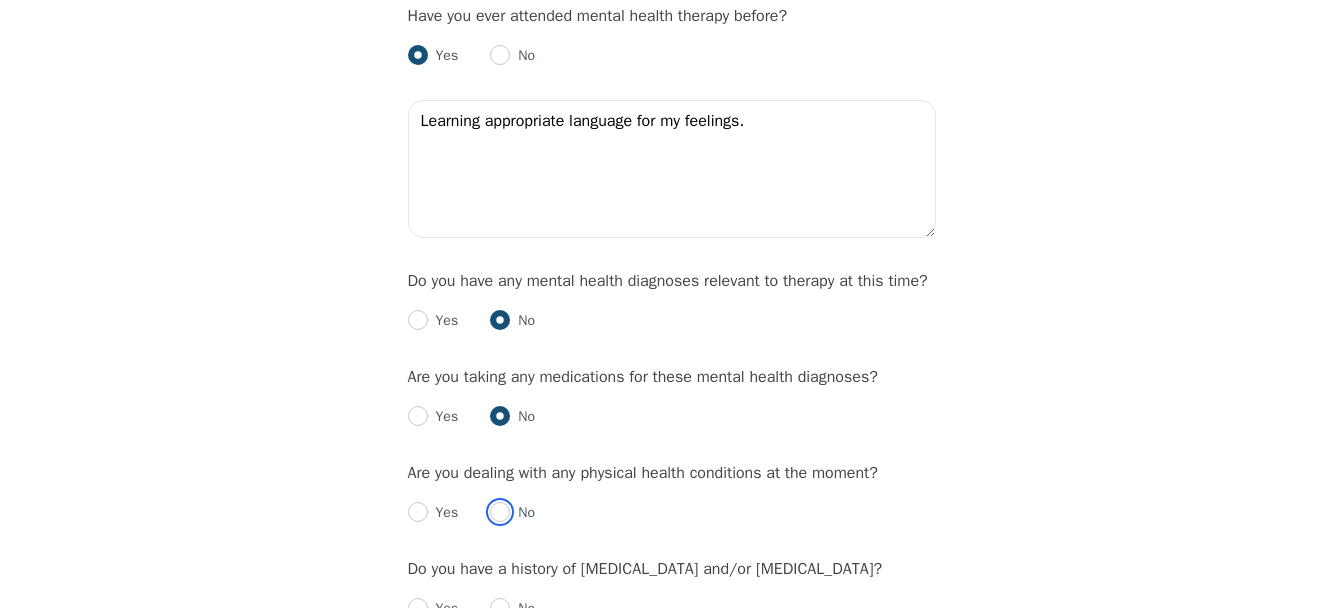click at bounding box center (500, 512) 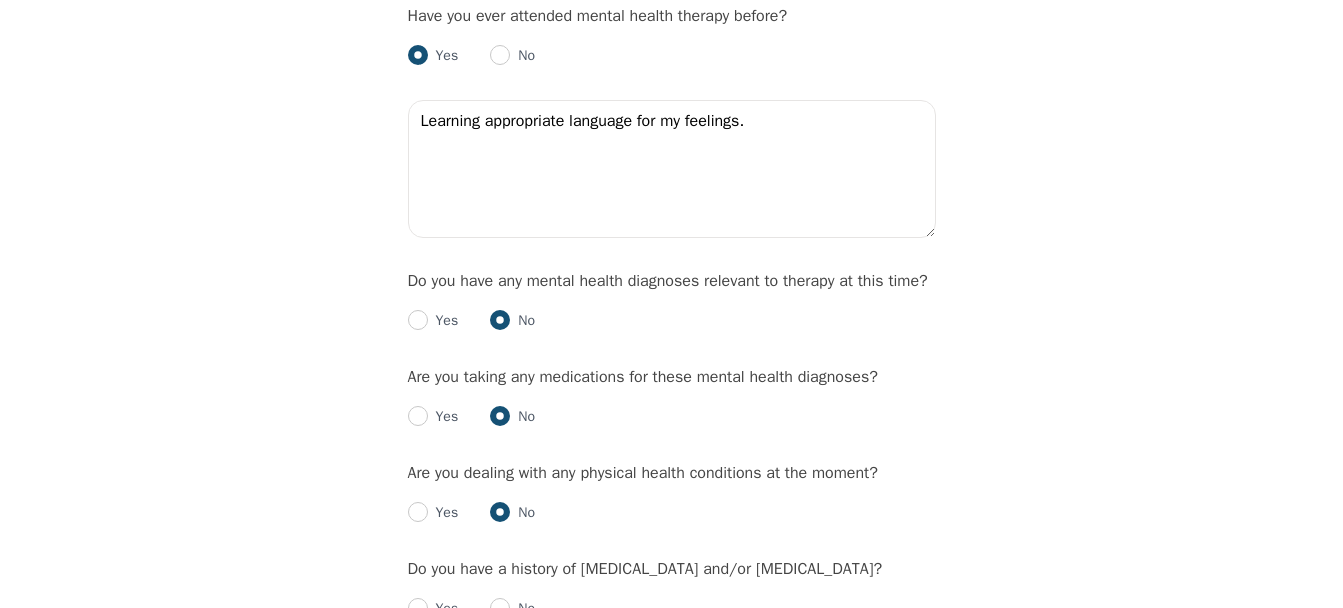 radio on "true" 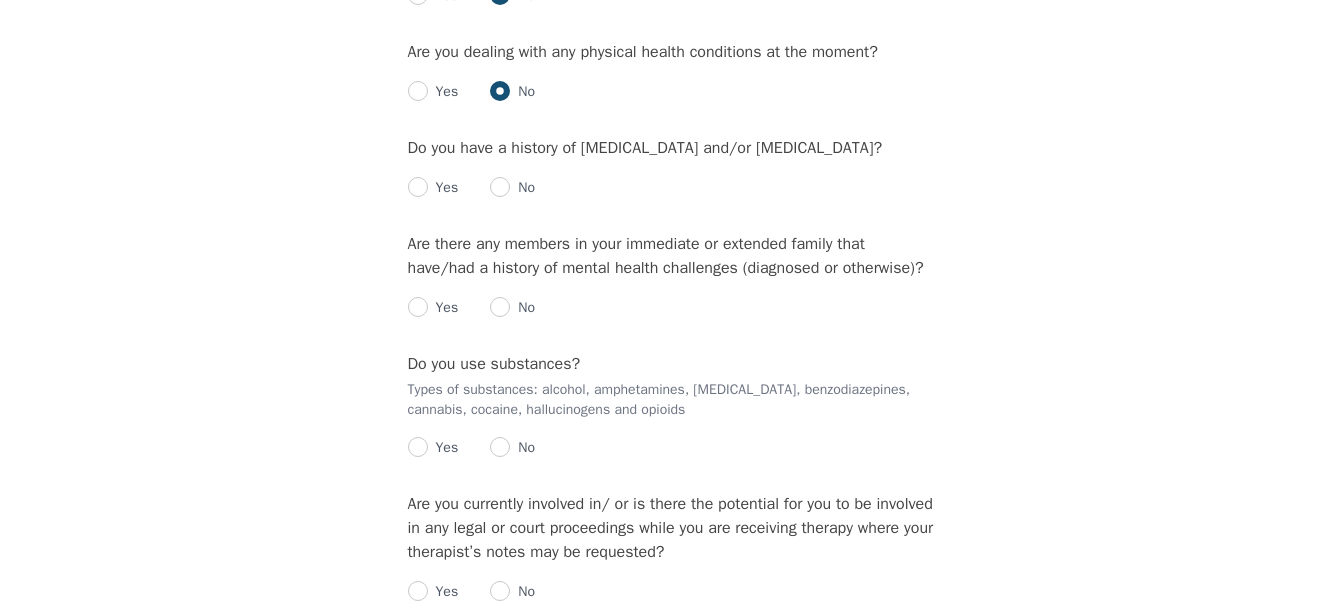 scroll, scrollTop: 2632, scrollLeft: 0, axis: vertical 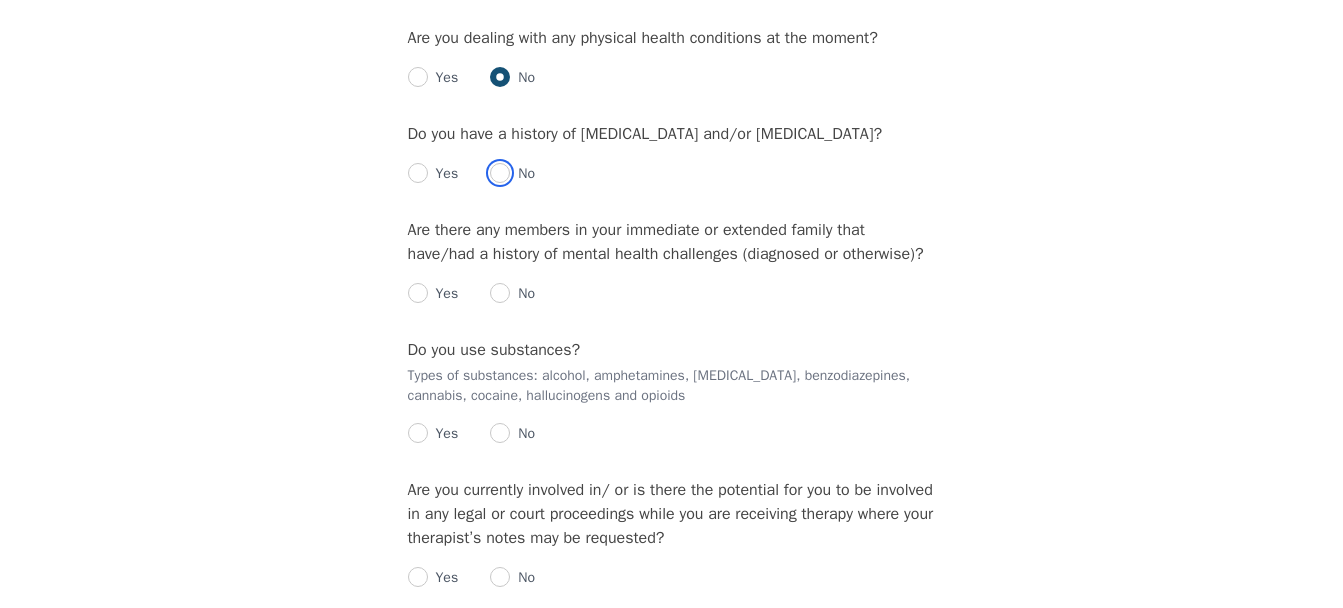 click at bounding box center (500, 173) 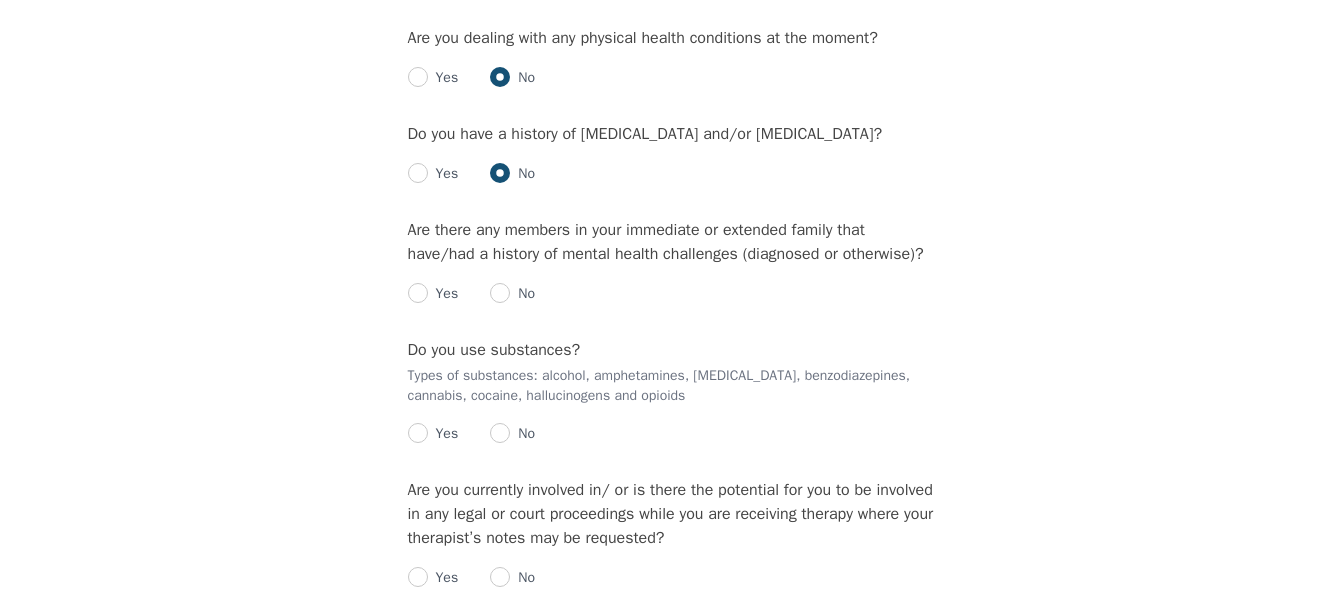 radio on "true" 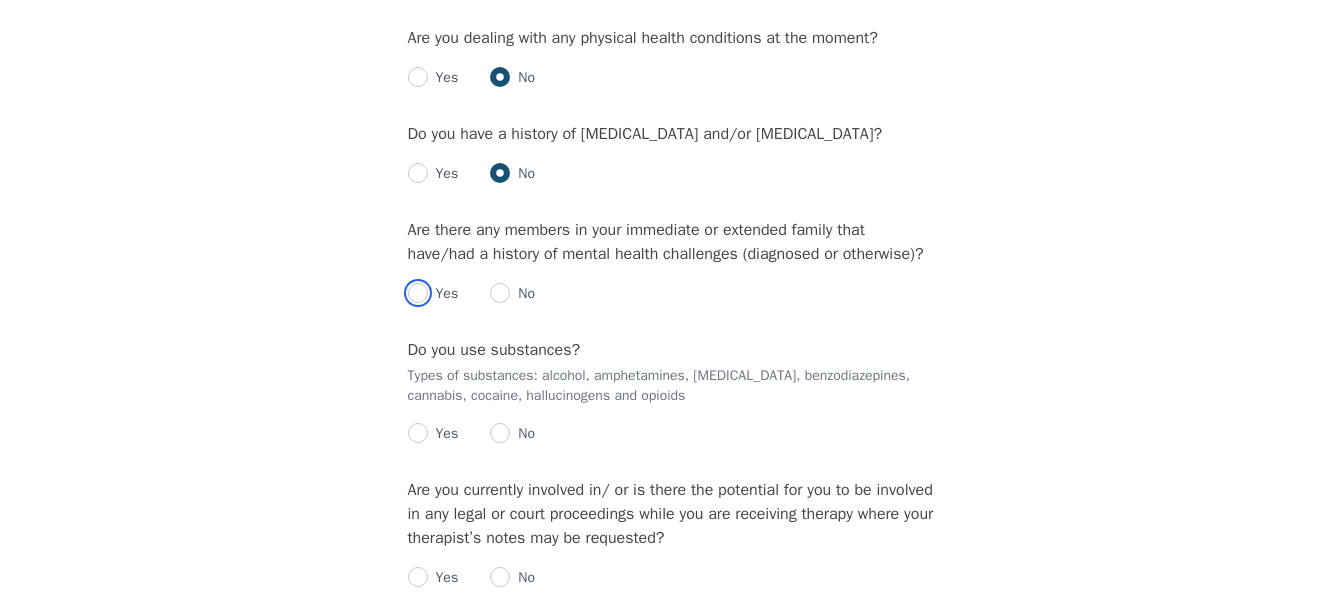 click at bounding box center [418, 293] 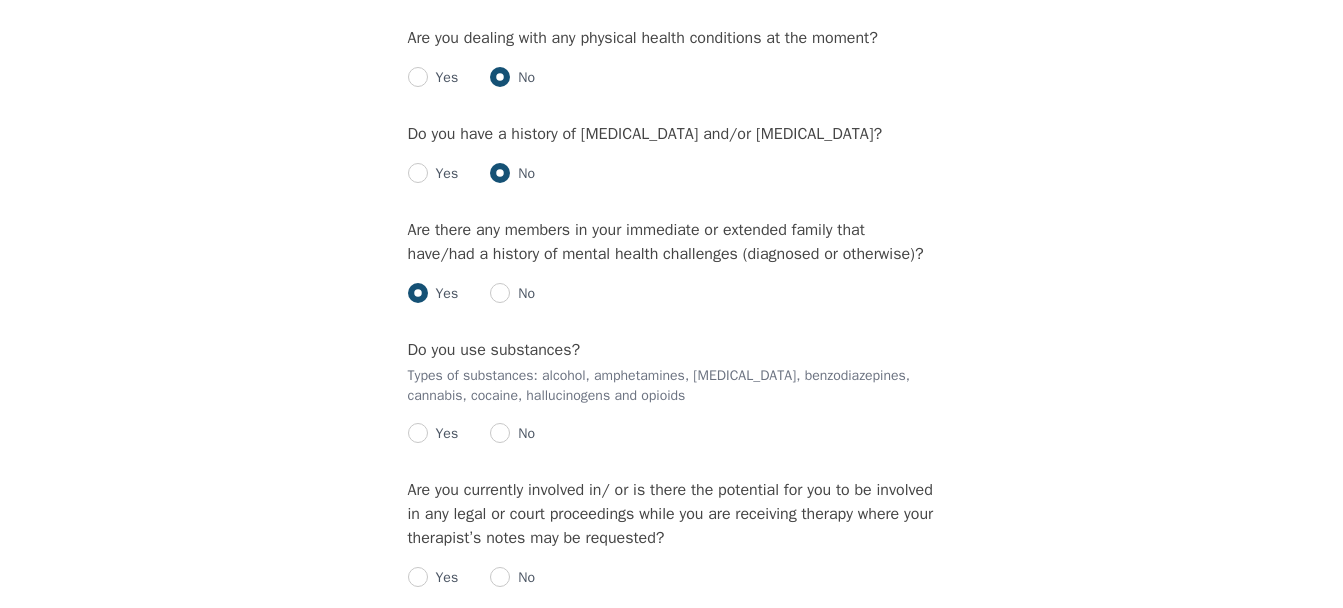 radio on "true" 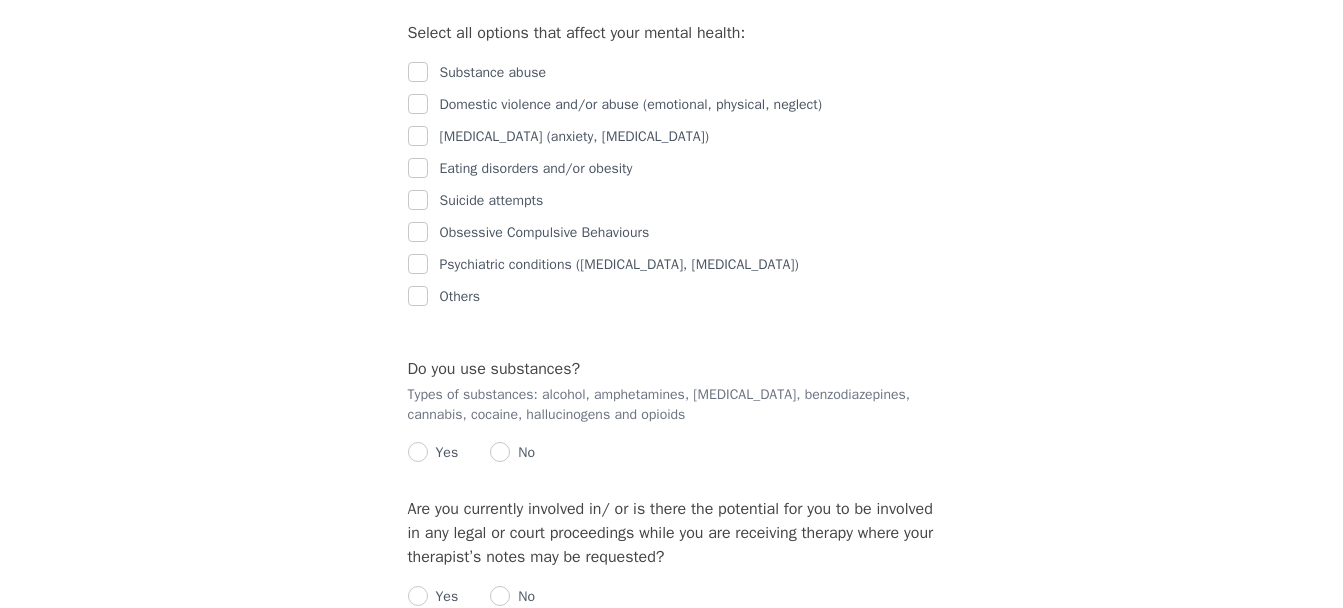 scroll, scrollTop: 2956, scrollLeft: 0, axis: vertical 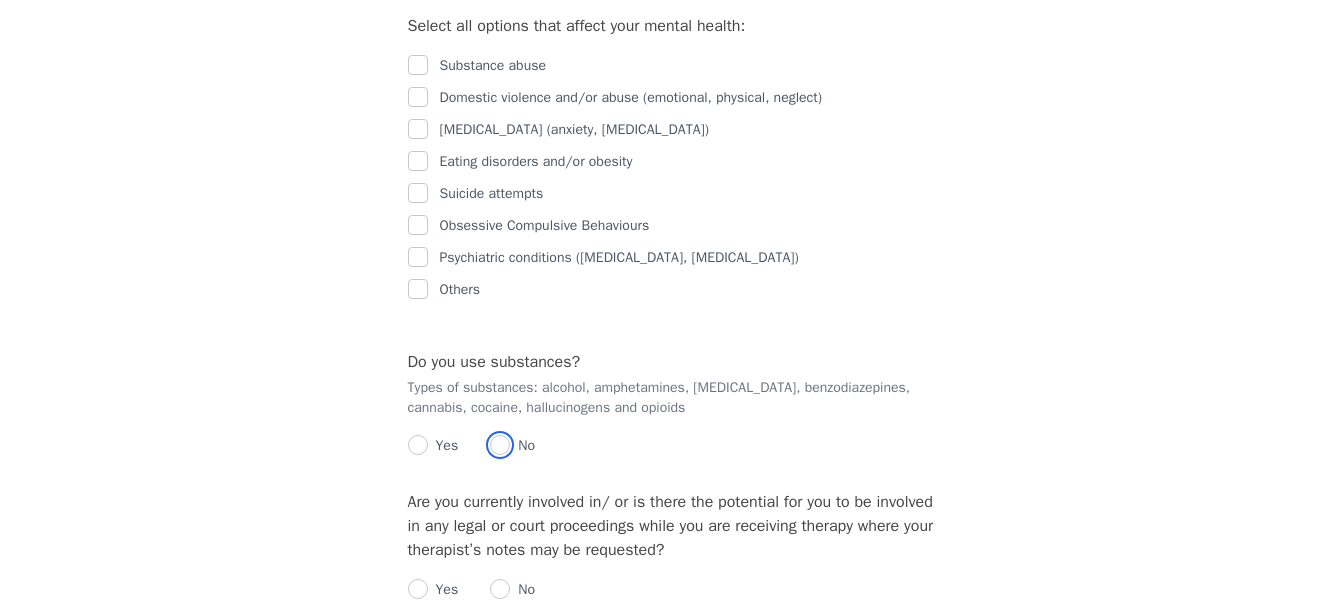 click at bounding box center [500, 445] 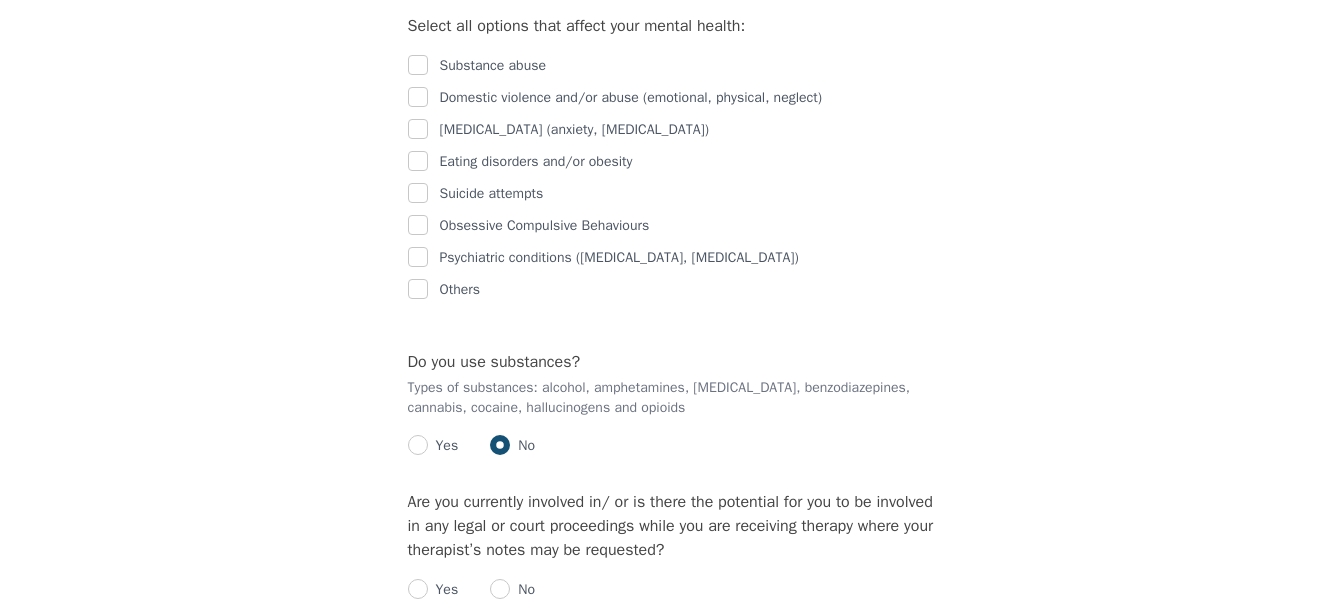 radio on "true" 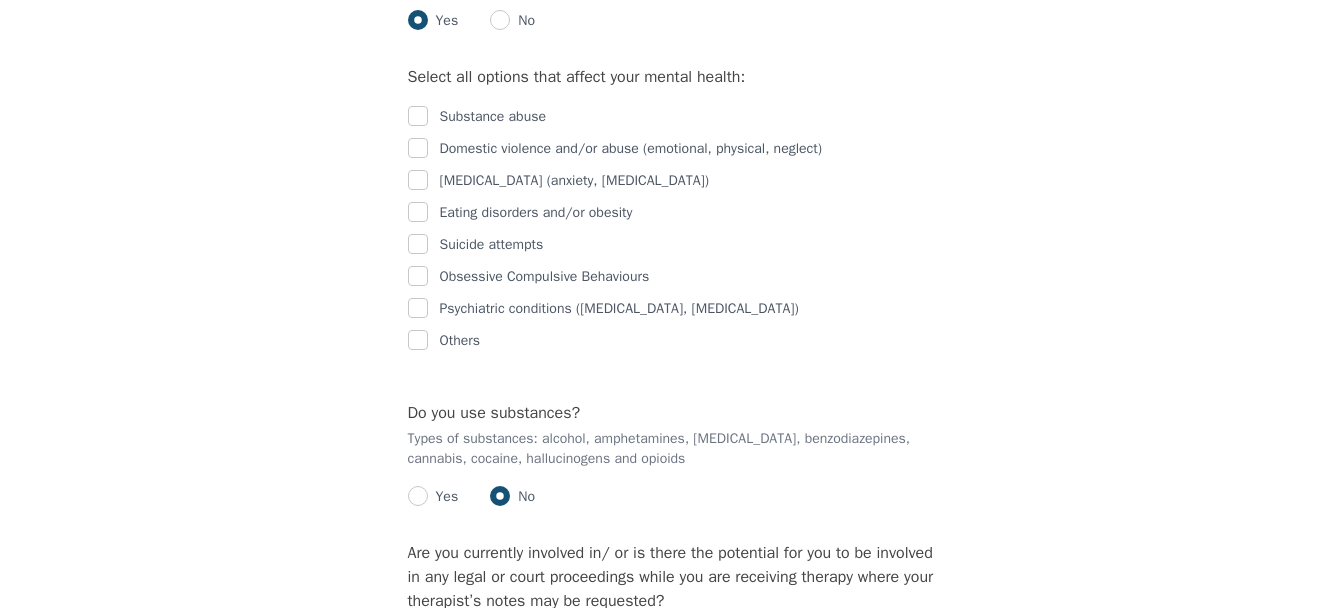 scroll, scrollTop: 2912, scrollLeft: 0, axis: vertical 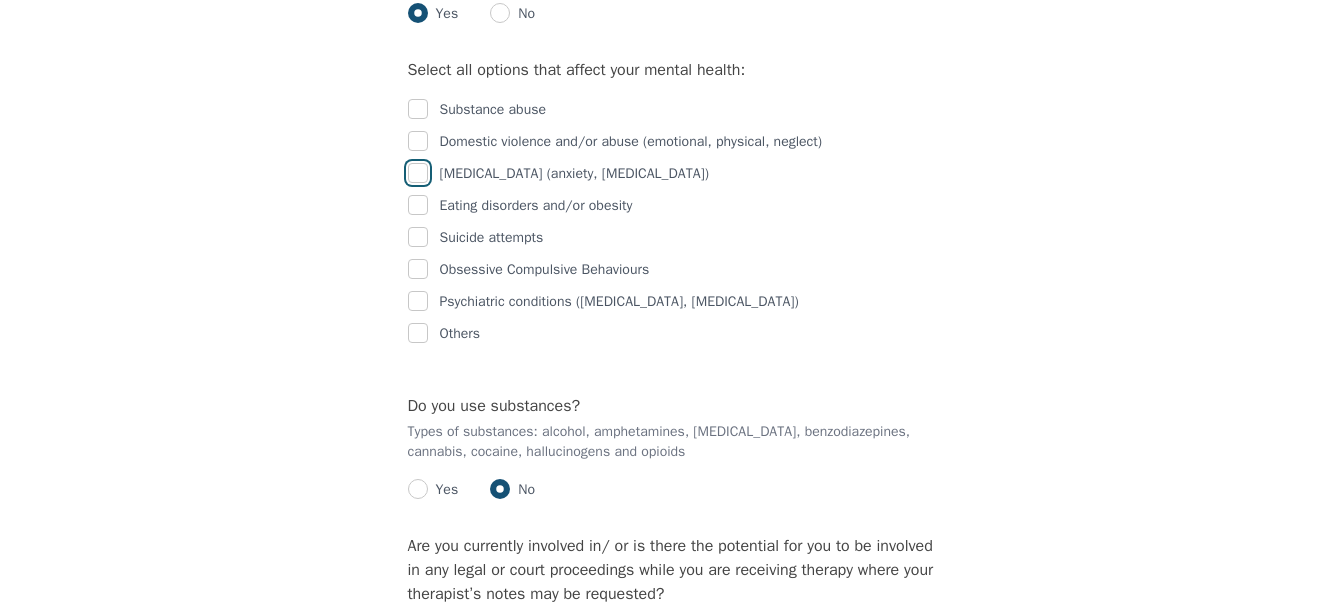 click at bounding box center (418, 173) 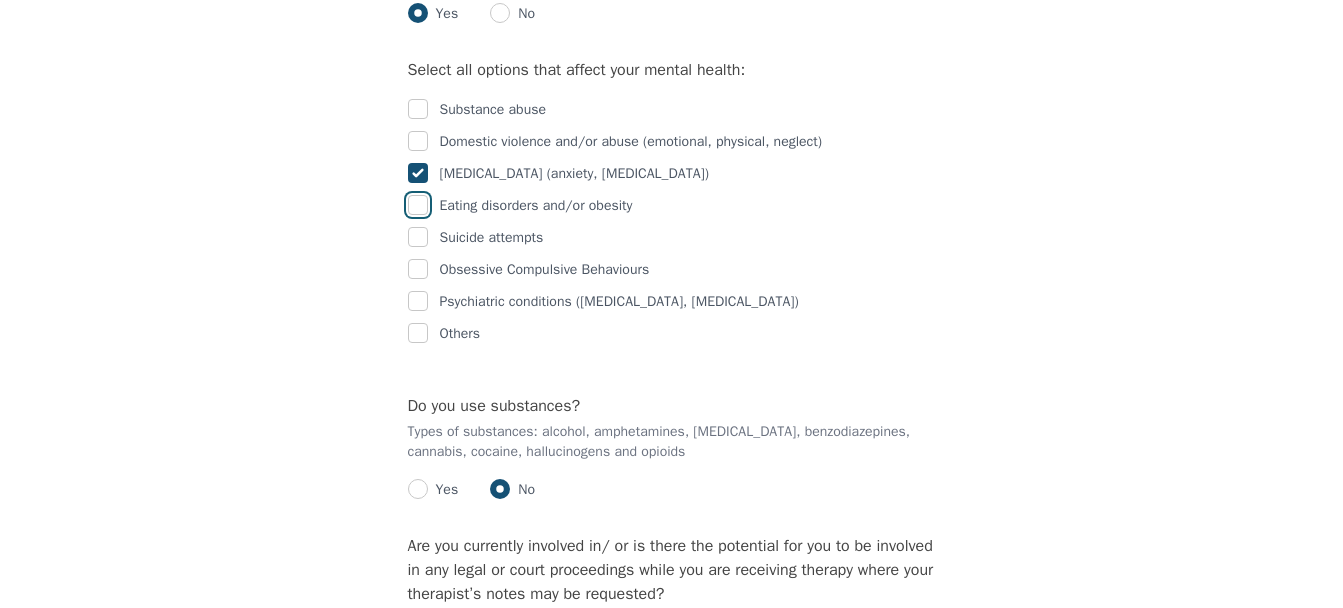 click at bounding box center (418, 205) 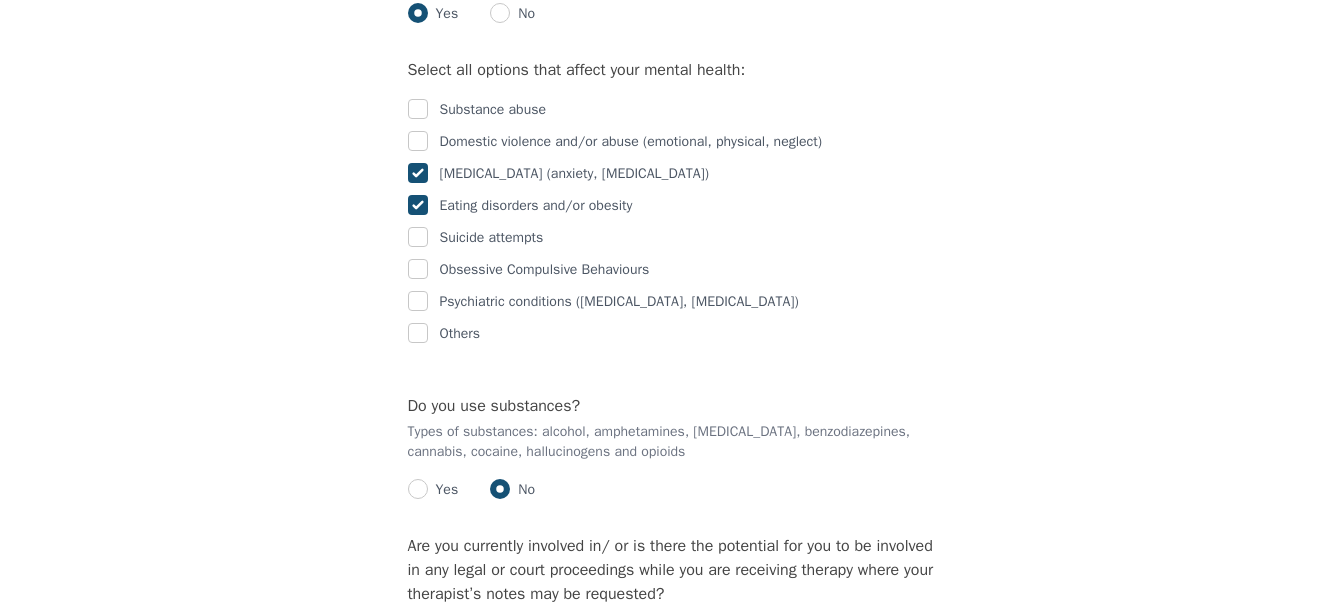 checkbox on "true" 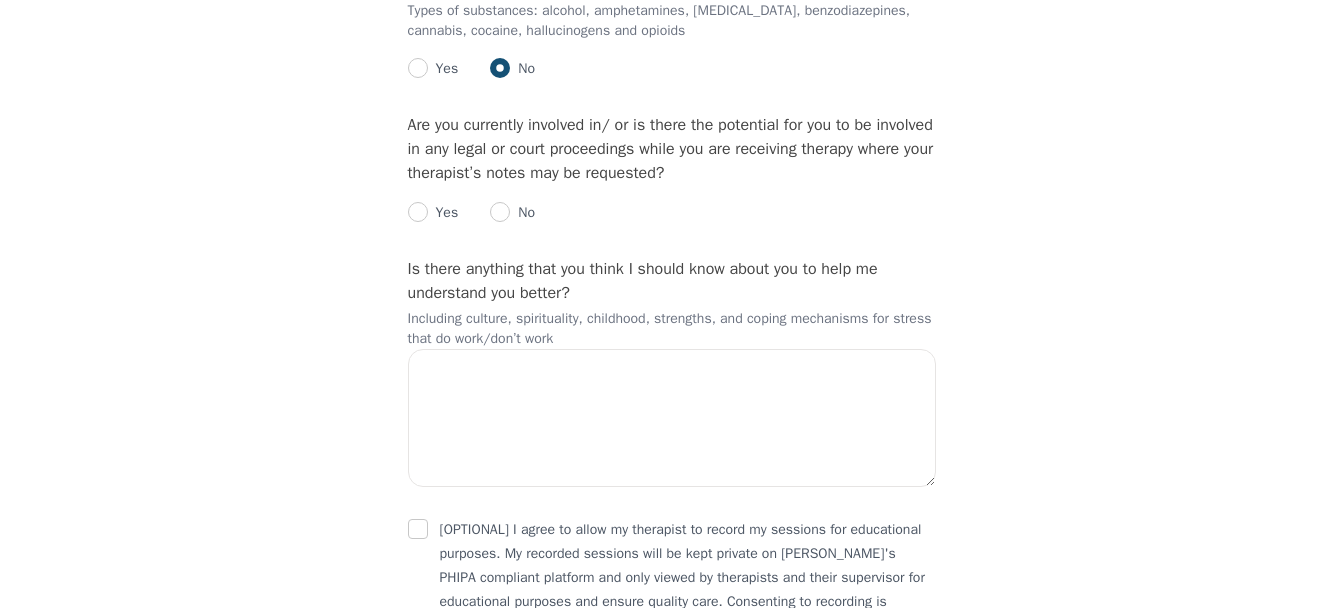 scroll, scrollTop: 3347, scrollLeft: 0, axis: vertical 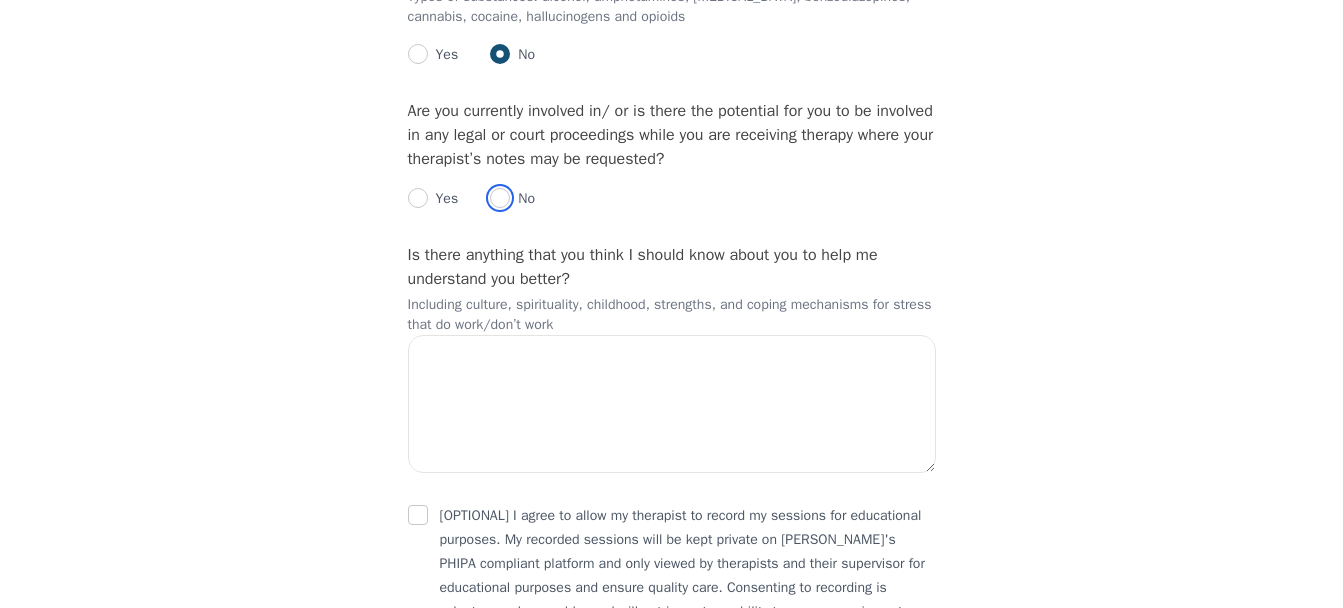 click at bounding box center (500, 198) 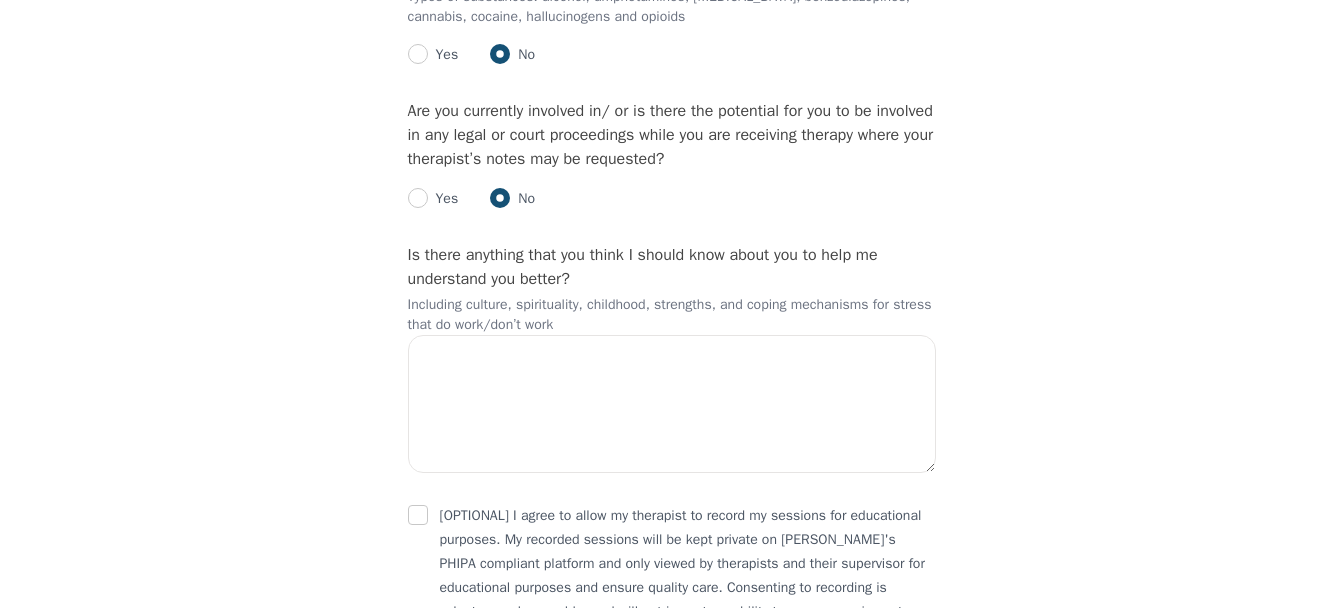 radio on "true" 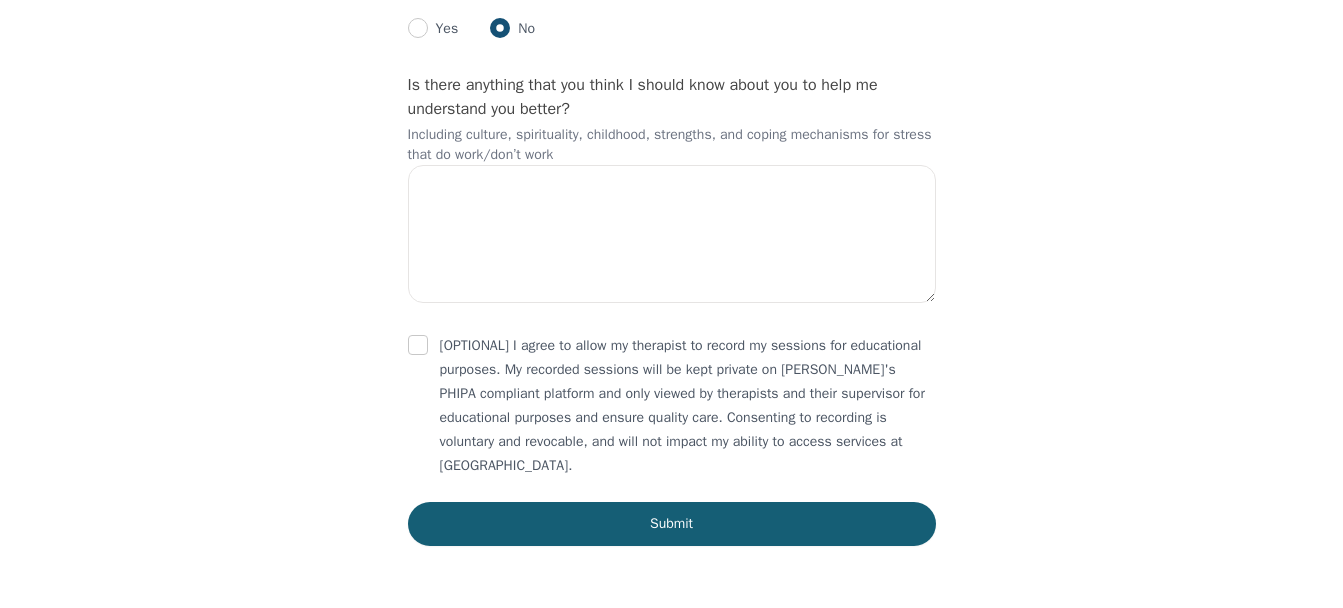 scroll, scrollTop: 3524, scrollLeft: 0, axis: vertical 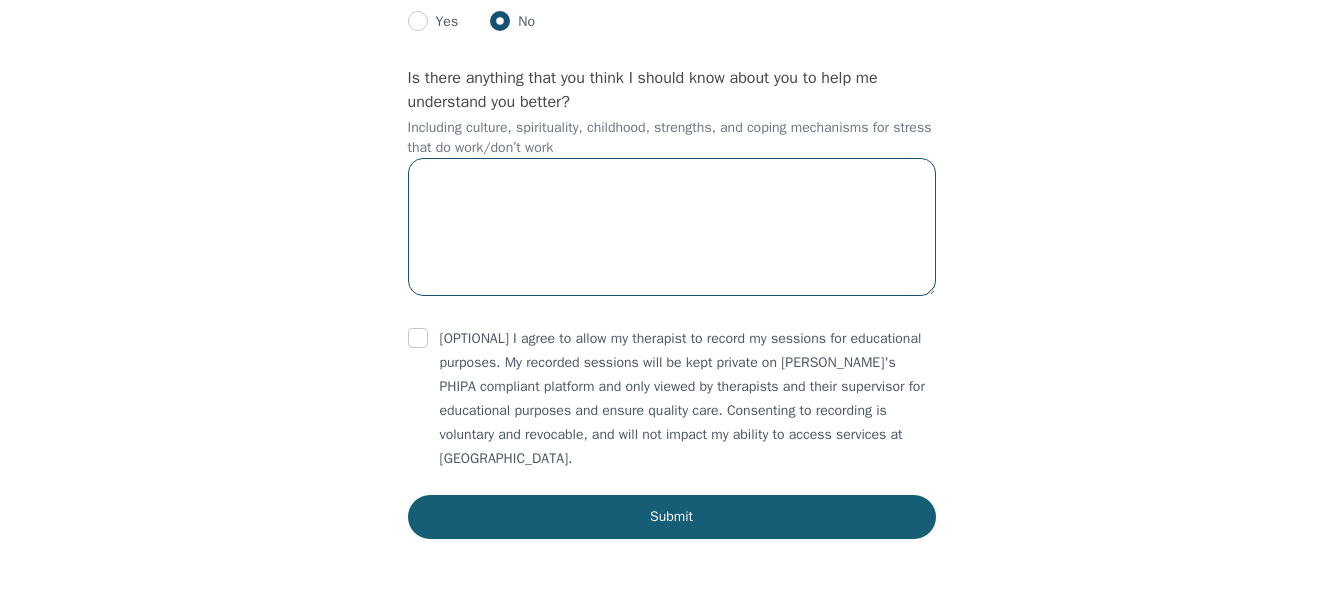 click at bounding box center (672, 227) 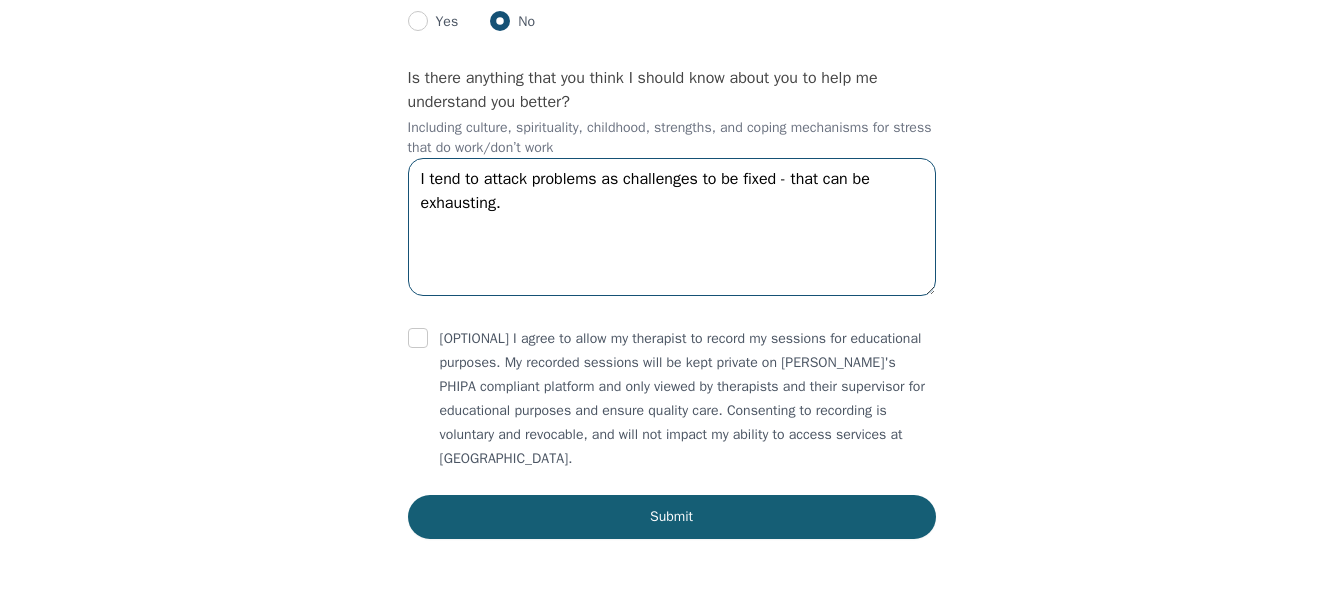 type on "I tend to attack problems as challenges to be fixed - that can be exhausting." 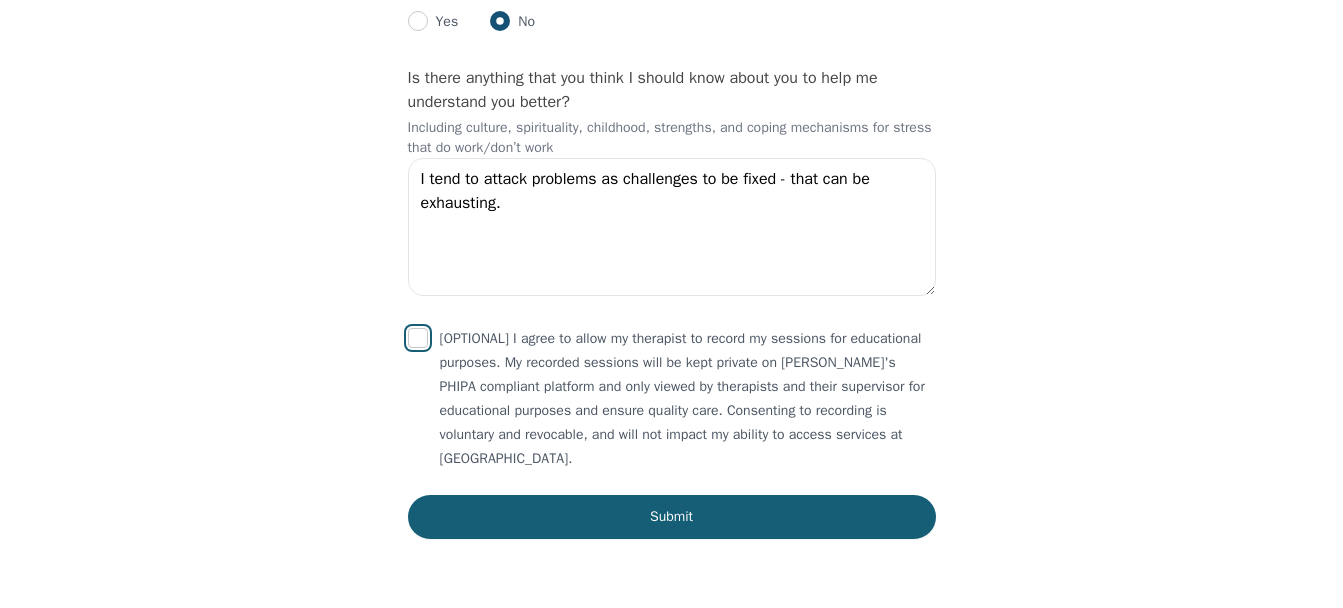click at bounding box center (418, 338) 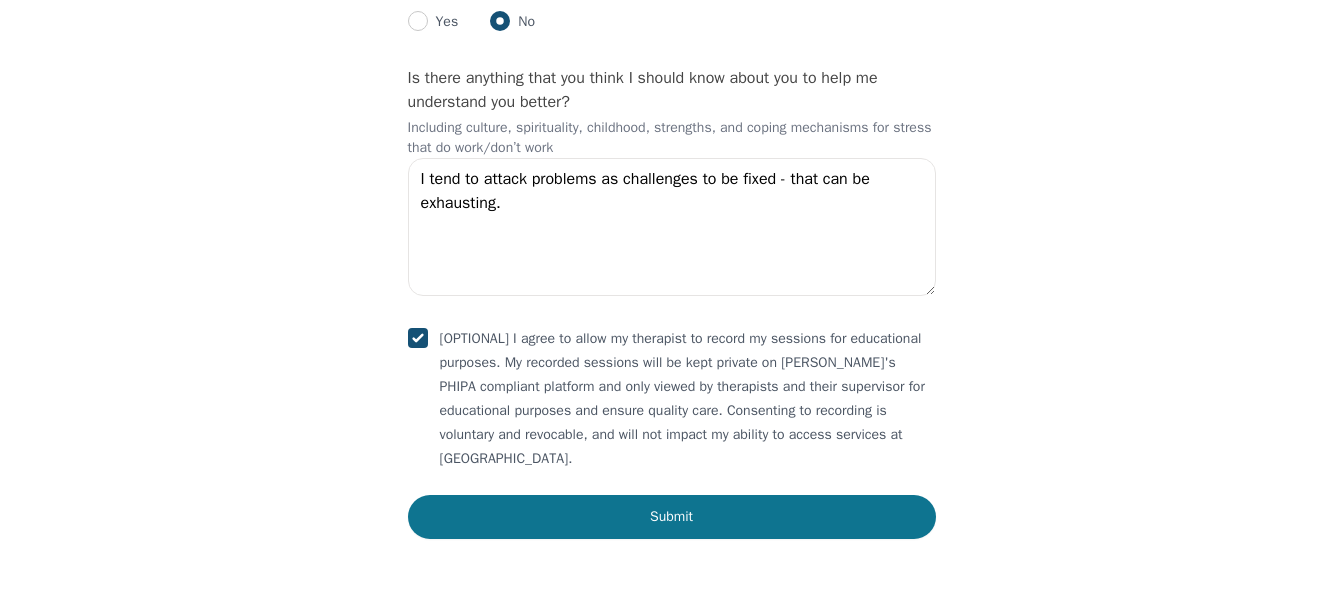 click on "Submit" at bounding box center [672, 517] 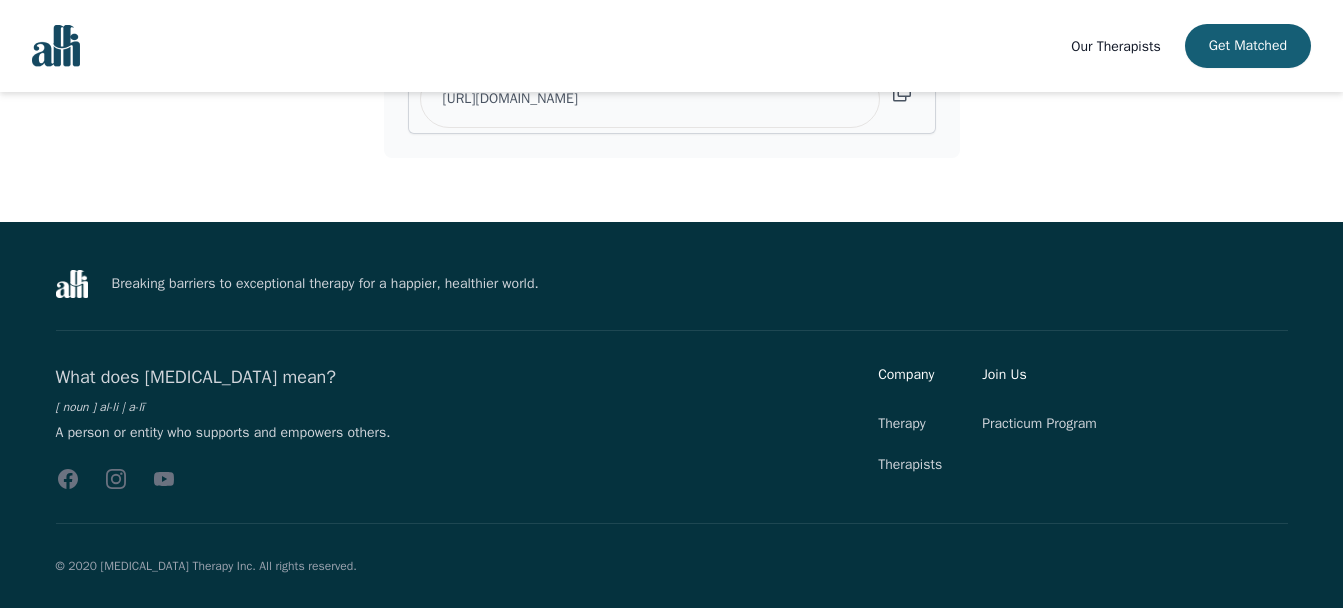 scroll, scrollTop: 0, scrollLeft: 0, axis: both 